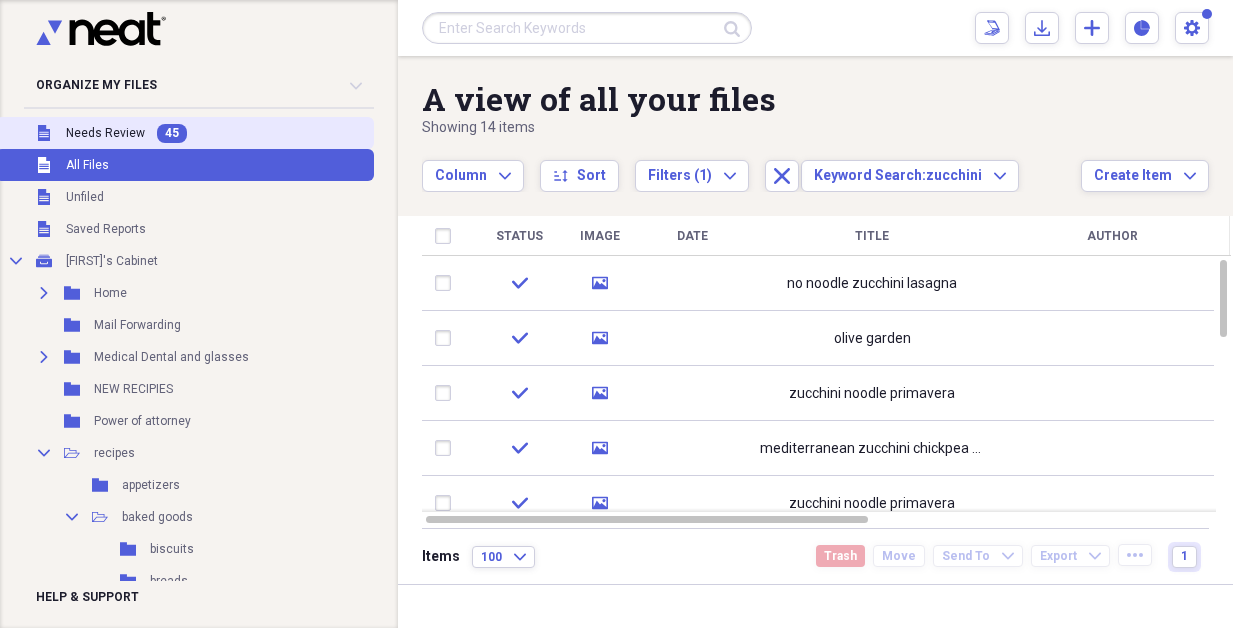 scroll, scrollTop: 0, scrollLeft: 0, axis: both 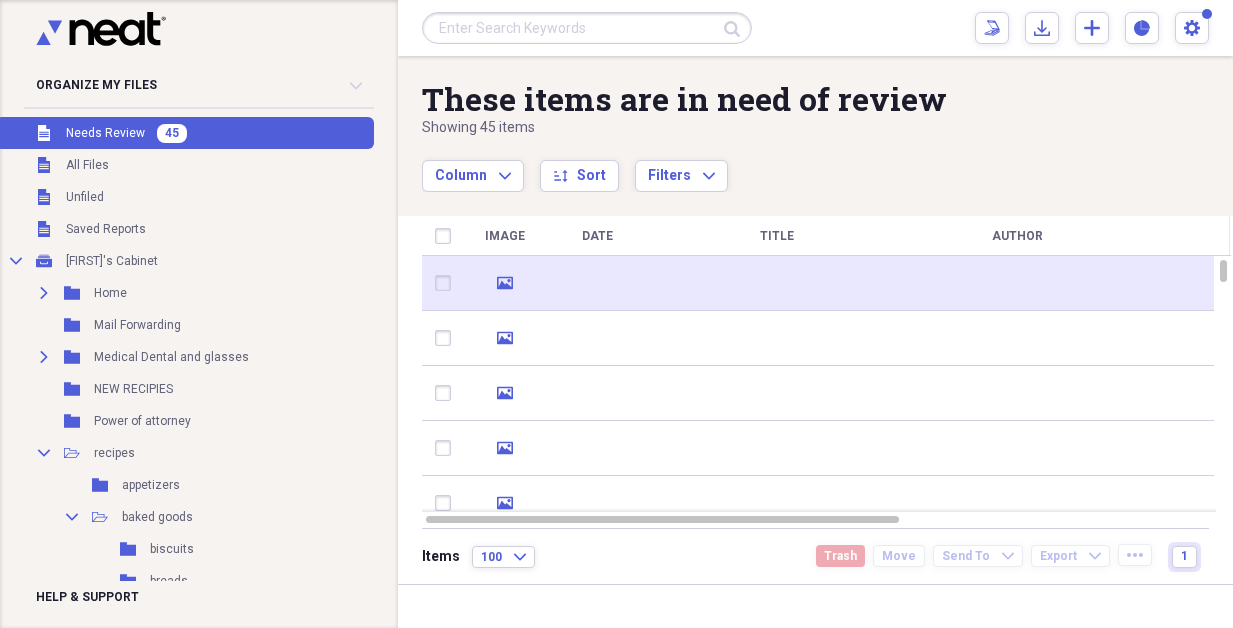 click at bounding box center (597, 283) 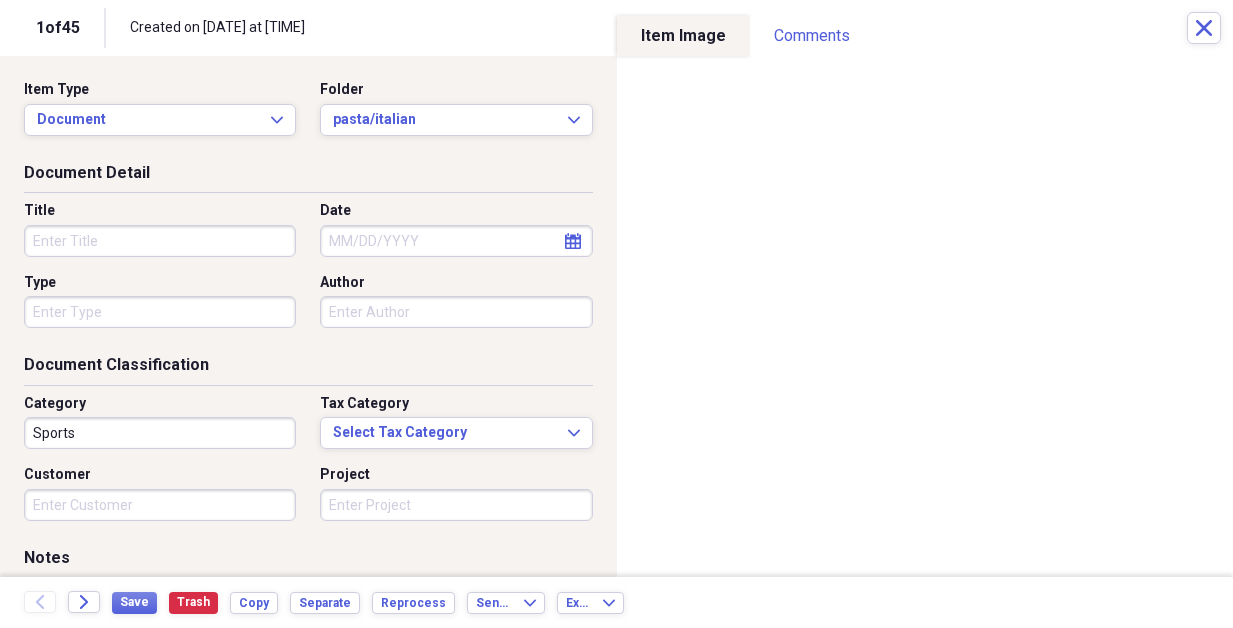 click on "Title" at bounding box center [160, 241] 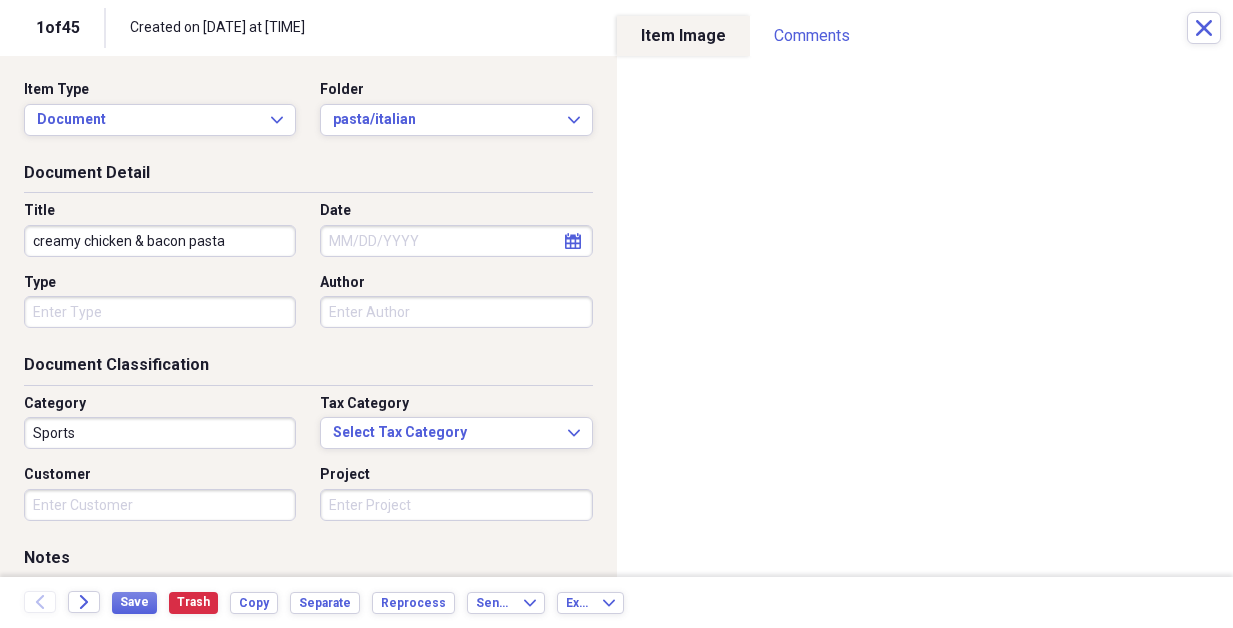 type on "creamy chicken & bacon pasta" 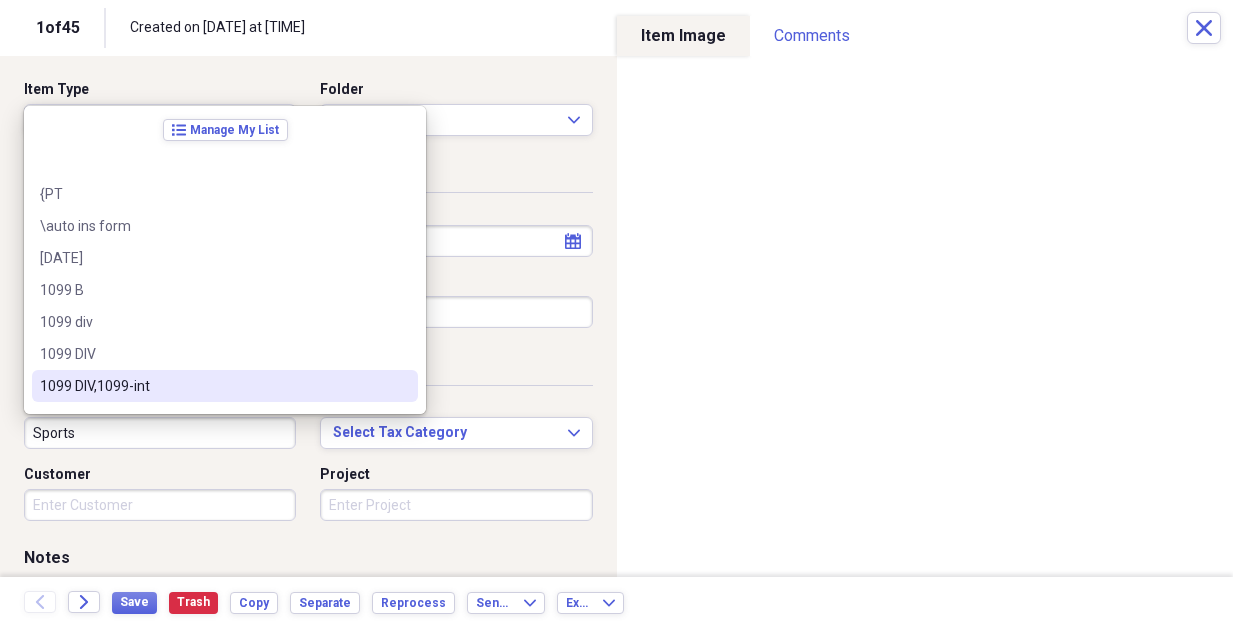 click on "Sports" at bounding box center [160, 433] 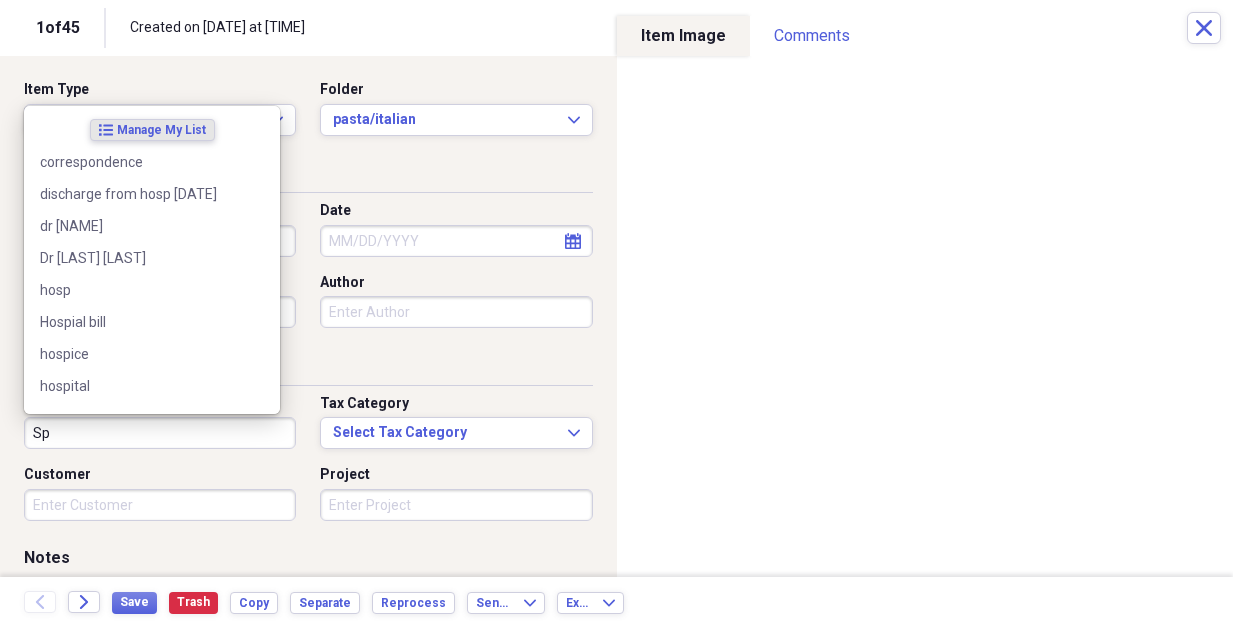 type on "S" 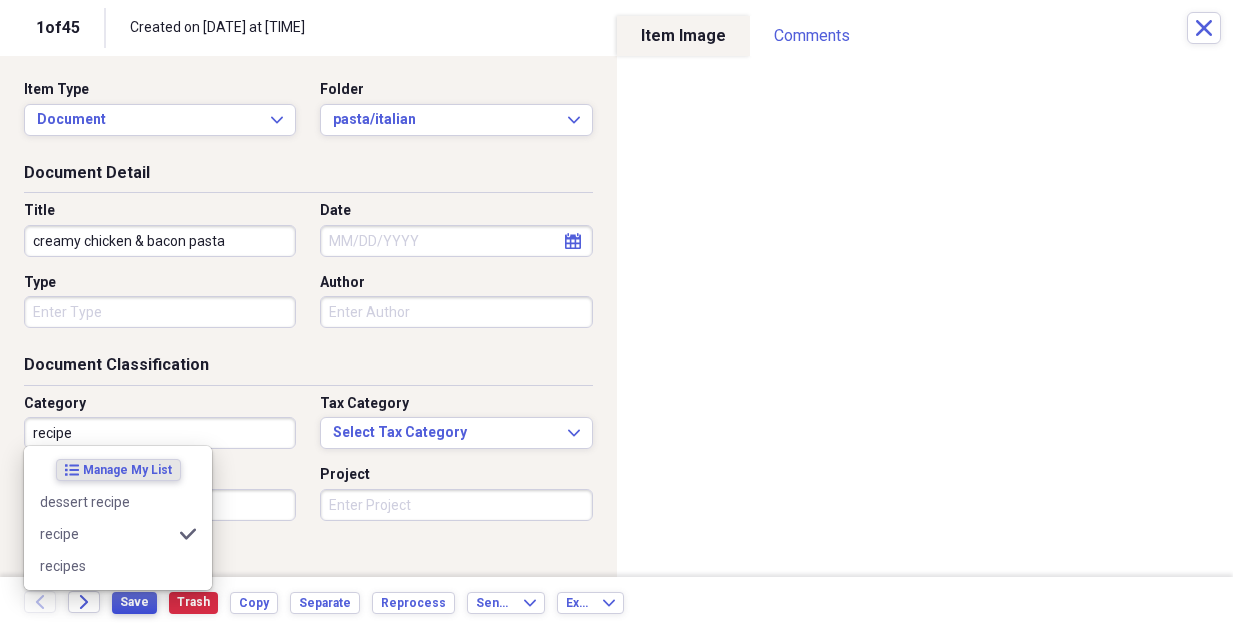 type on "recipe" 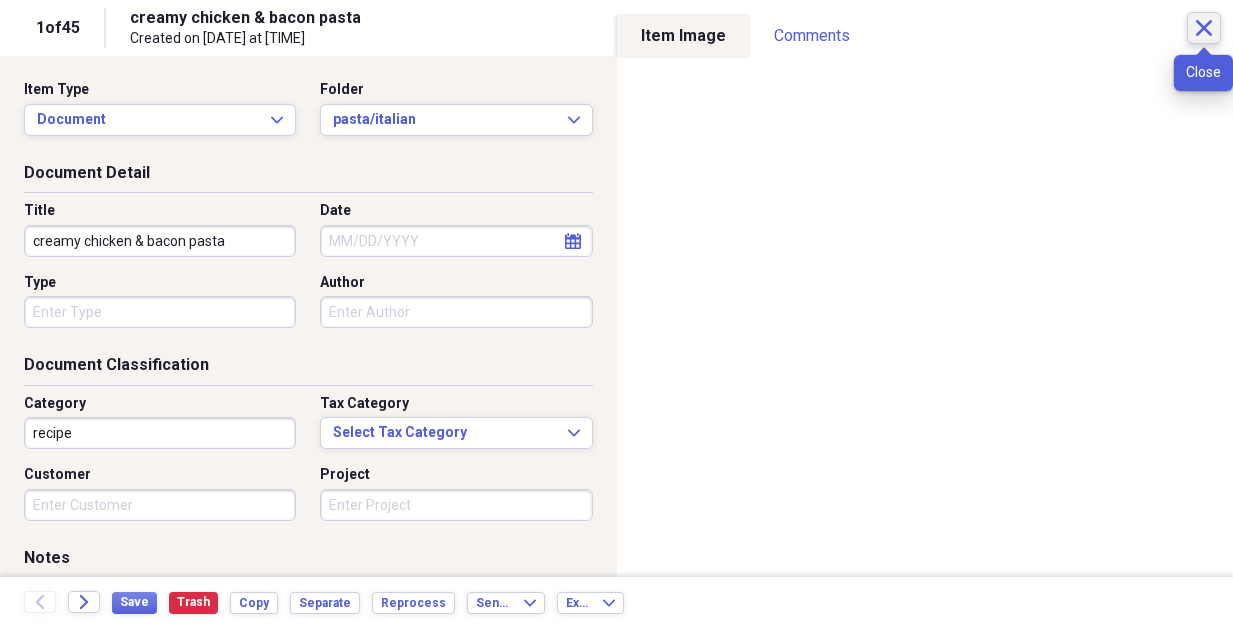 click 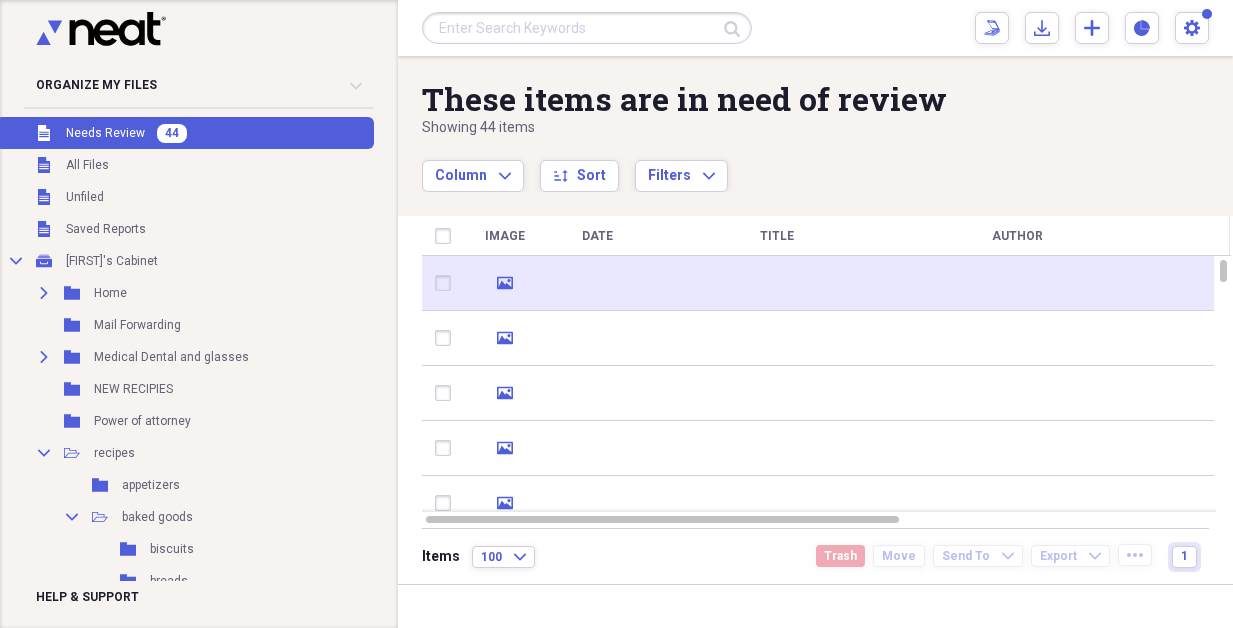click at bounding box center (1017, 283) 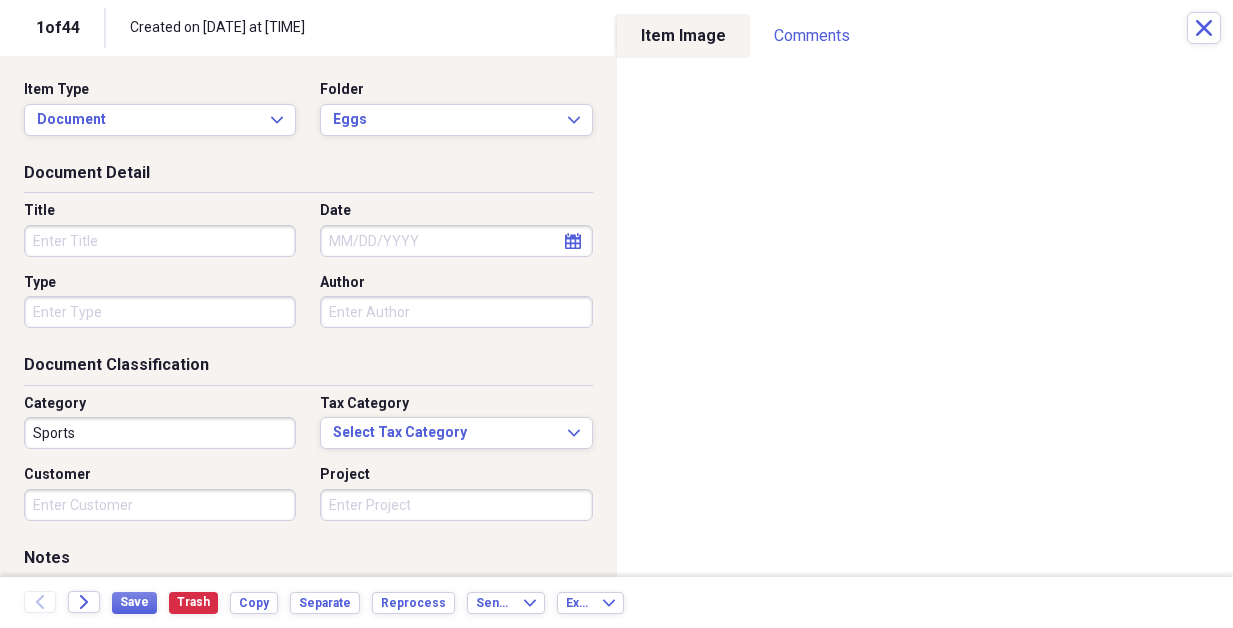 click on "Save Trash Copy Separate Reprocess" at bounding box center [289, 602] 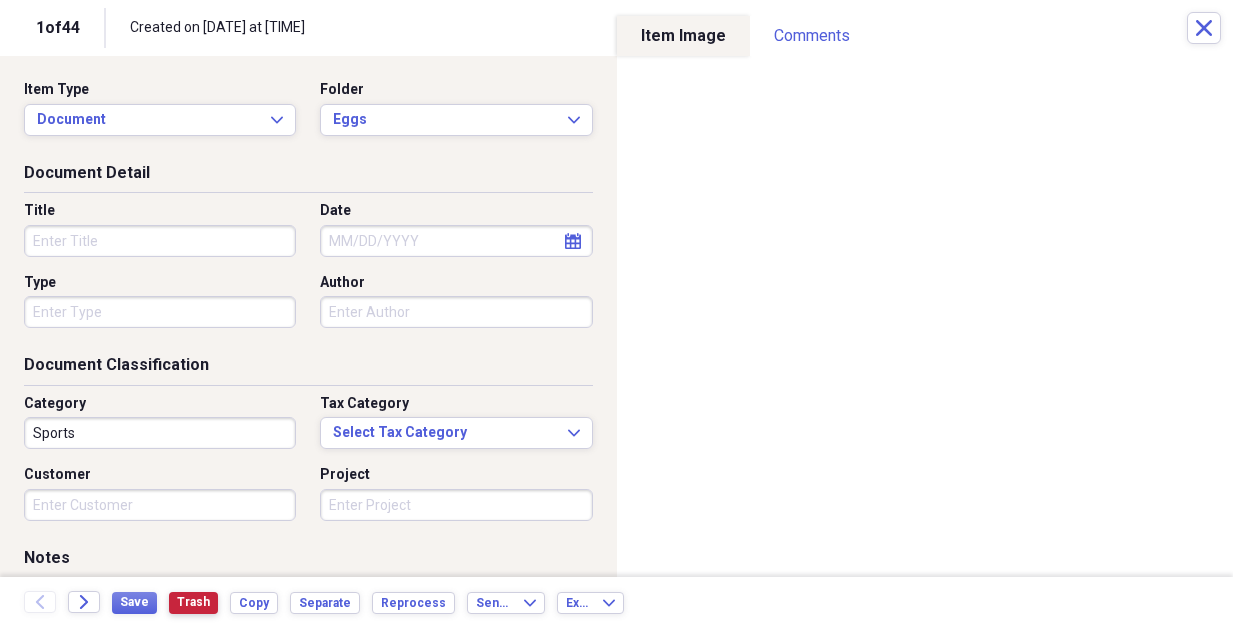 click on "Trash" at bounding box center [193, 603] 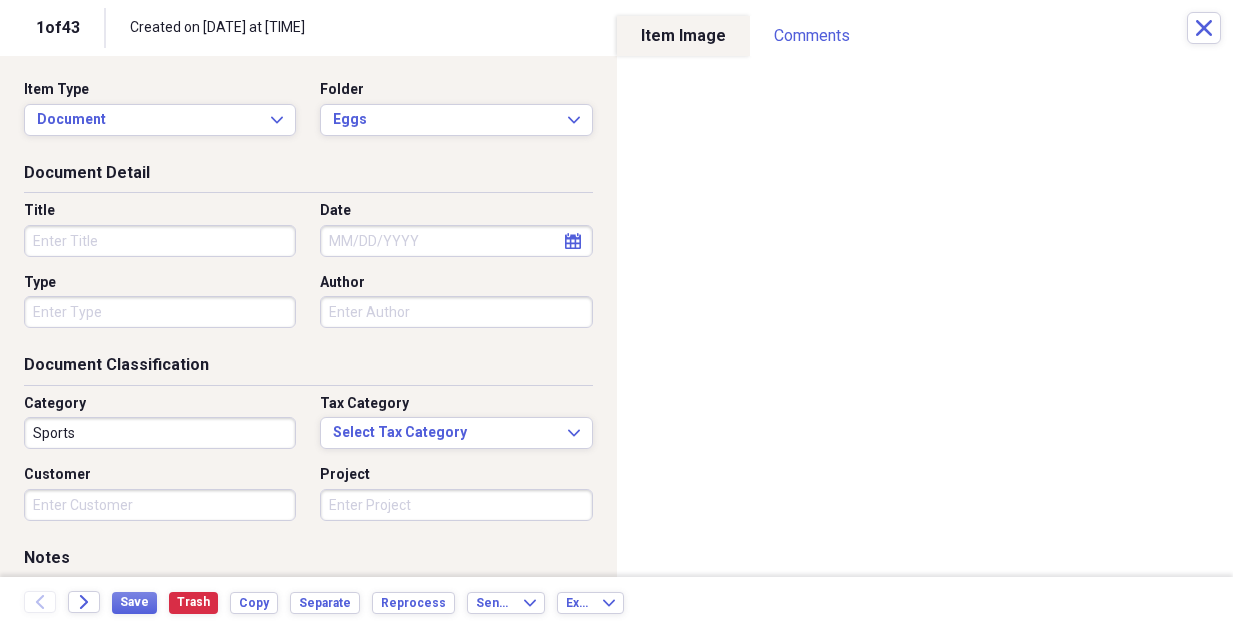 click on "Title" at bounding box center (160, 241) 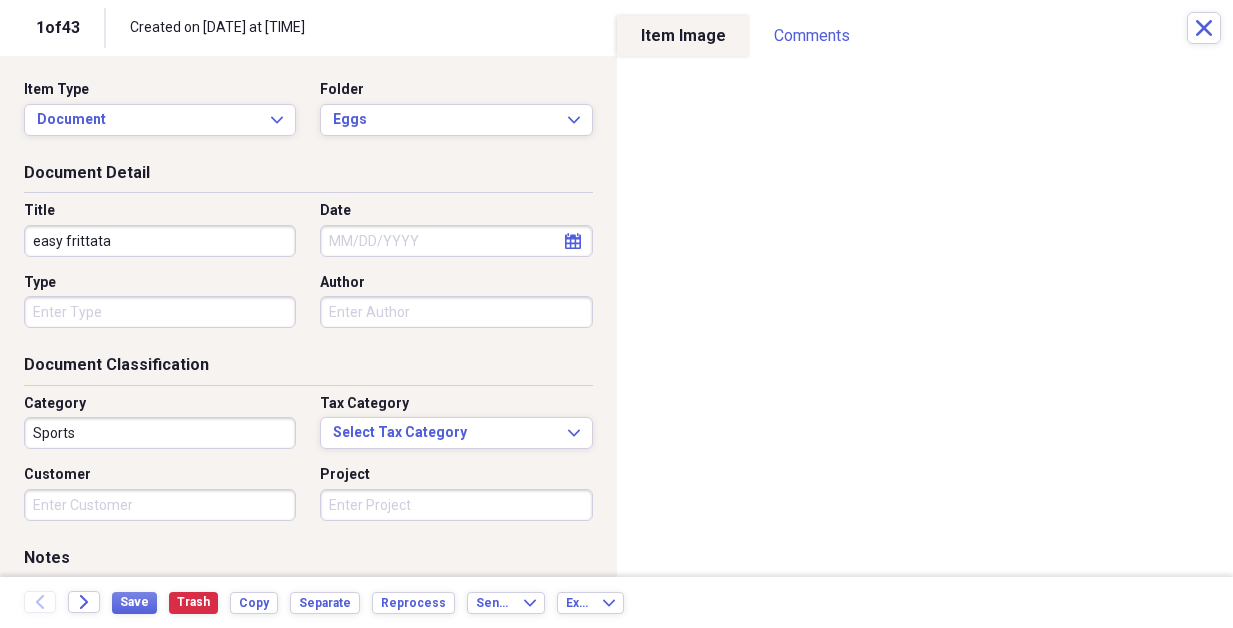 type on "easy frittata" 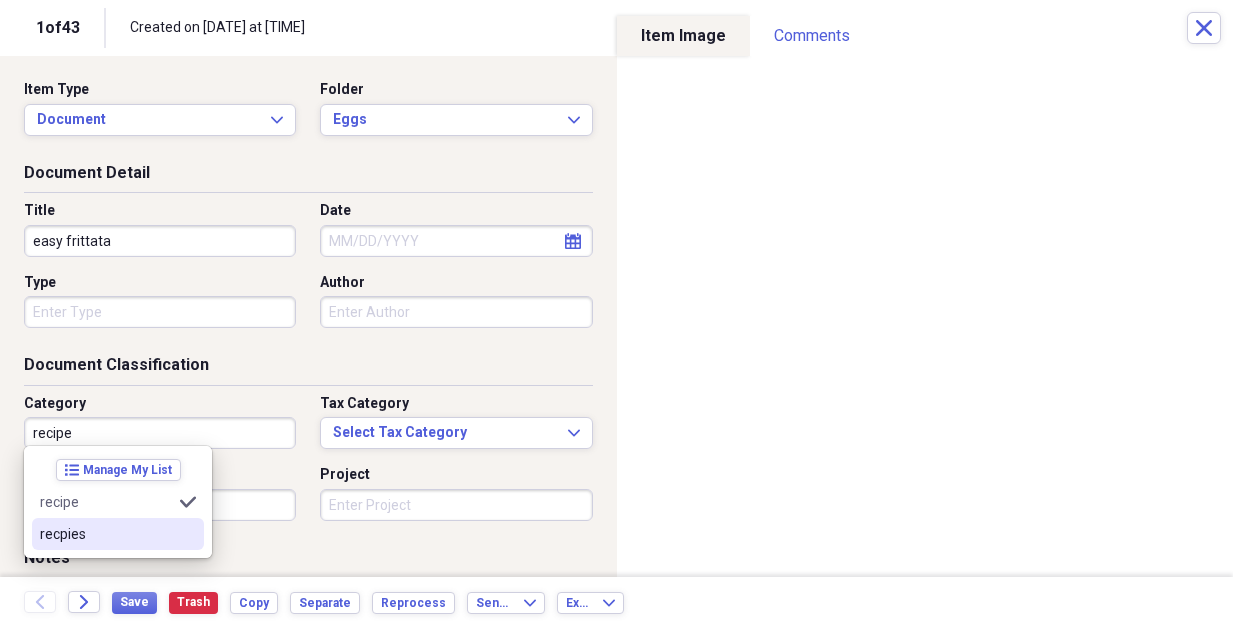 type on "recipe" 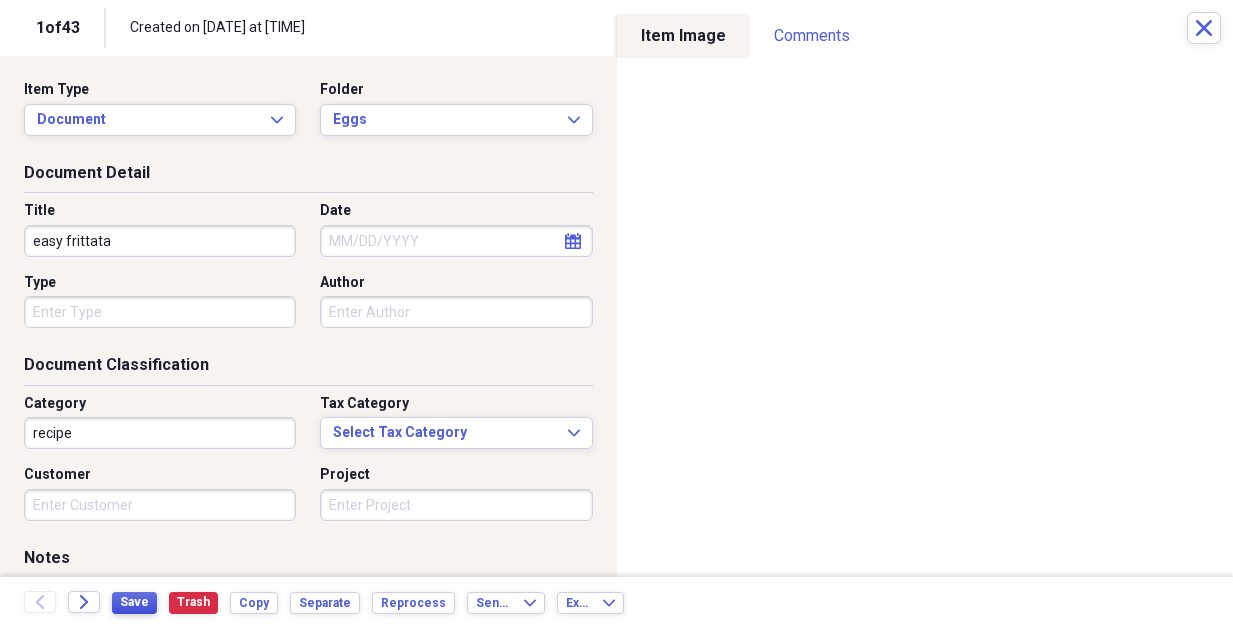 click on "Save" at bounding box center [134, 602] 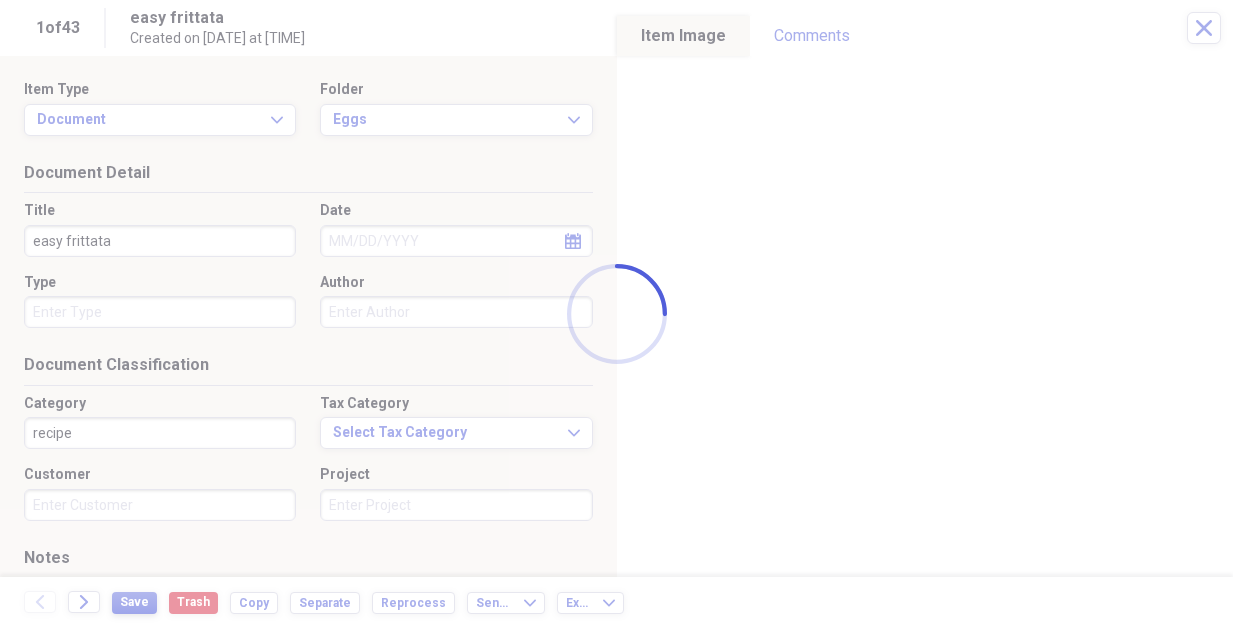 type on "easy frittata" 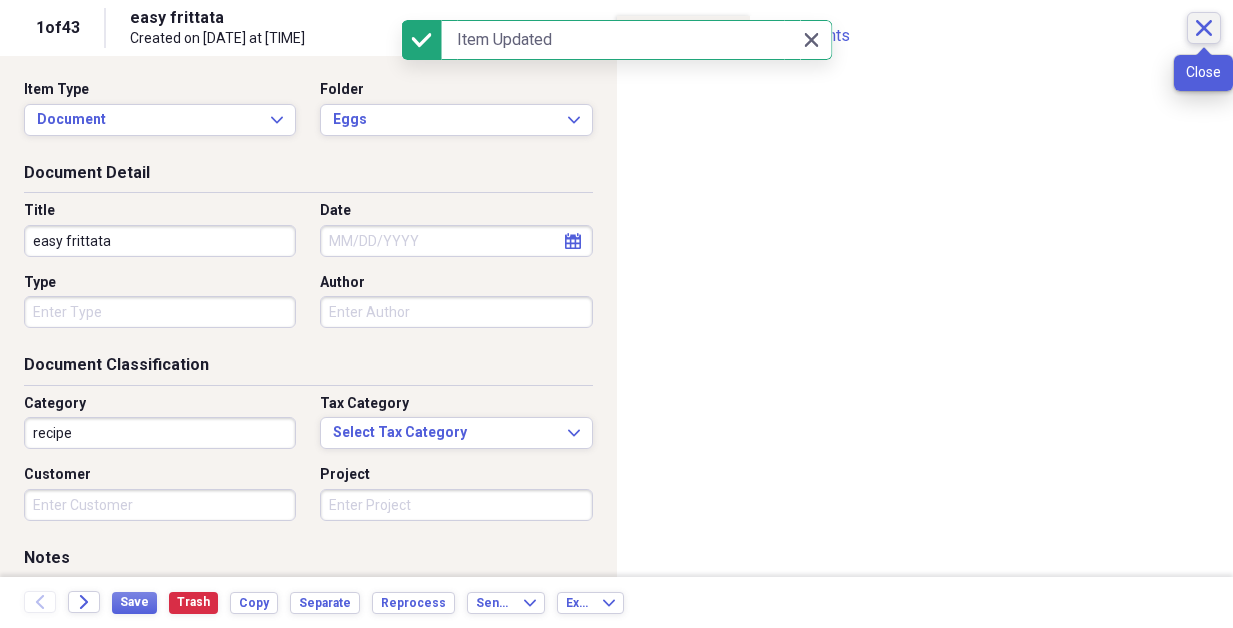 click on "Close" 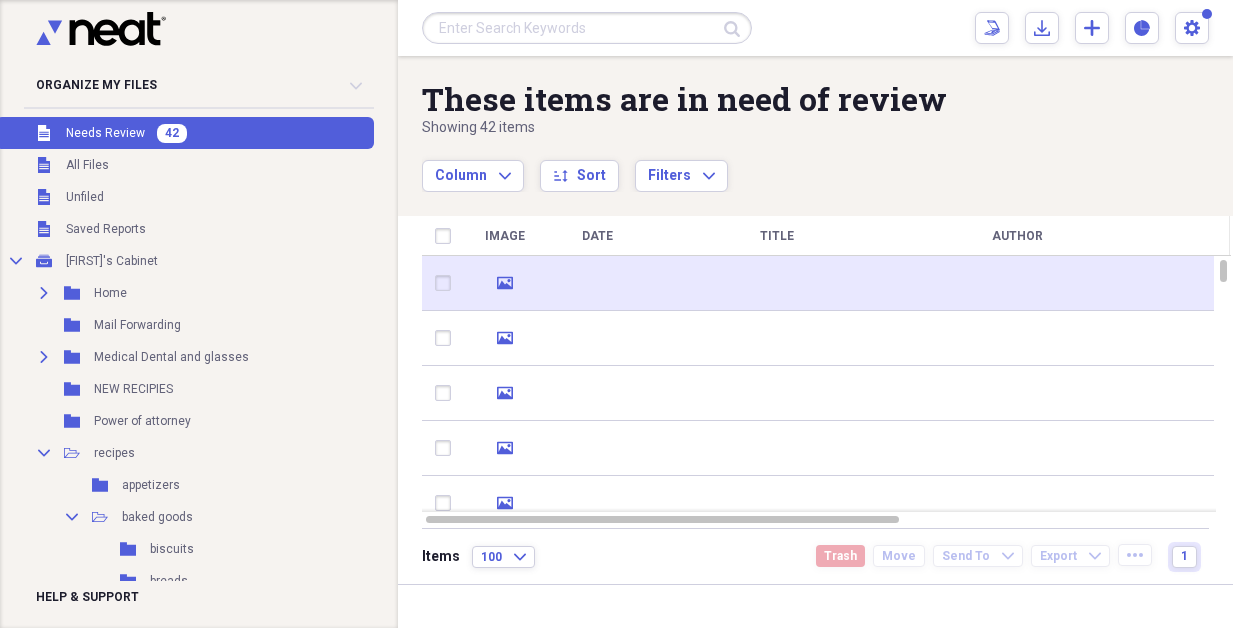 click at bounding box center (1017, 283) 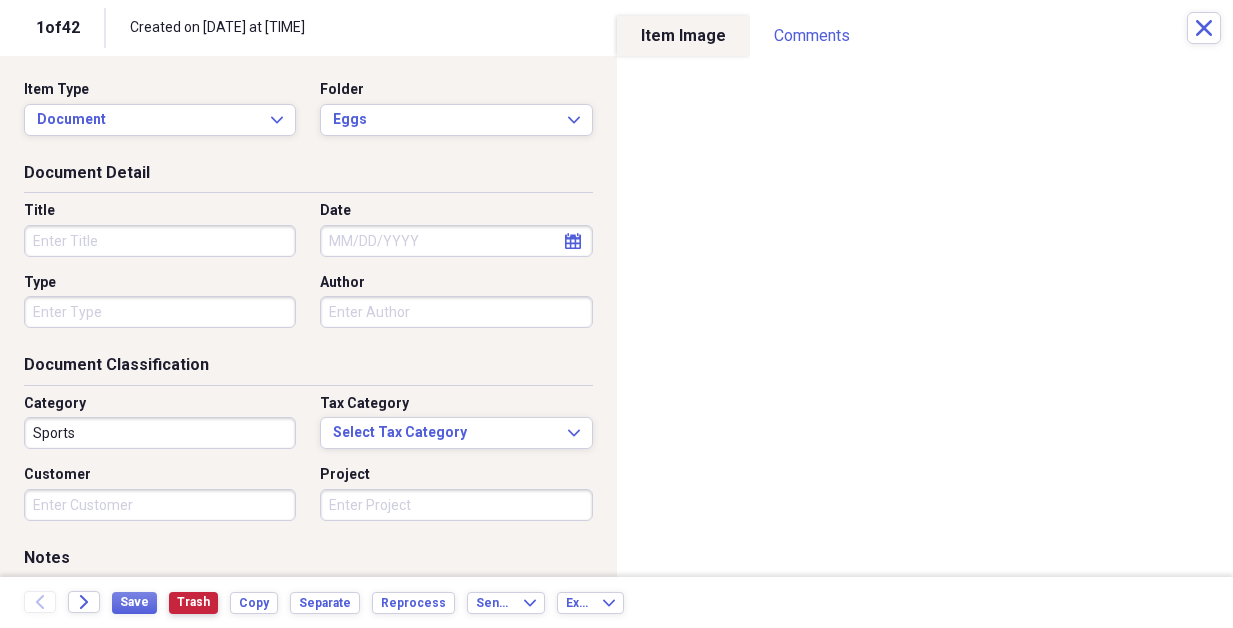 click on "Trash" at bounding box center [193, 602] 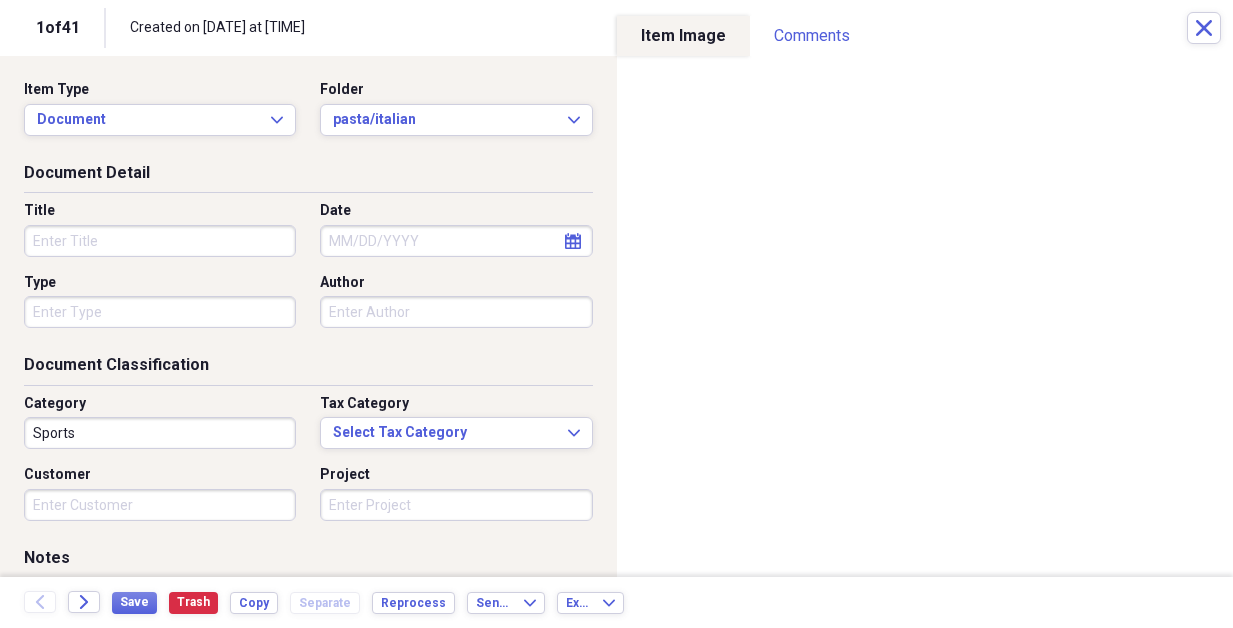 click on "Title" at bounding box center (160, 241) 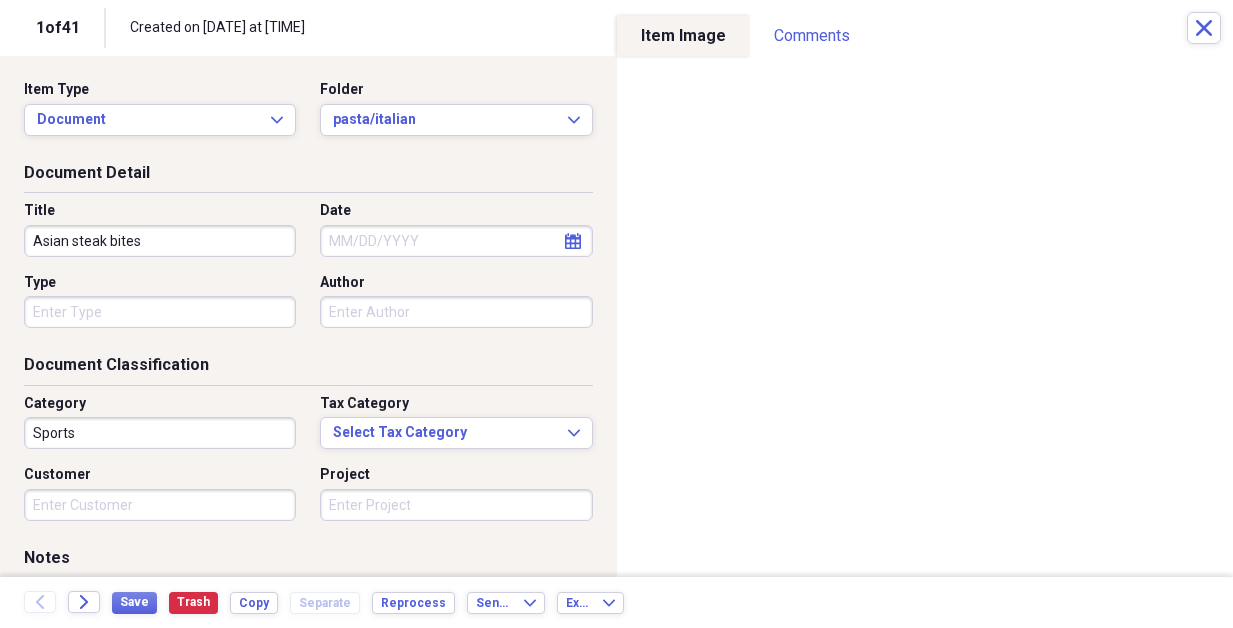 type on "Asian steak bites" 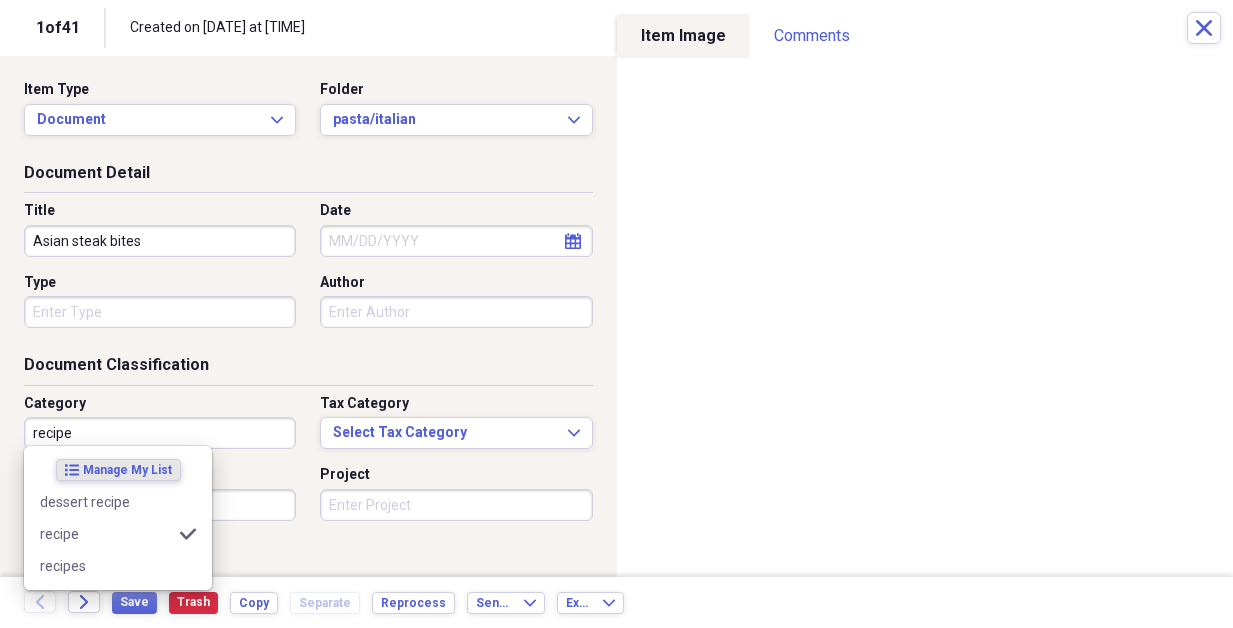 type on "recipe" 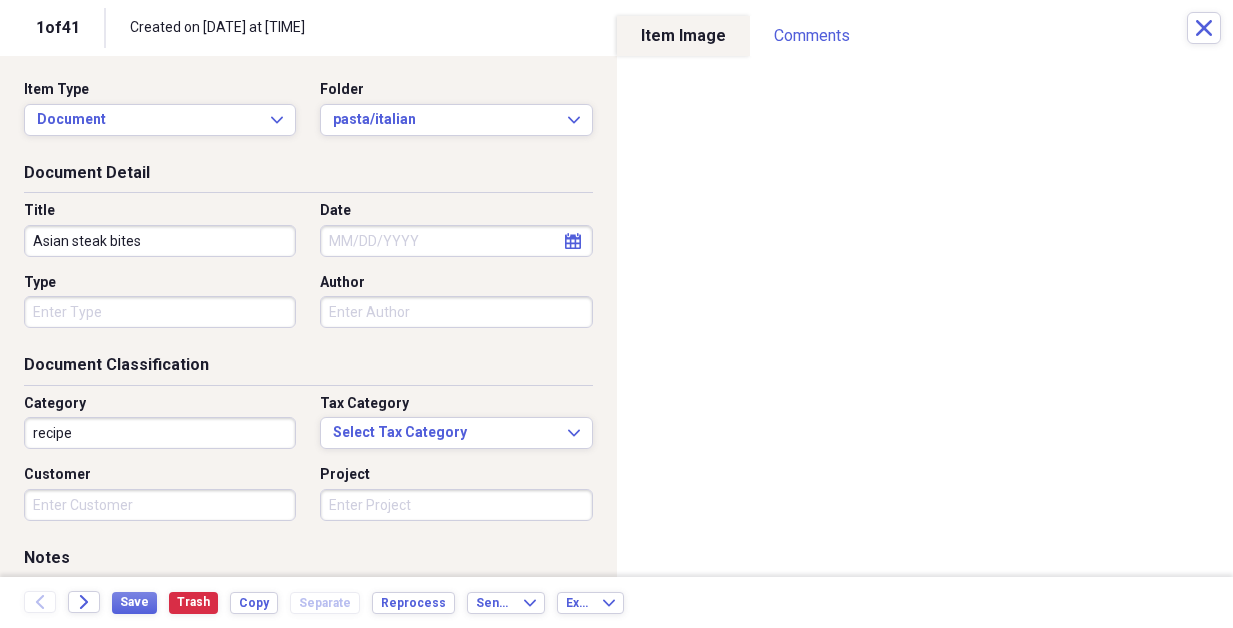 click on "Customer" at bounding box center (160, 475) 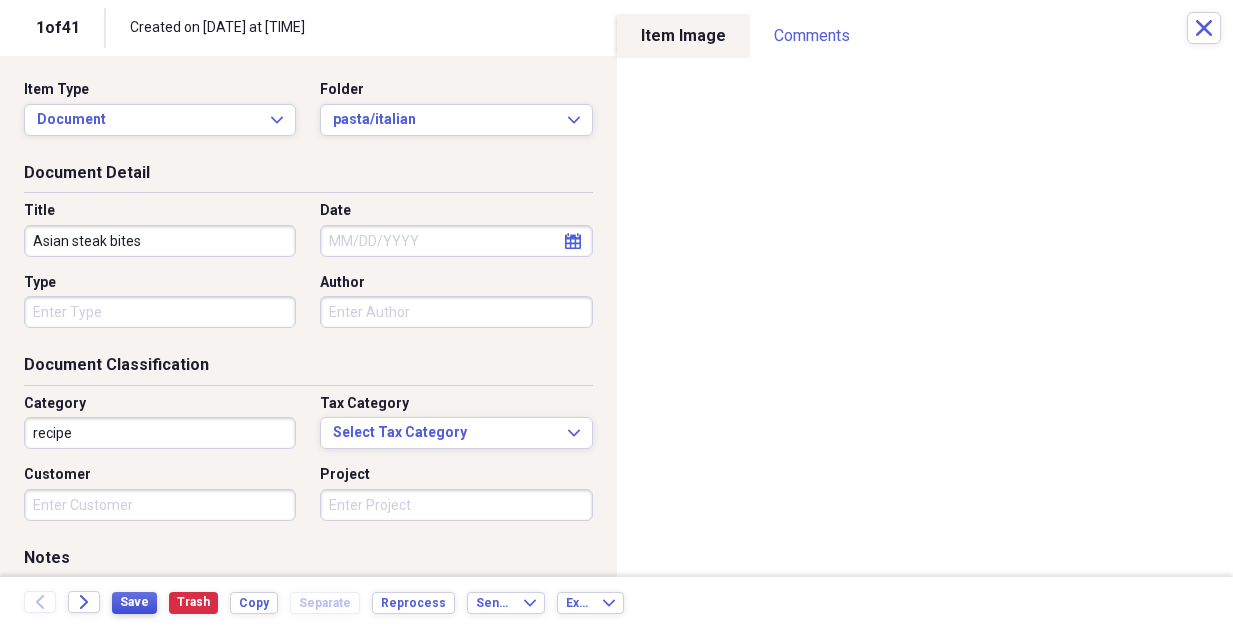 click on "Save" at bounding box center (134, 602) 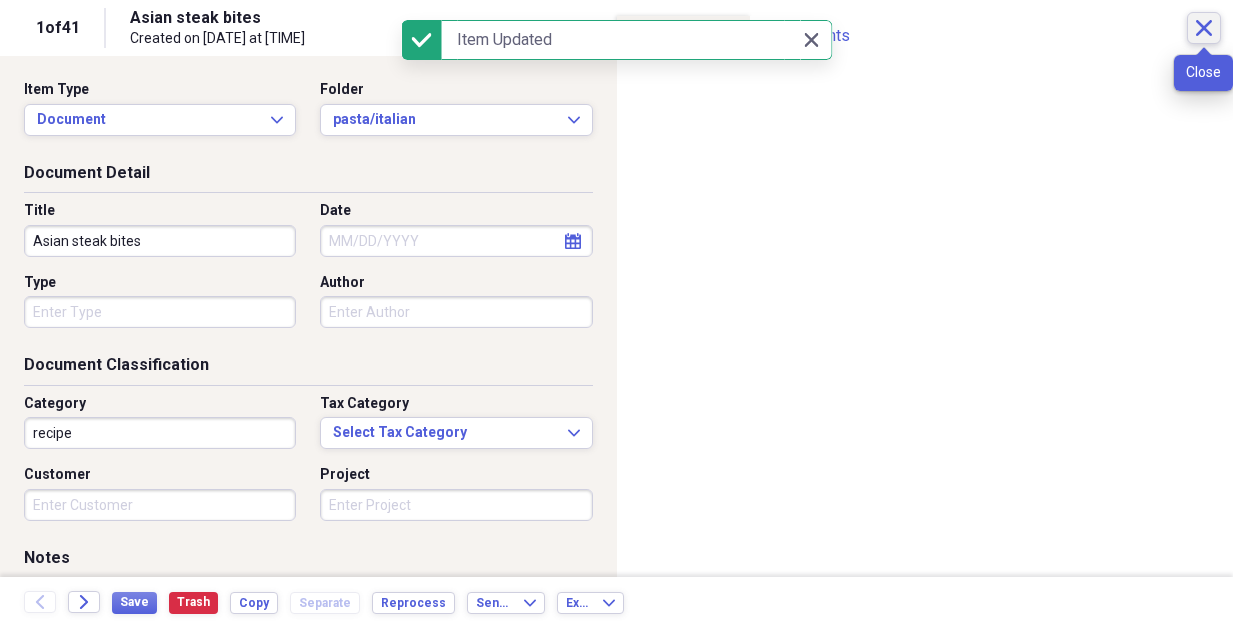 click on "Close" at bounding box center [1204, 28] 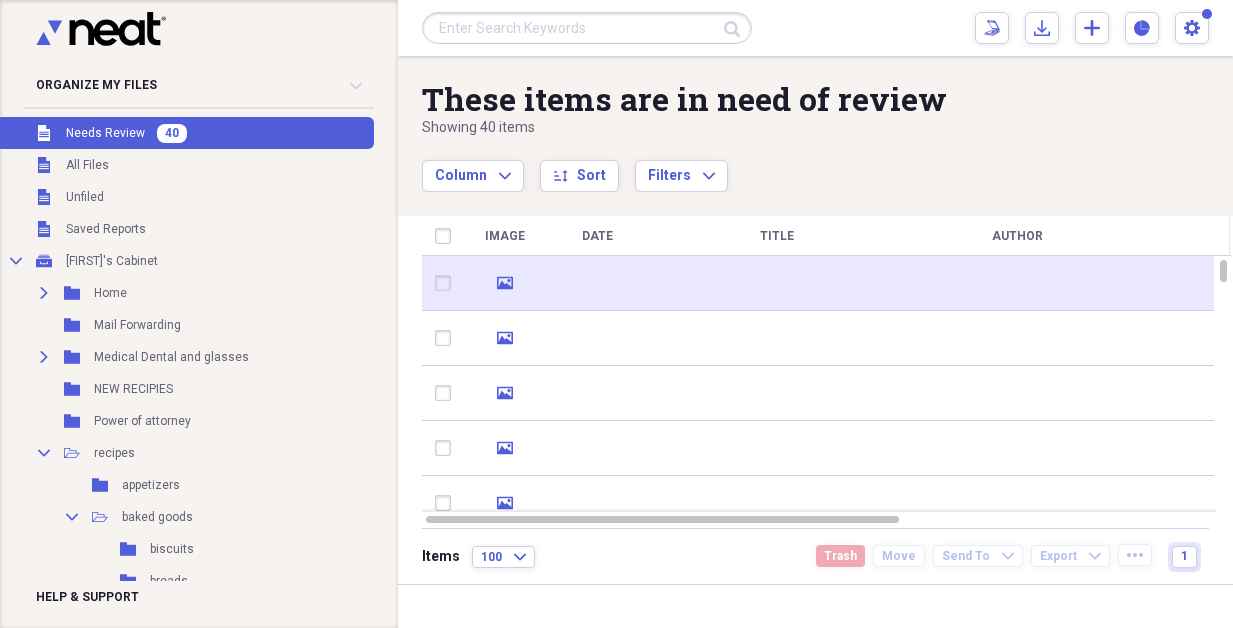 click at bounding box center (777, 283) 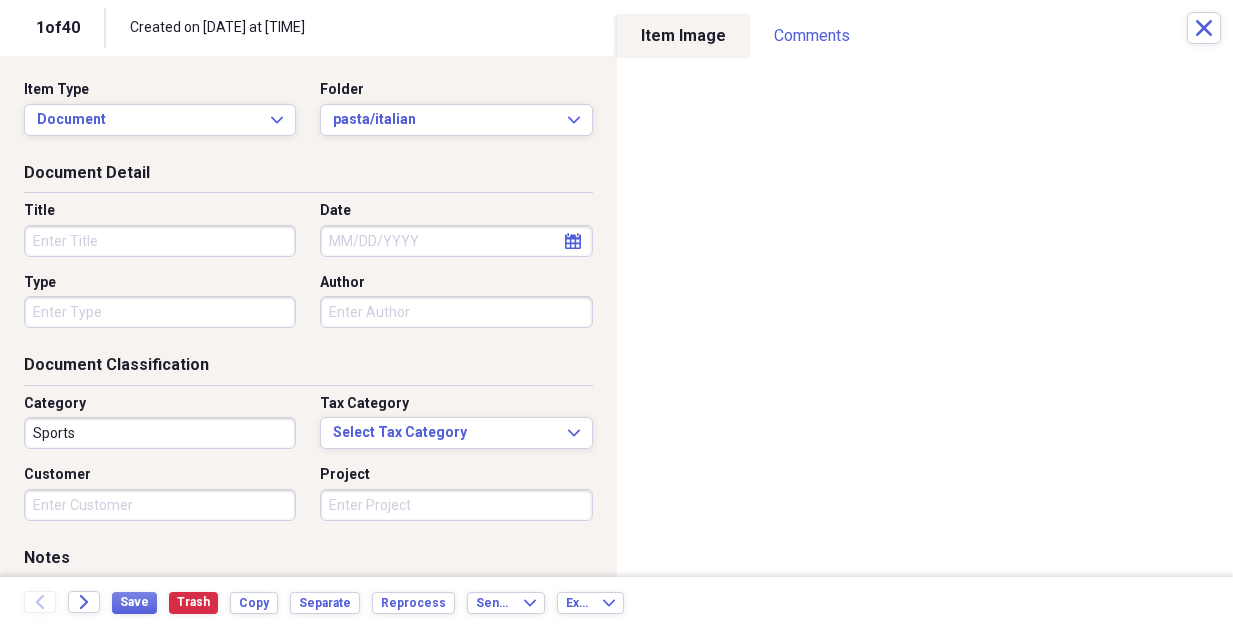 click on "Title" at bounding box center [160, 241] 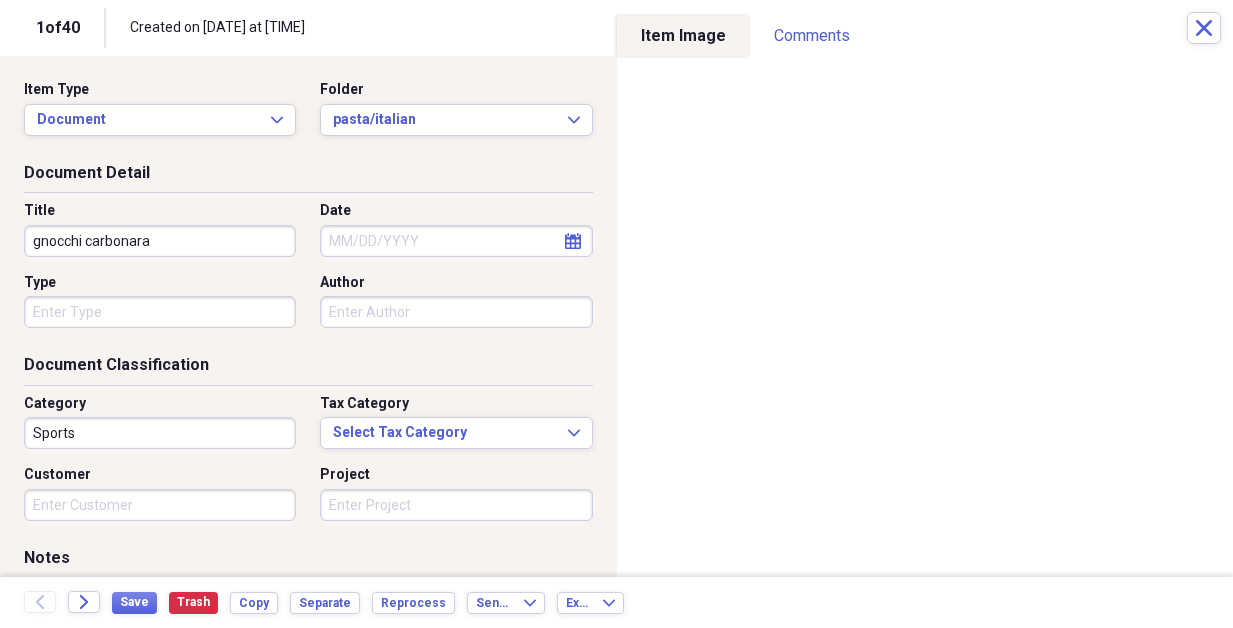 type on "gnocchi carbonara" 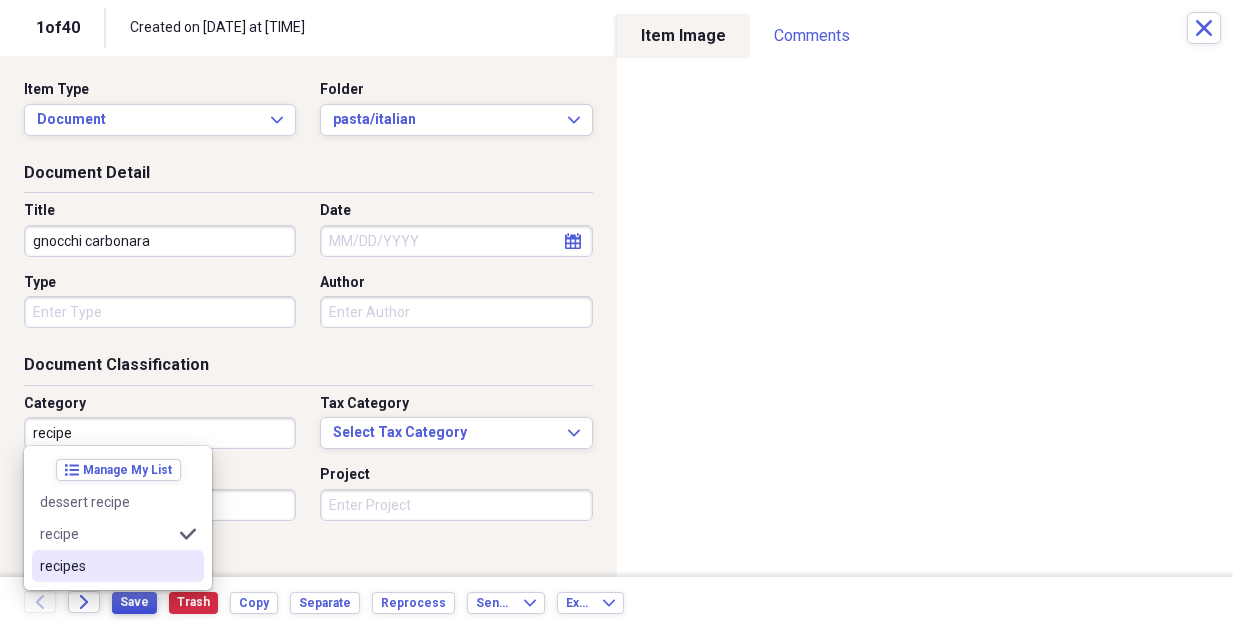 type on "recipe" 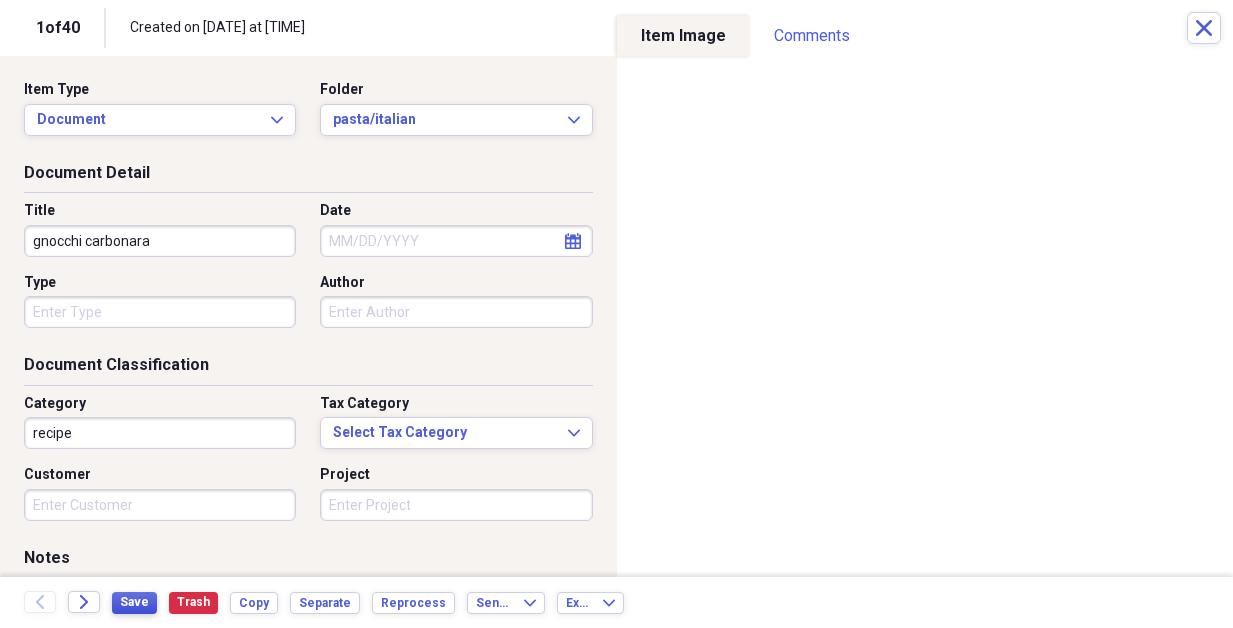 click on "Save" at bounding box center [134, 602] 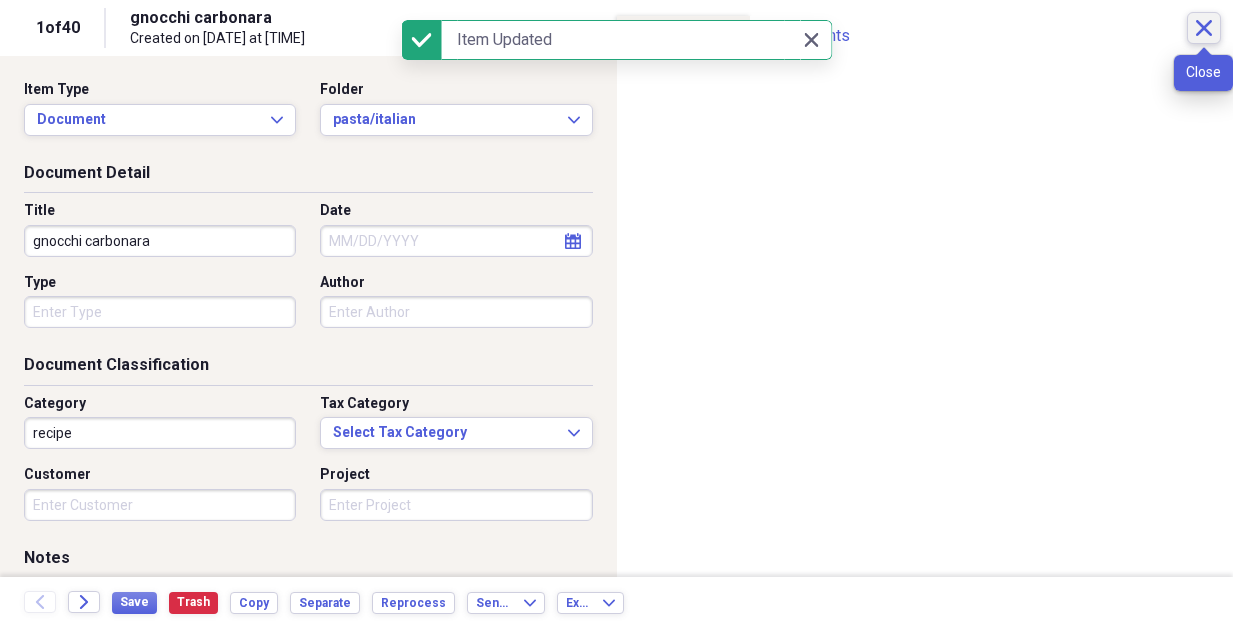 click on "Close" at bounding box center [1204, 28] 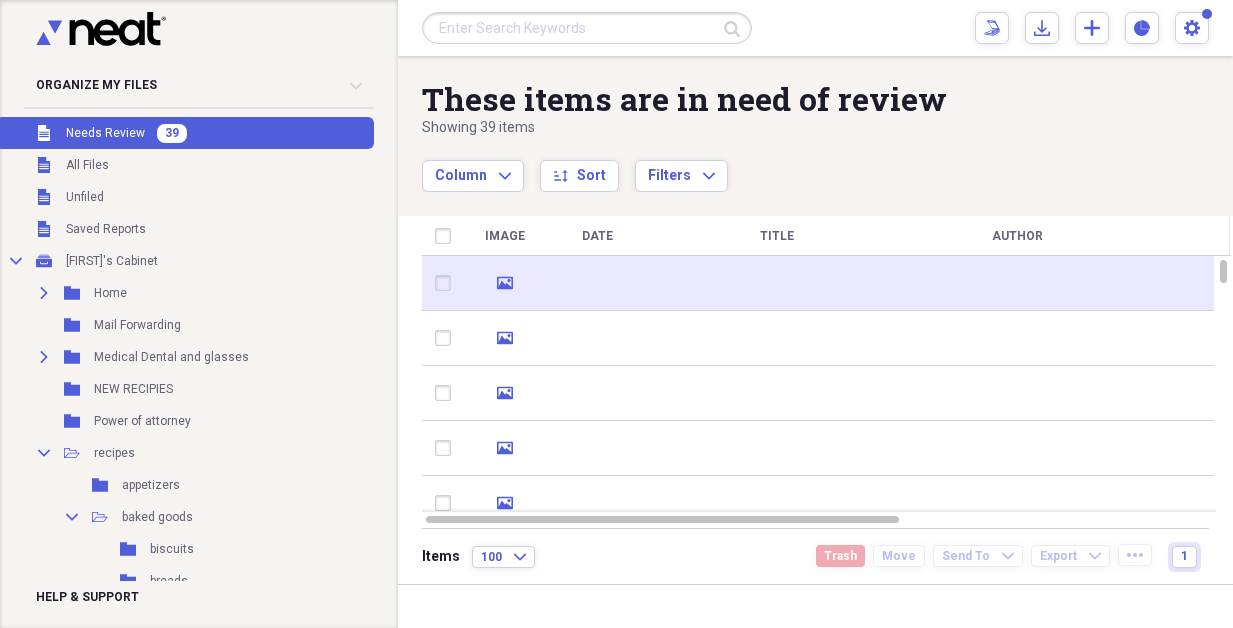 click at bounding box center [597, 283] 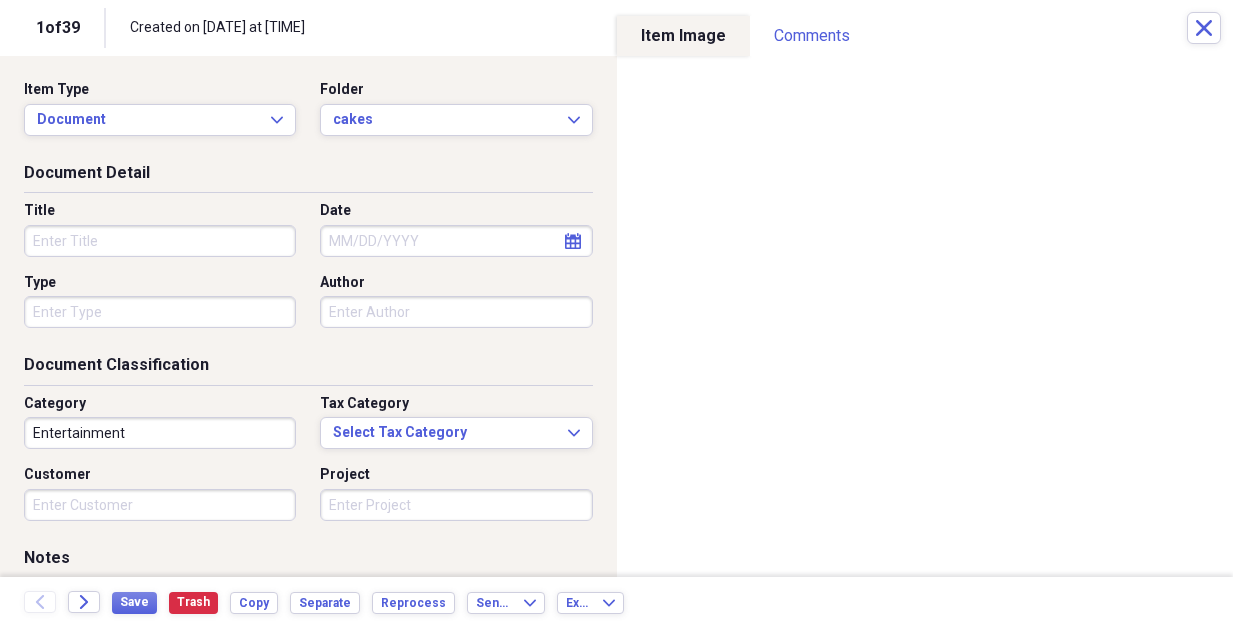 click on "Title" at bounding box center (160, 241) 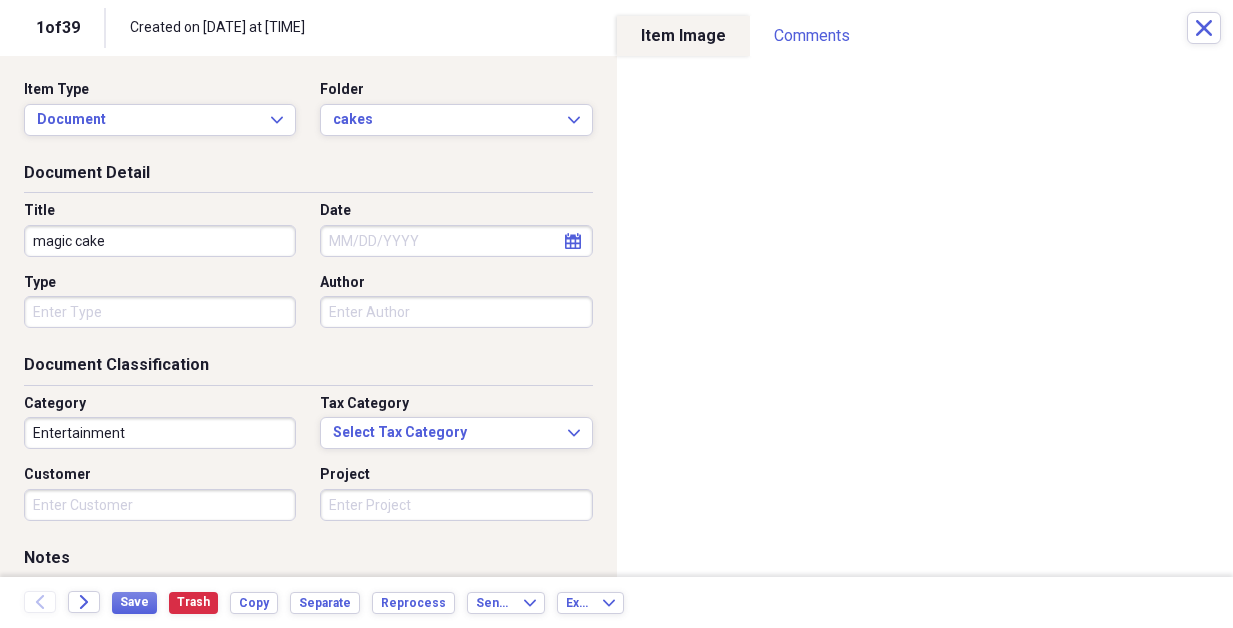 type on "magic cake" 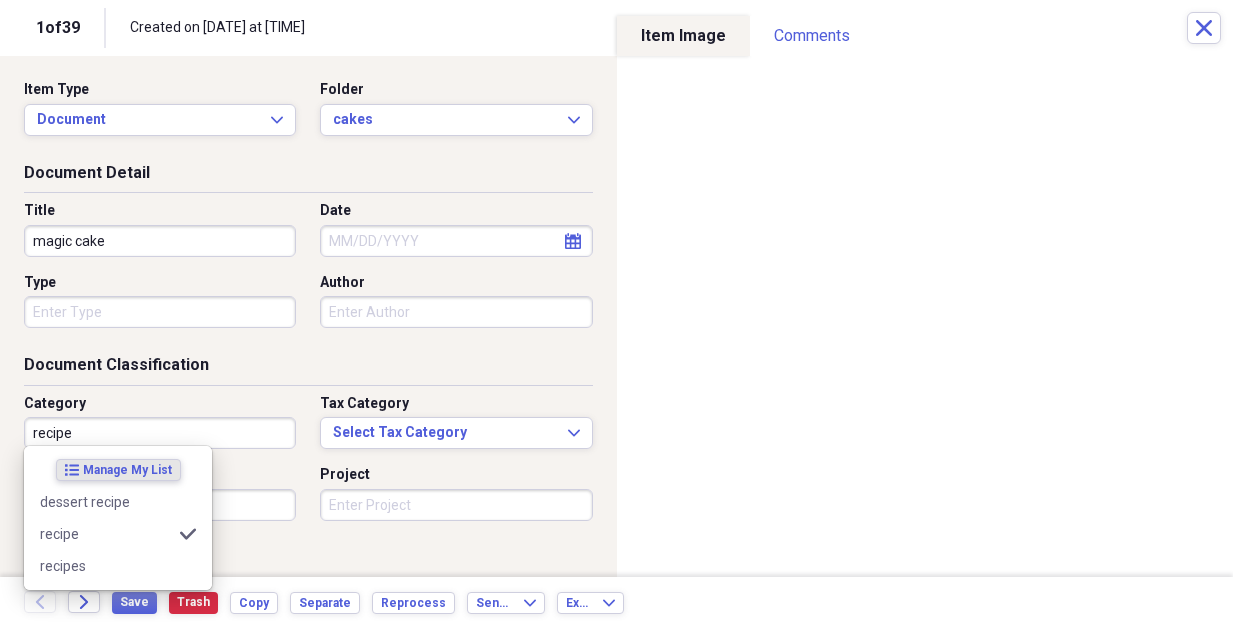 type on "recipe" 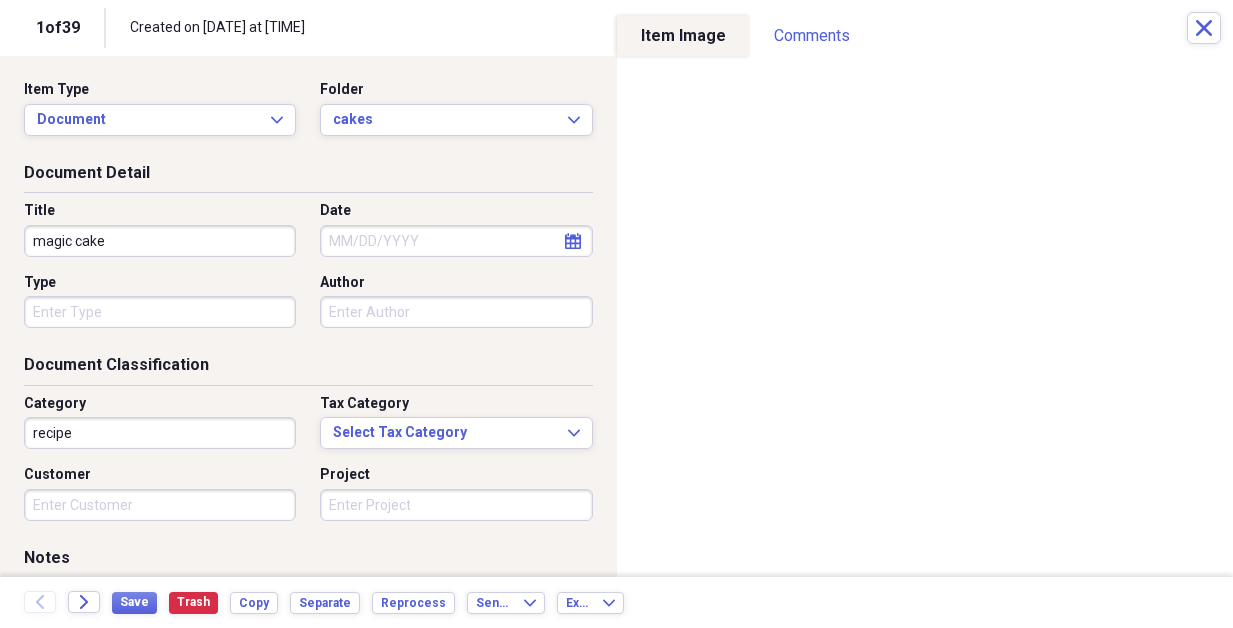 drag, startPoint x: 293, startPoint y: 551, endPoint x: 283, endPoint y: 544, distance: 12.206555 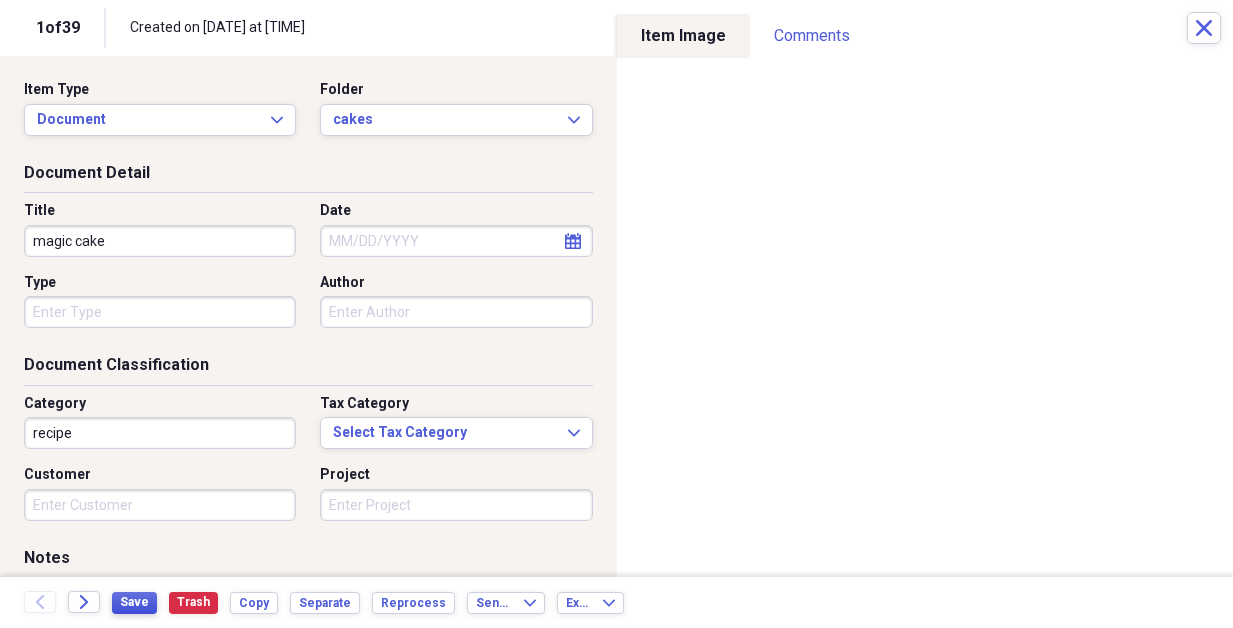 click on "Save" at bounding box center [134, 602] 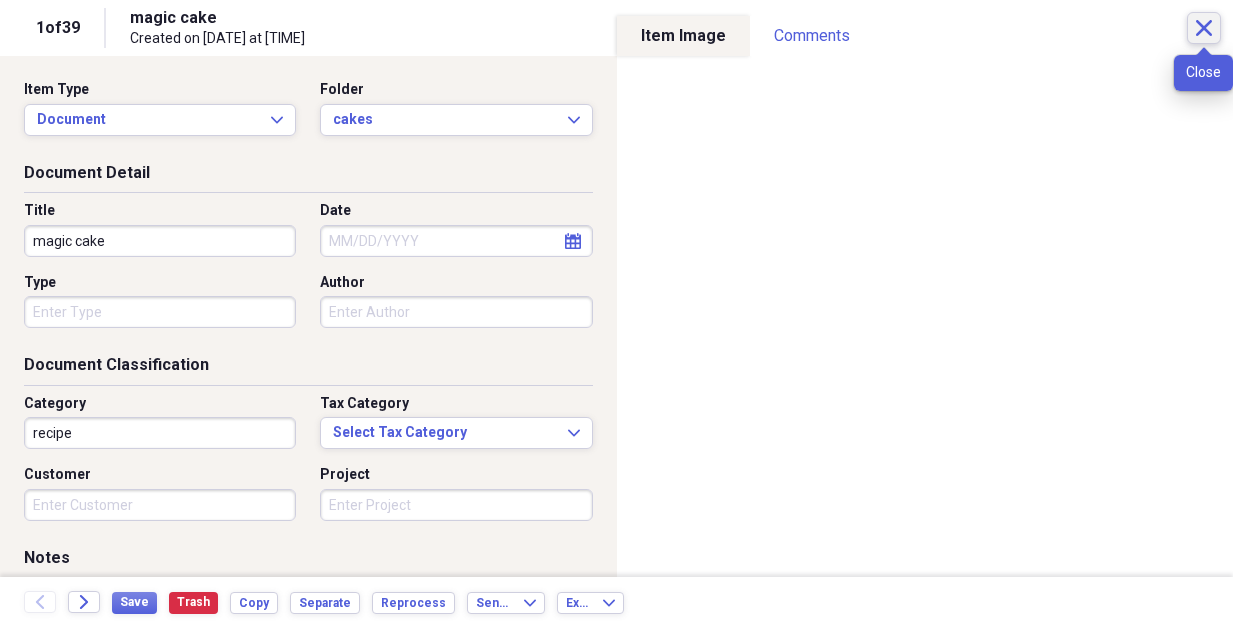 click on "Close" 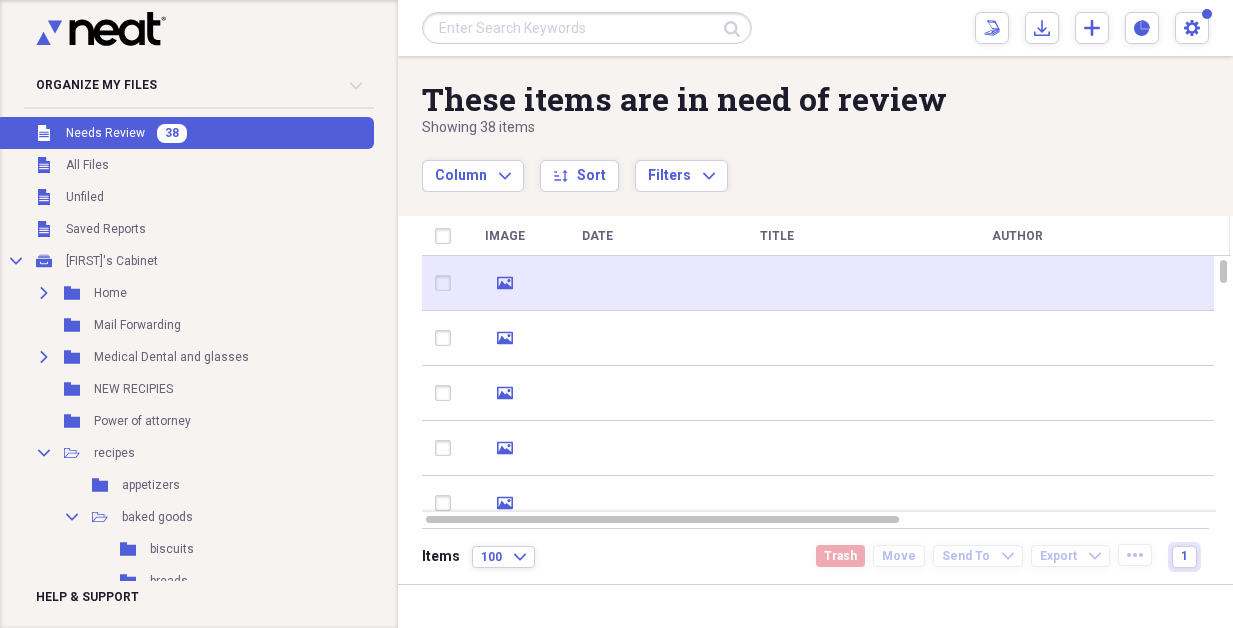 click at bounding box center [1017, 283] 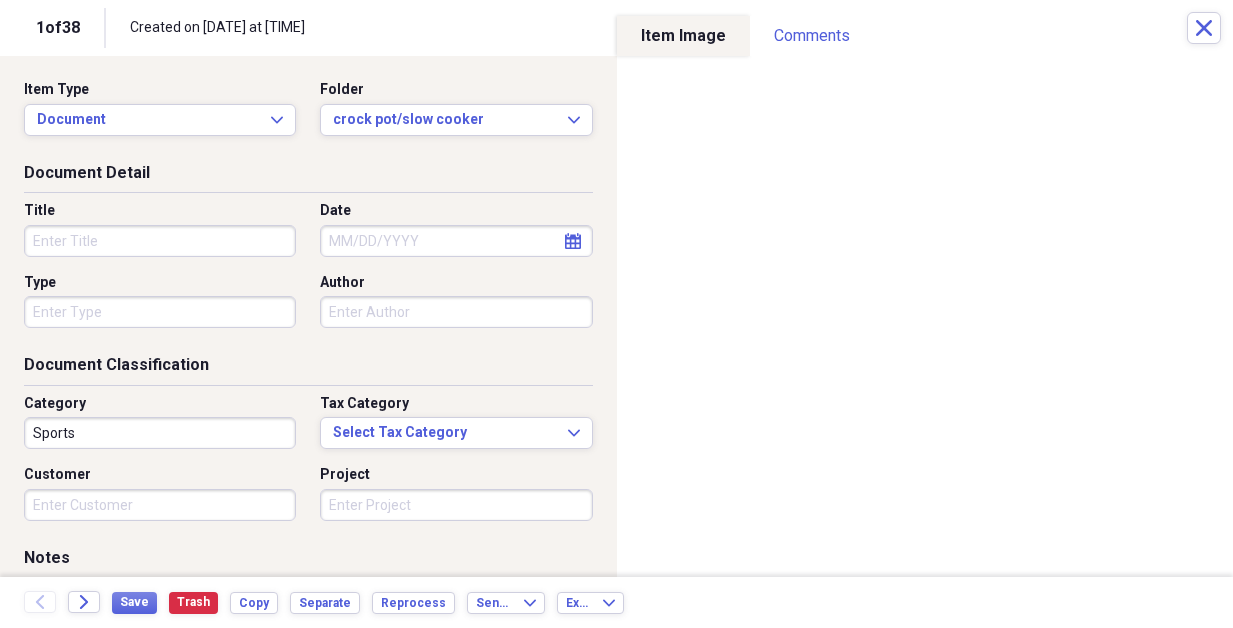 click on "Title" at bounding box center [166, 229] 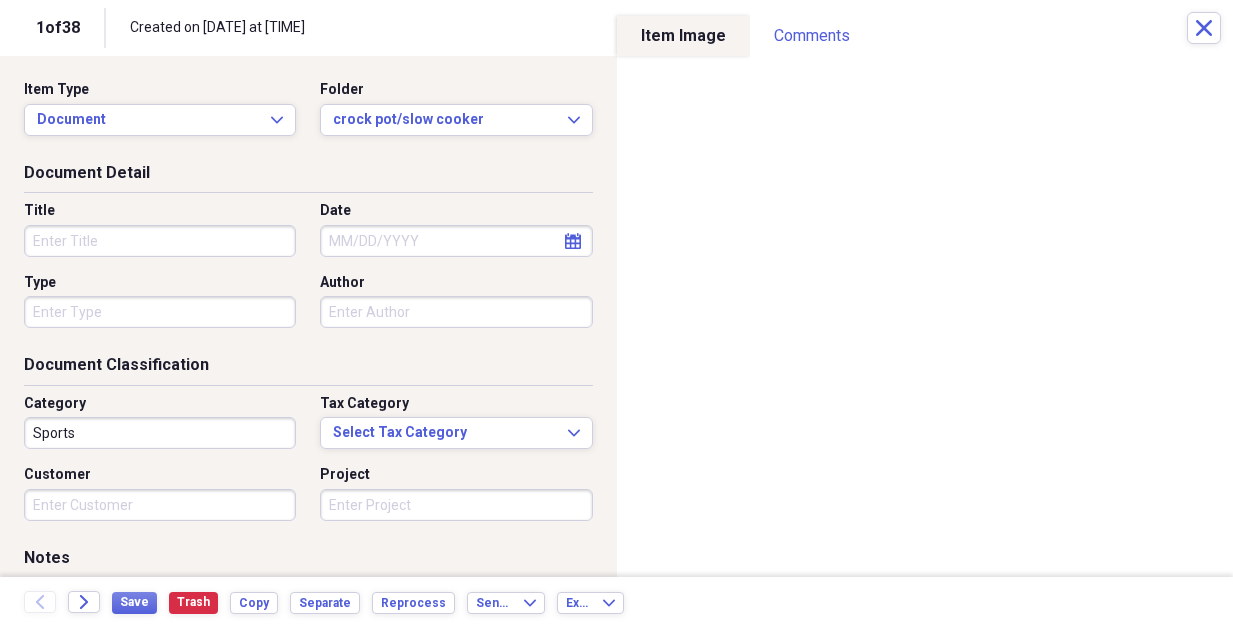 click on "Title" at bounding box center (160, 241) 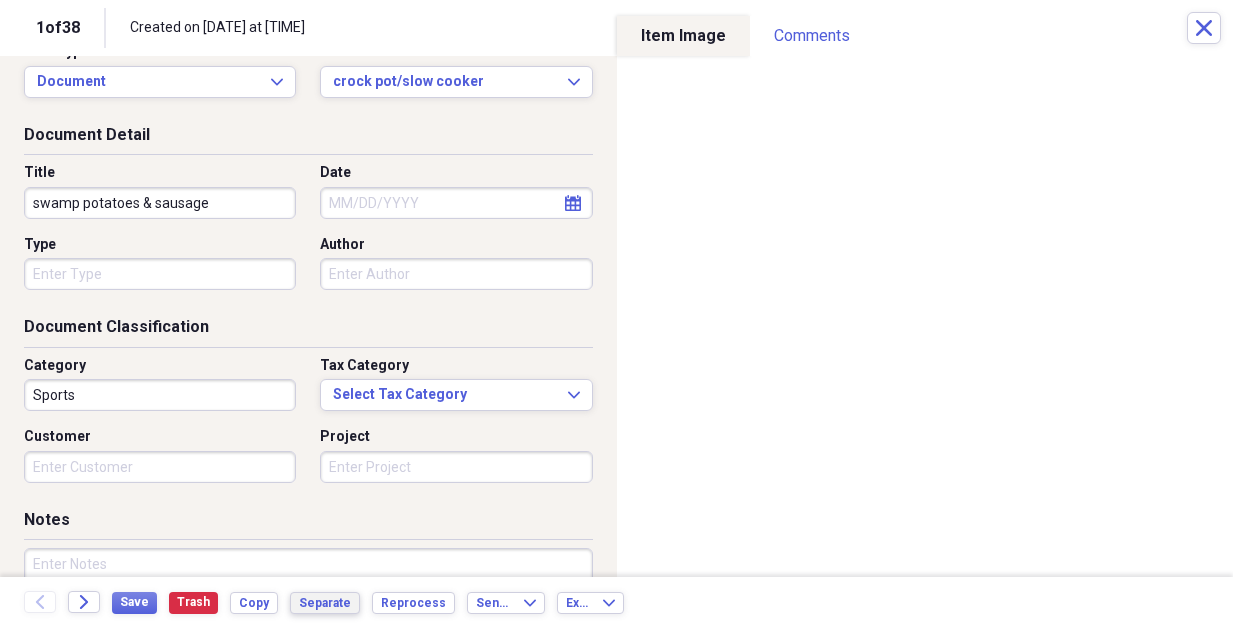scroll, scrollTop: 100, scrollLeft: 0, axis: vertical 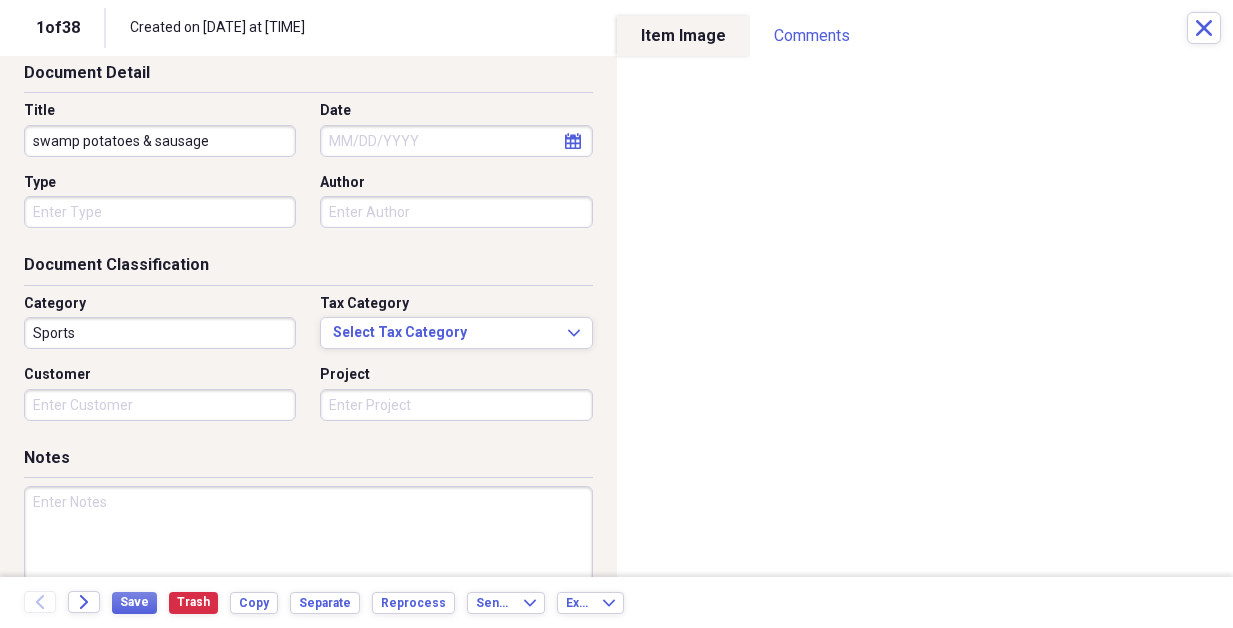 type on "swamp potatoes & sausage" 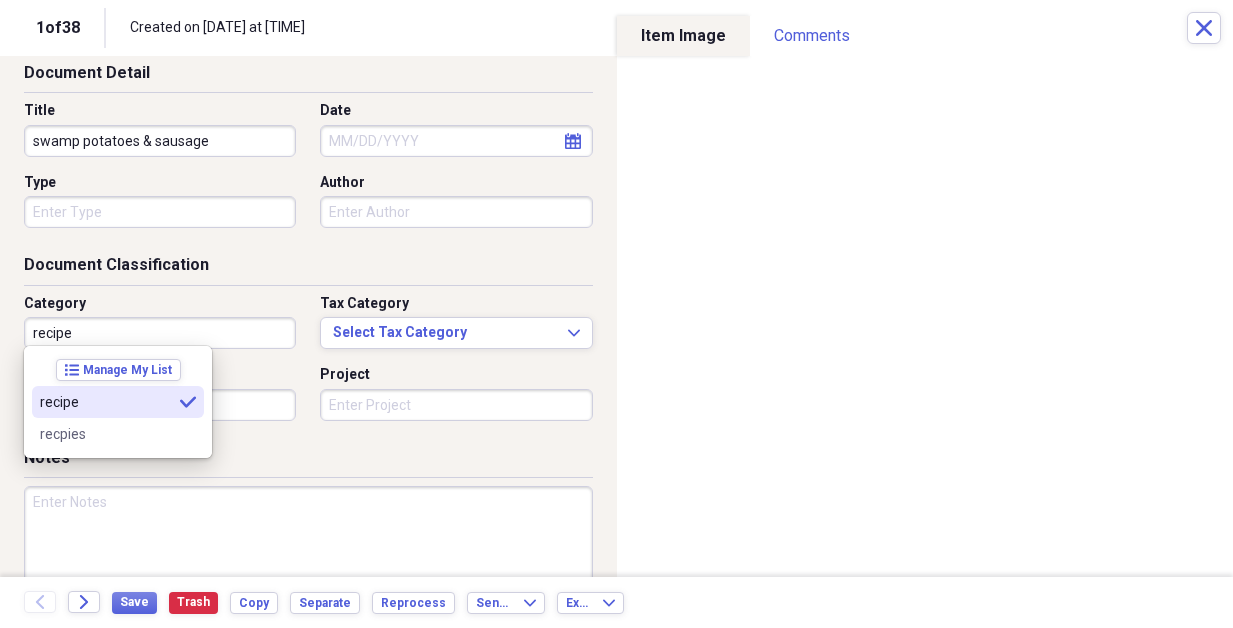 type on "recipe" 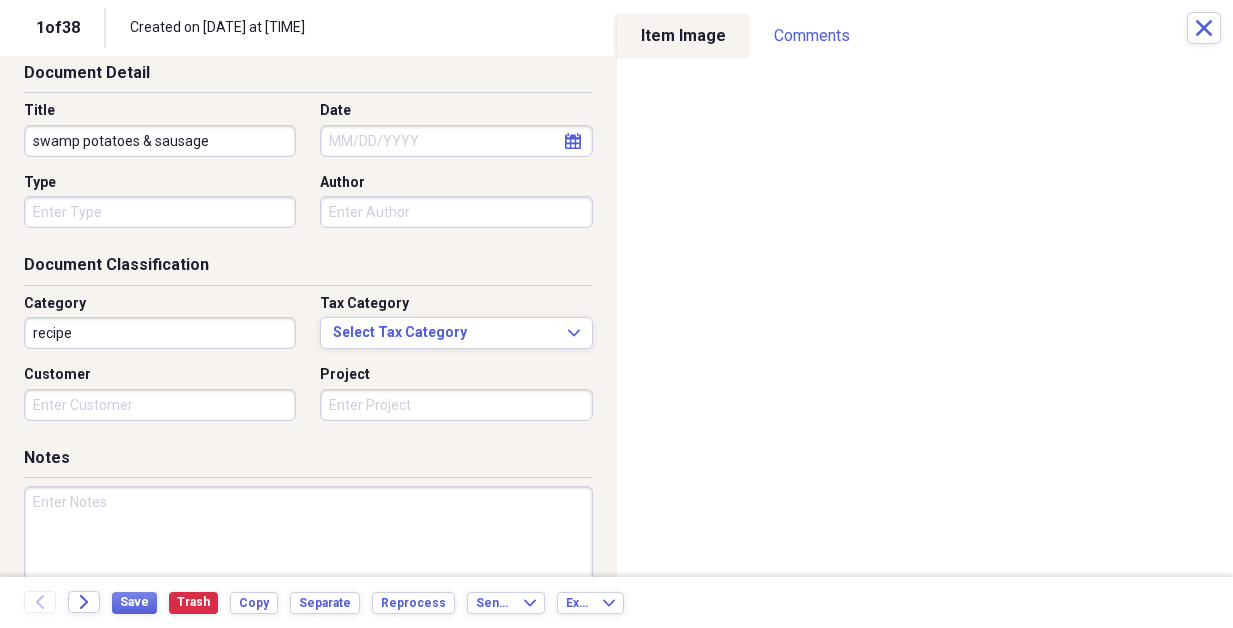 click on "Notes" at bounding box center [308, 462] 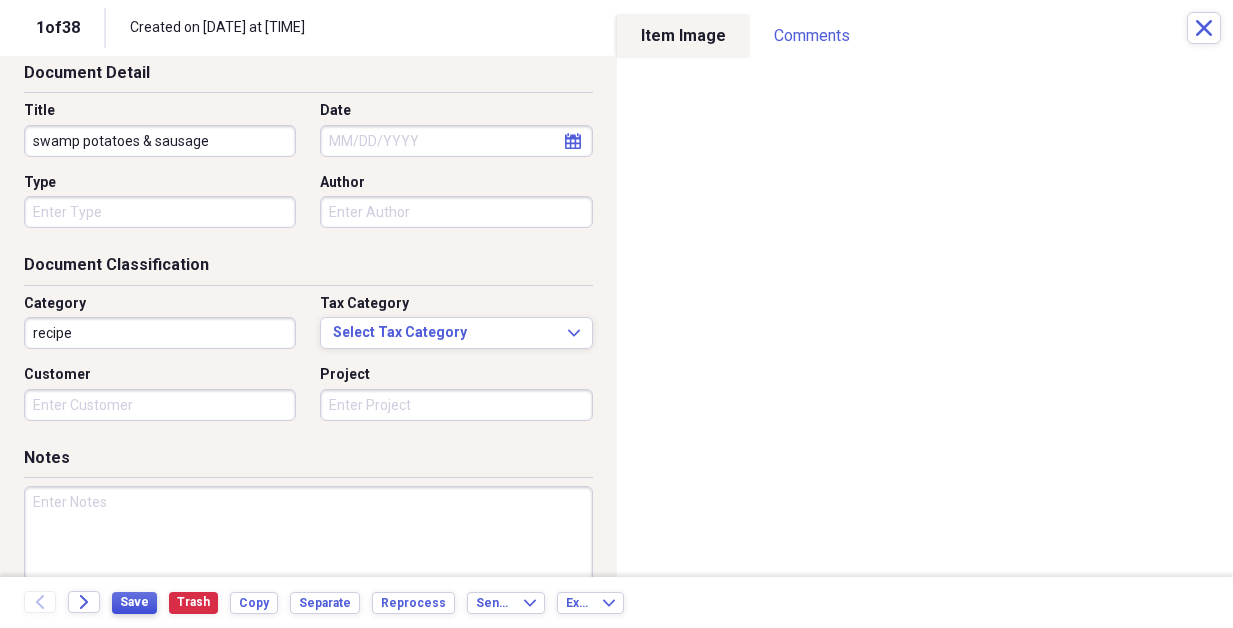 click on "Save" at bounding box center [134, 602] 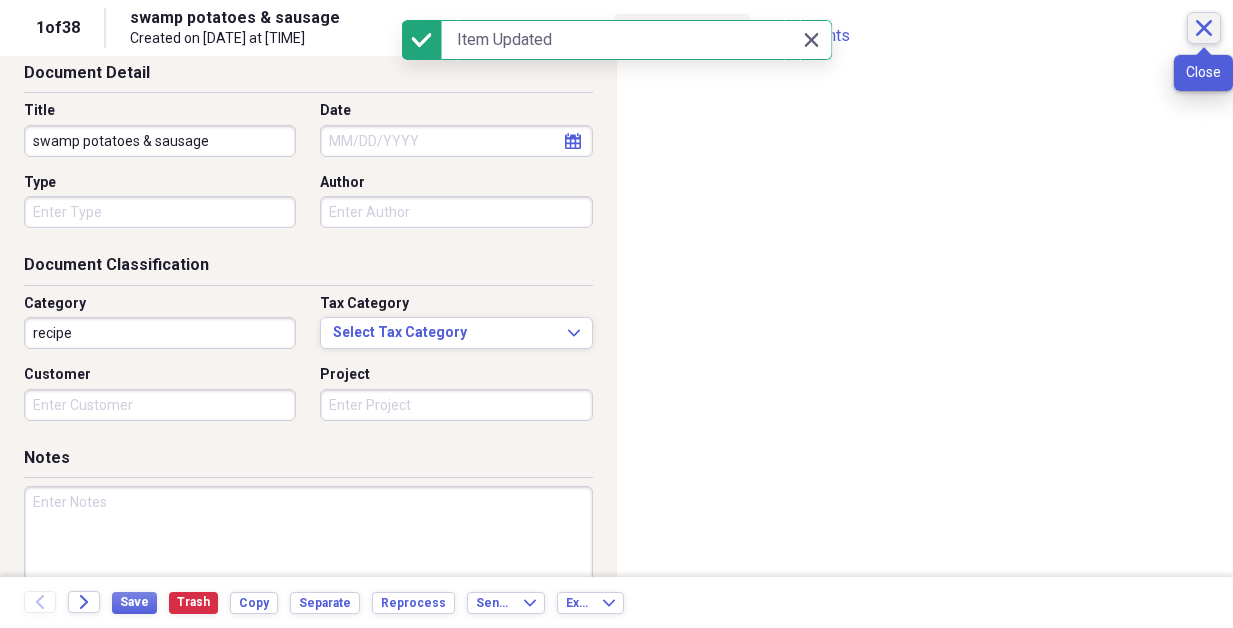 click on "Close" 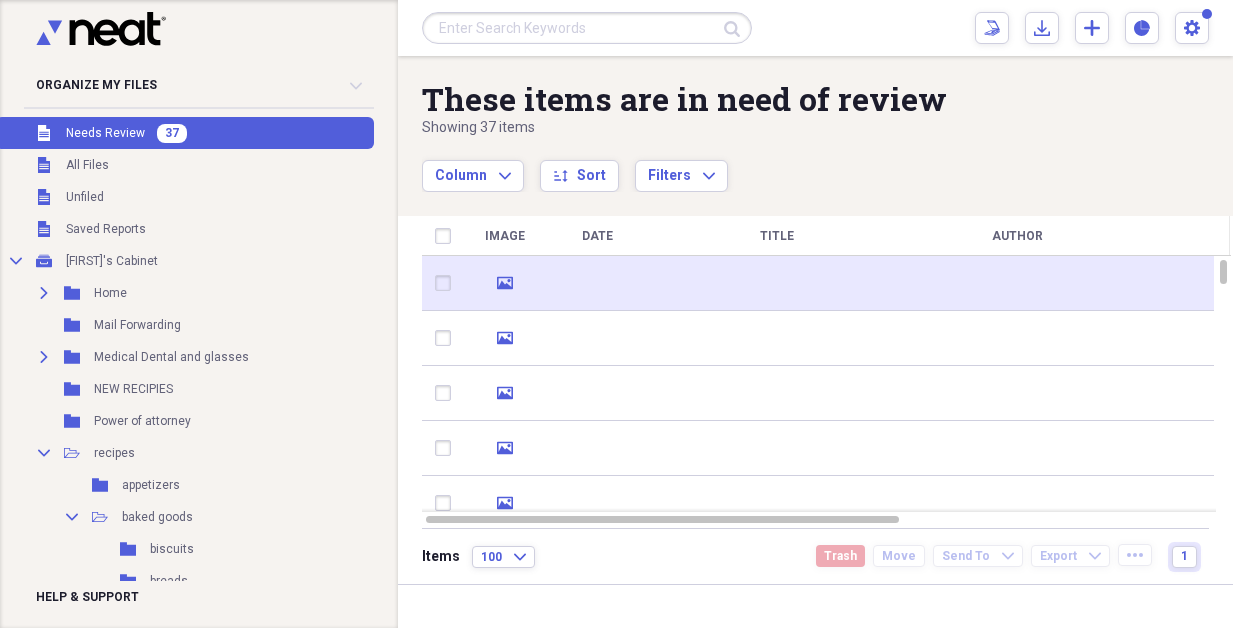 click at bounding box center [1017, 283] 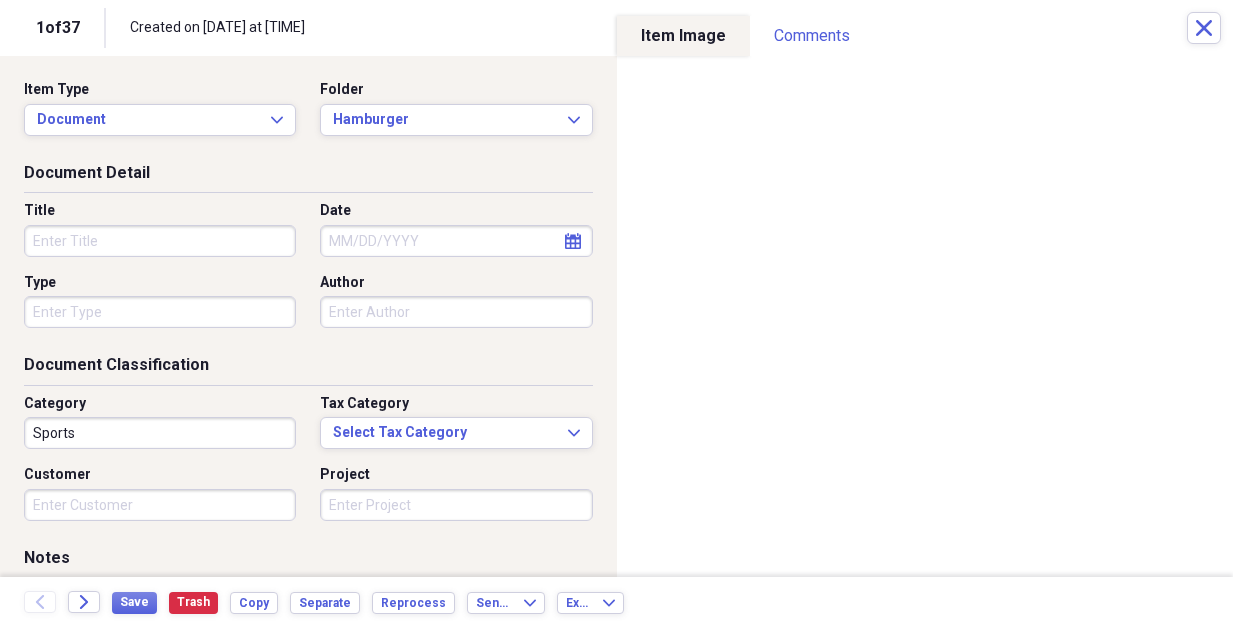 click on "Title" at bounding box center (160, 241) 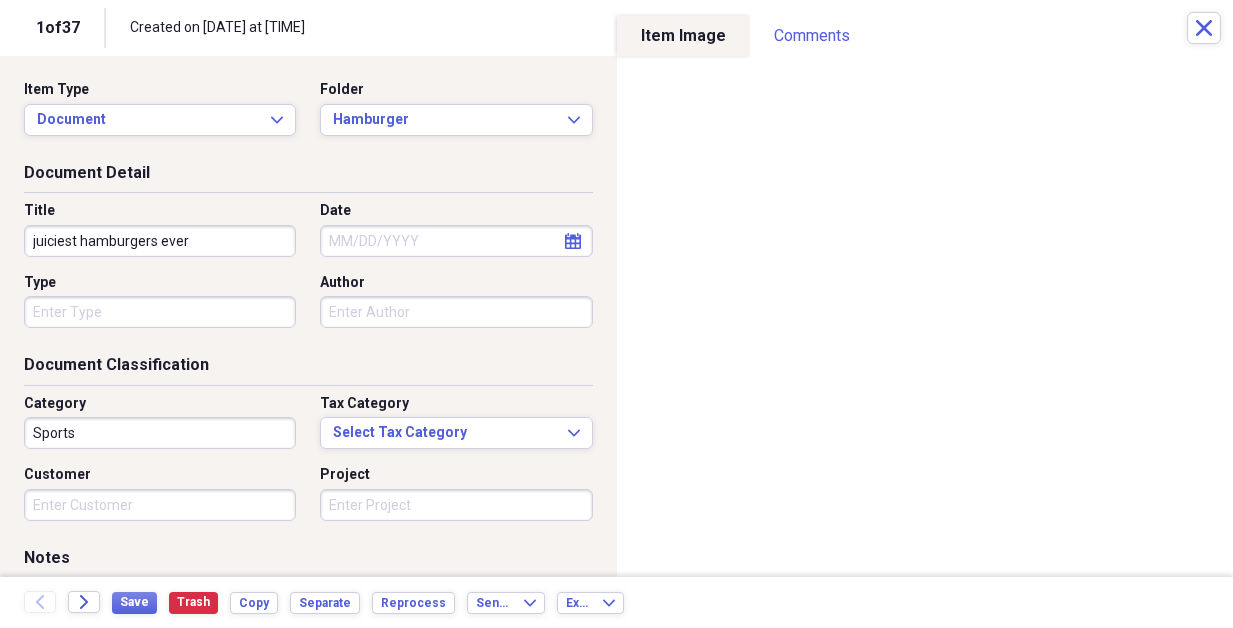 type on "juiciest hamburgers ever" 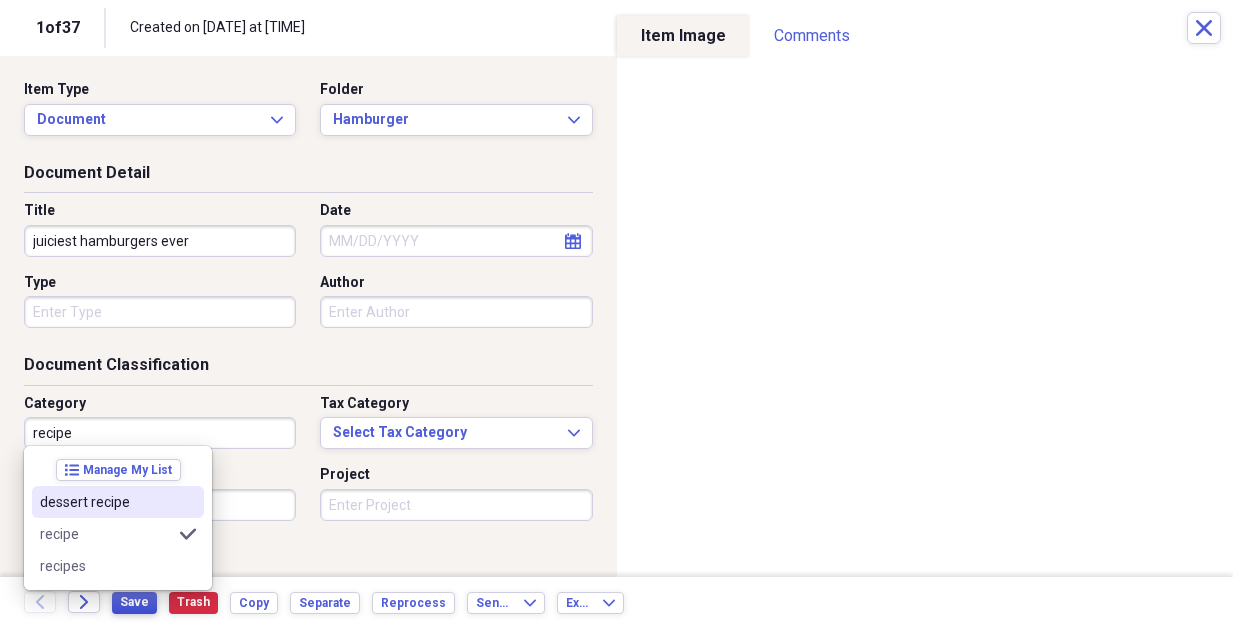 type on "recipe" 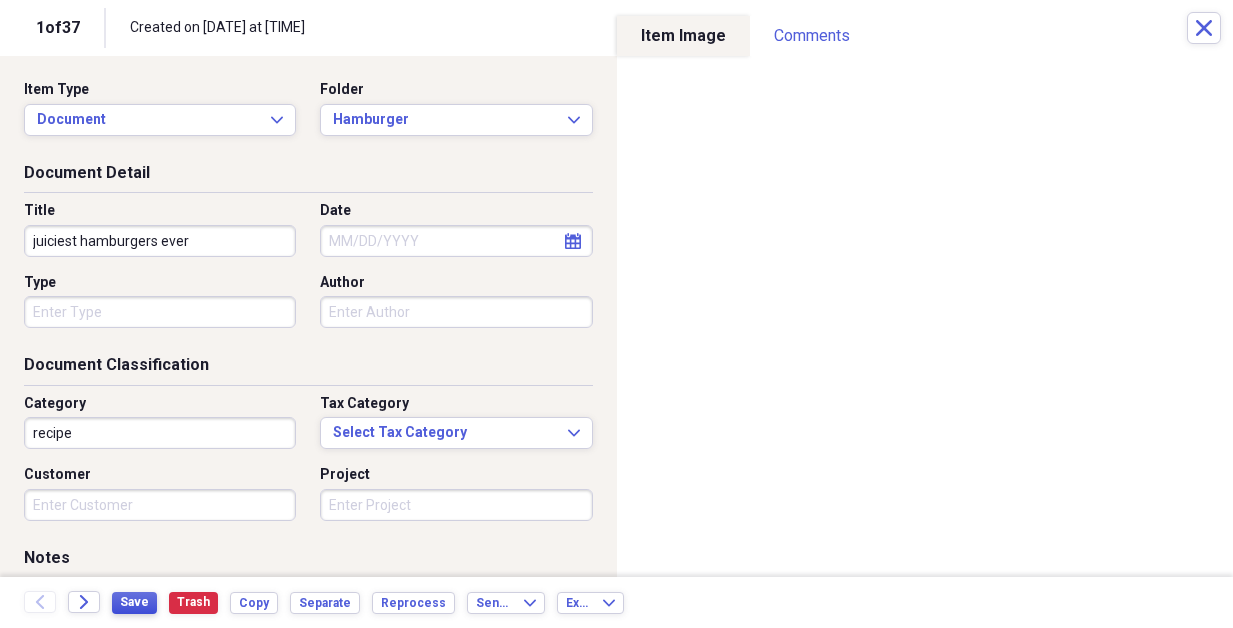click on "Save" at bounding box center (134, 602) 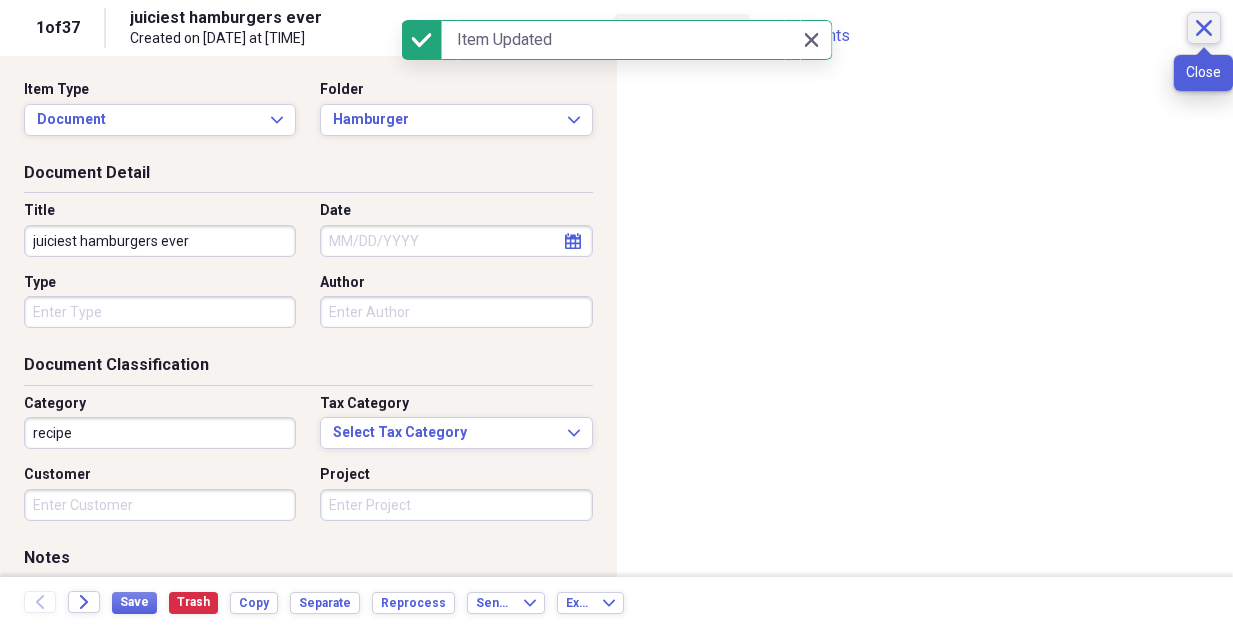 click on "Close" 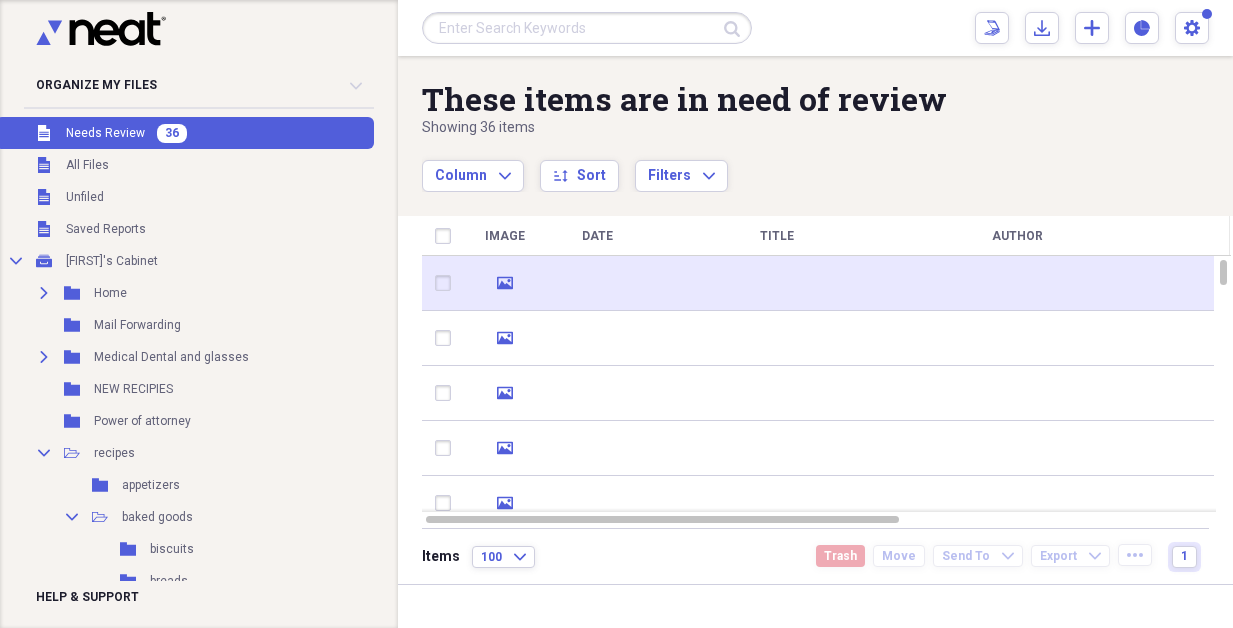 click at bounding box center [597, 283] 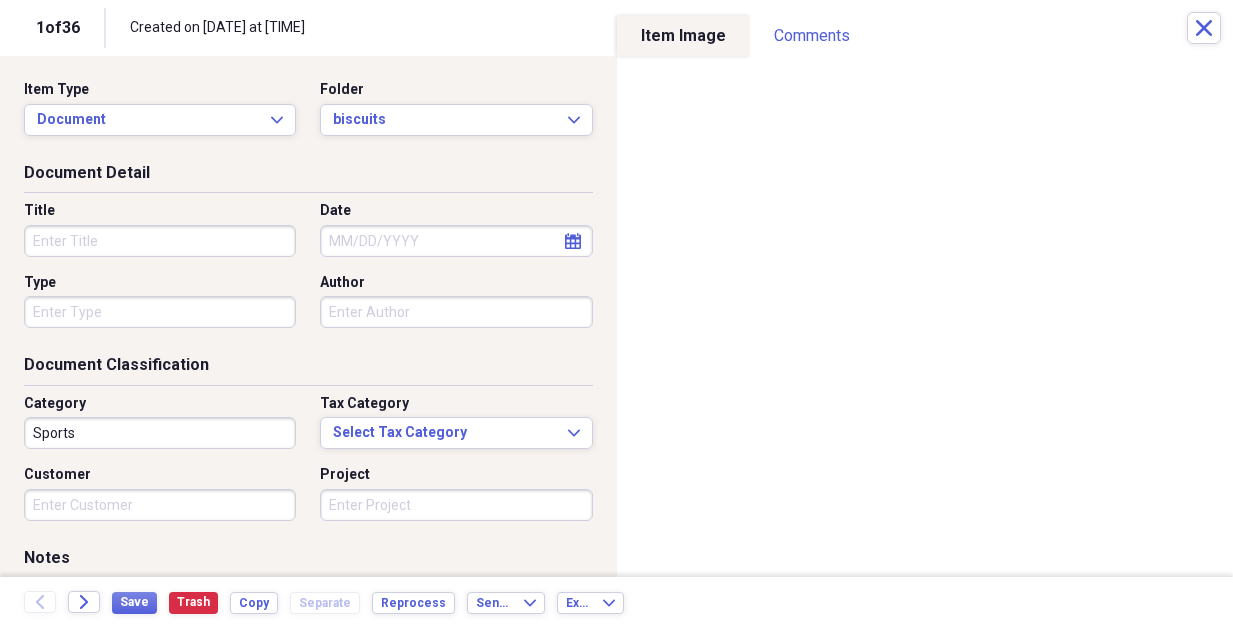click on "Title" at bounding box center (160, 241) 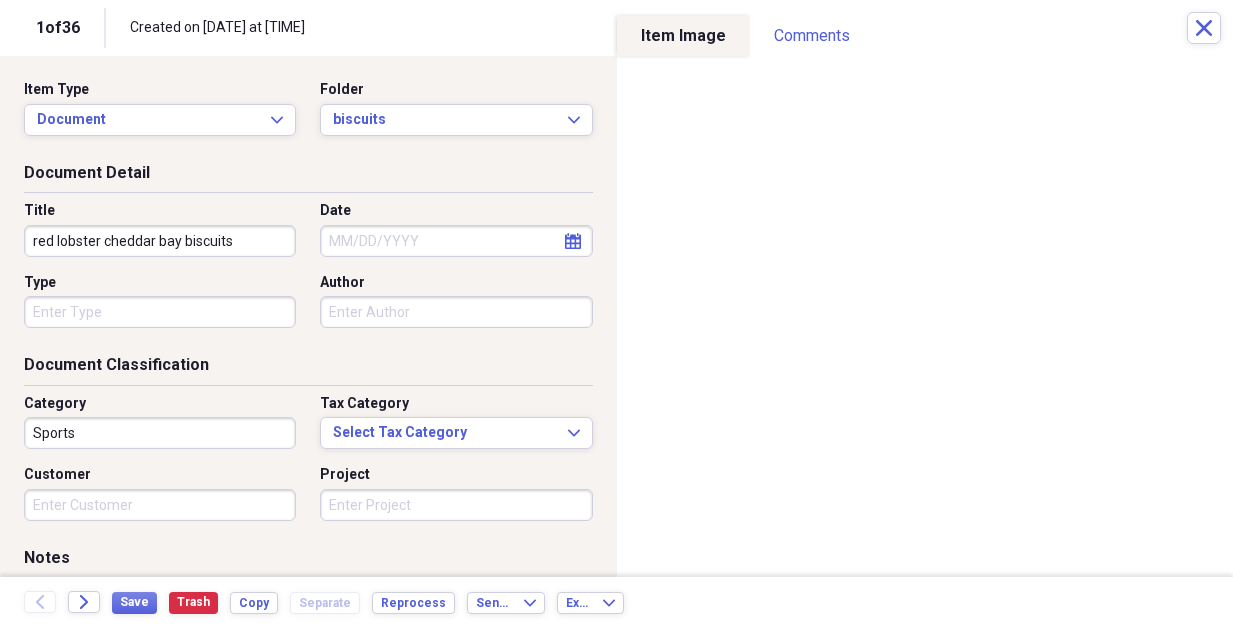 type on "red lobster cheddar bay biscuits" 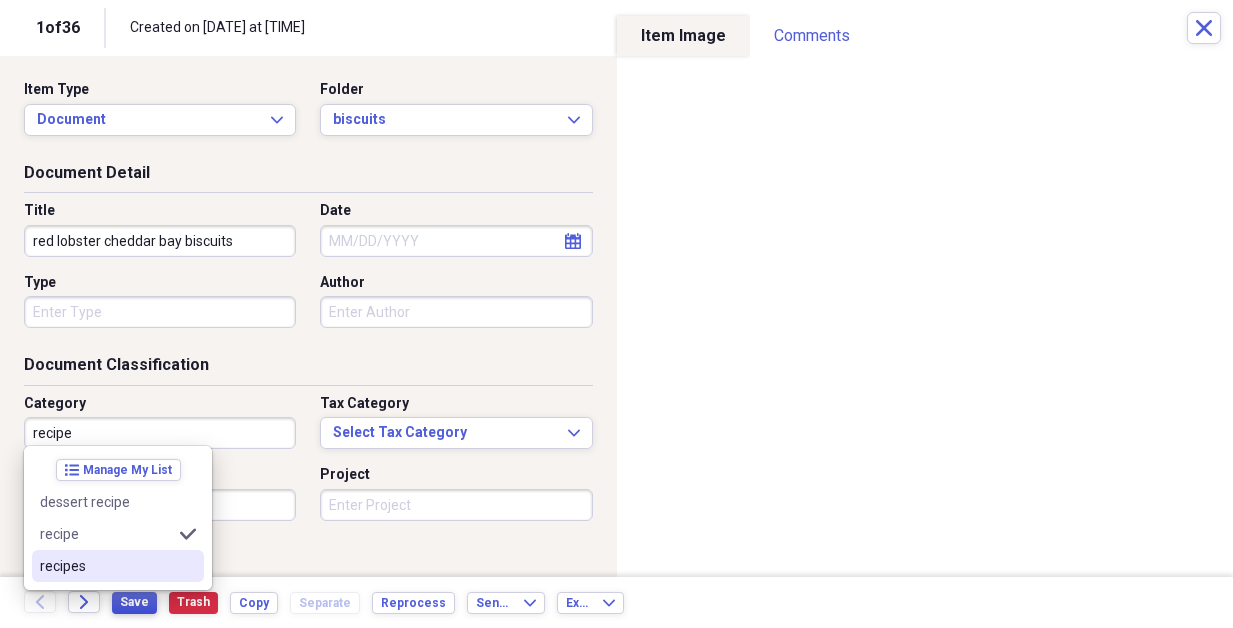 type on "recipe" 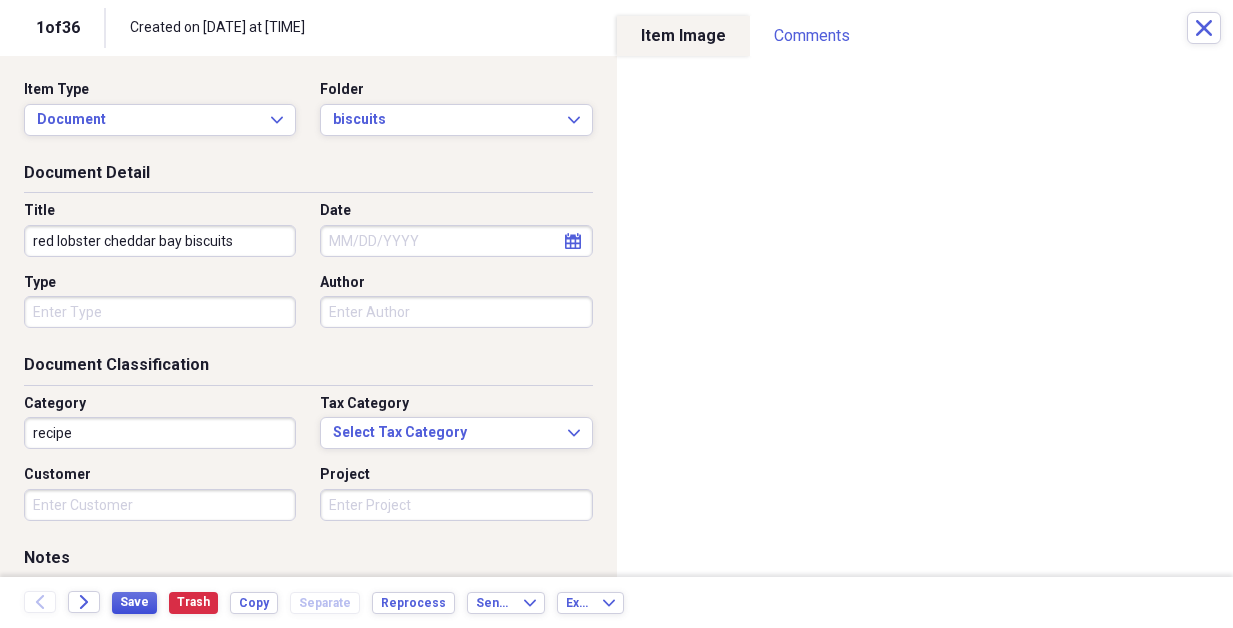 click on "Save" at bounding box center (134, 602) 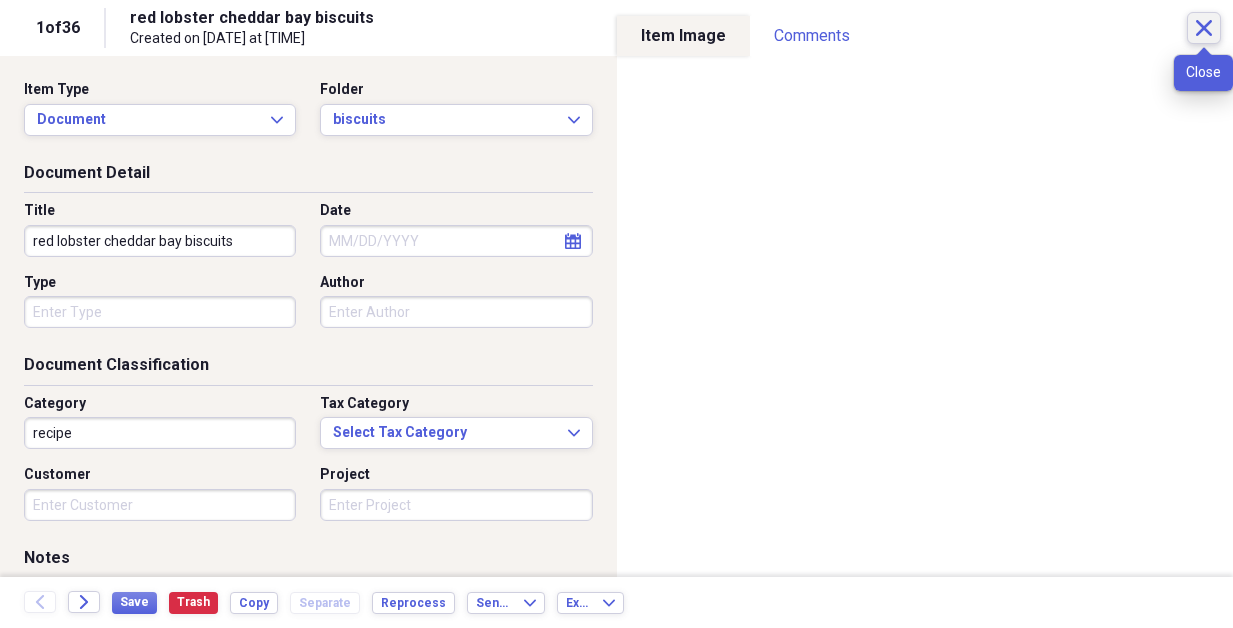 click on "Close" 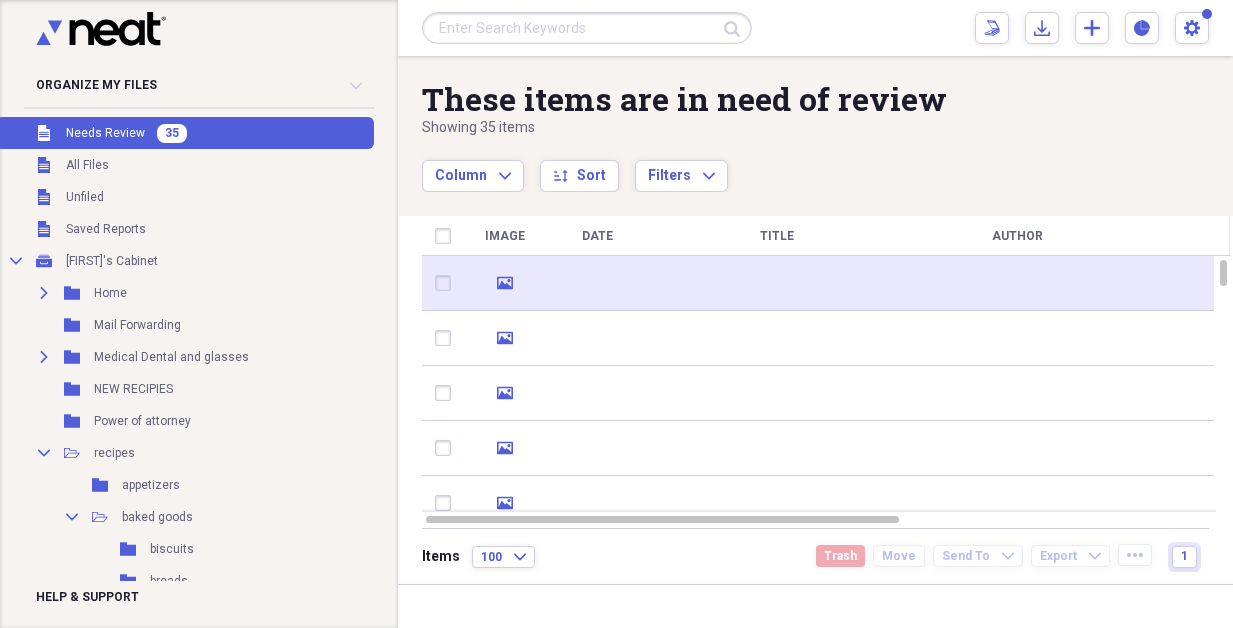 click at bounding box center [1017, 283] 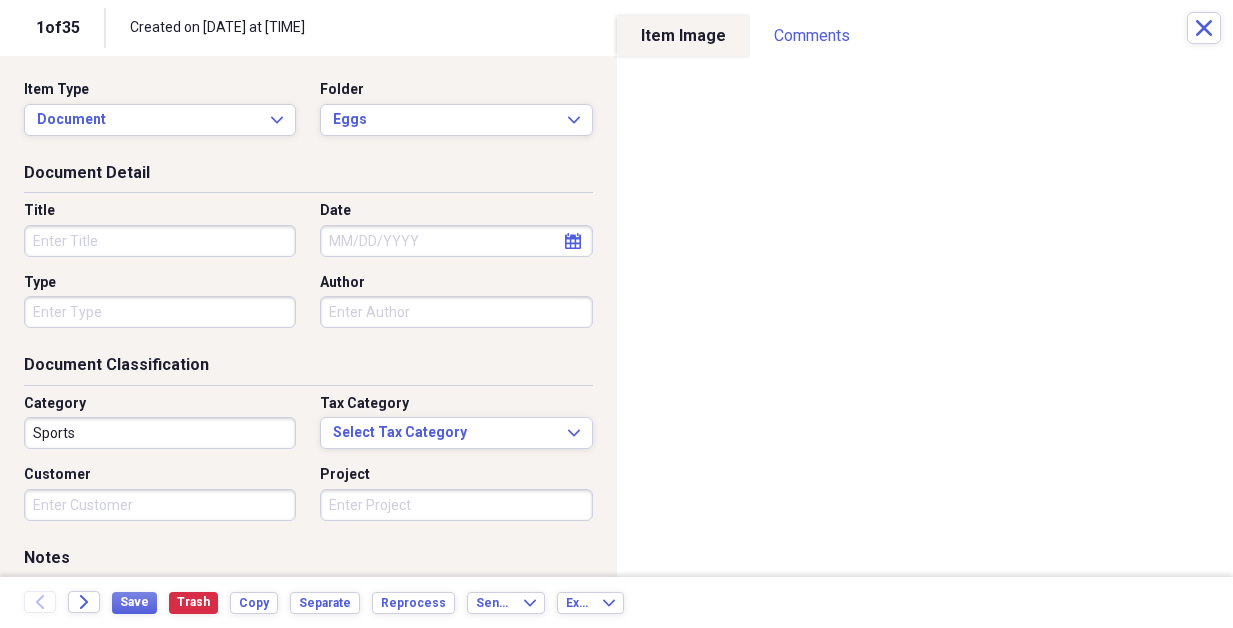 drag, startPoint x: 128, startPoint y: 268, endPoint x: 122, endPoint y: 245, distance: 23.769728 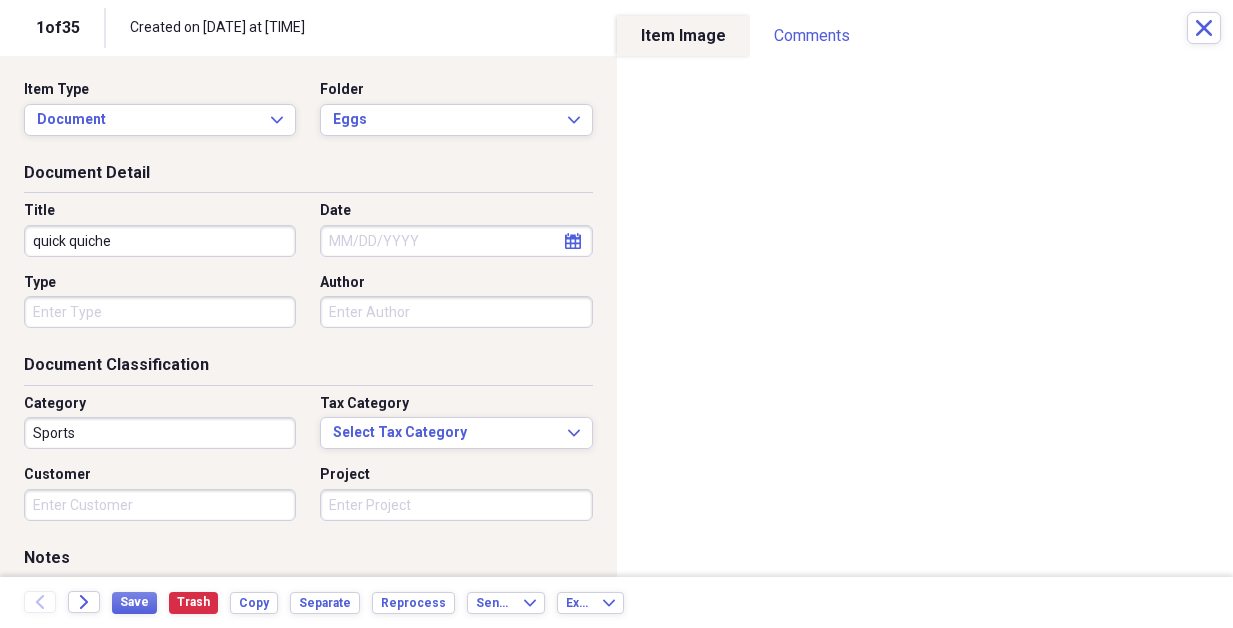 type on "quick quiche" 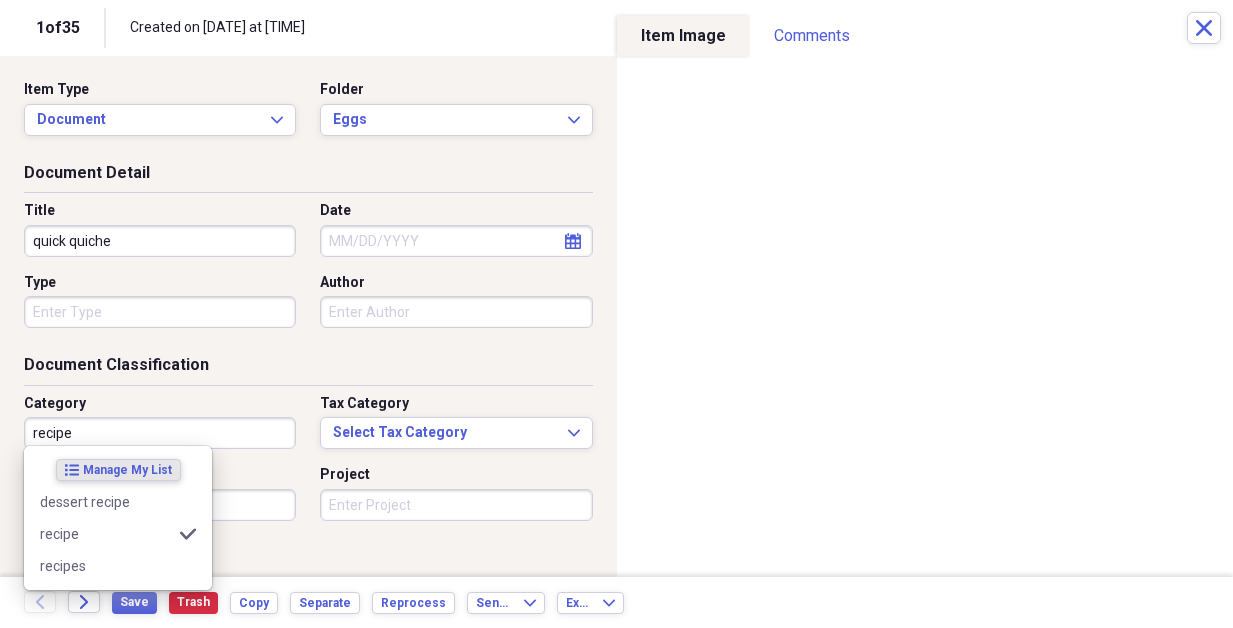 type on "recipe" 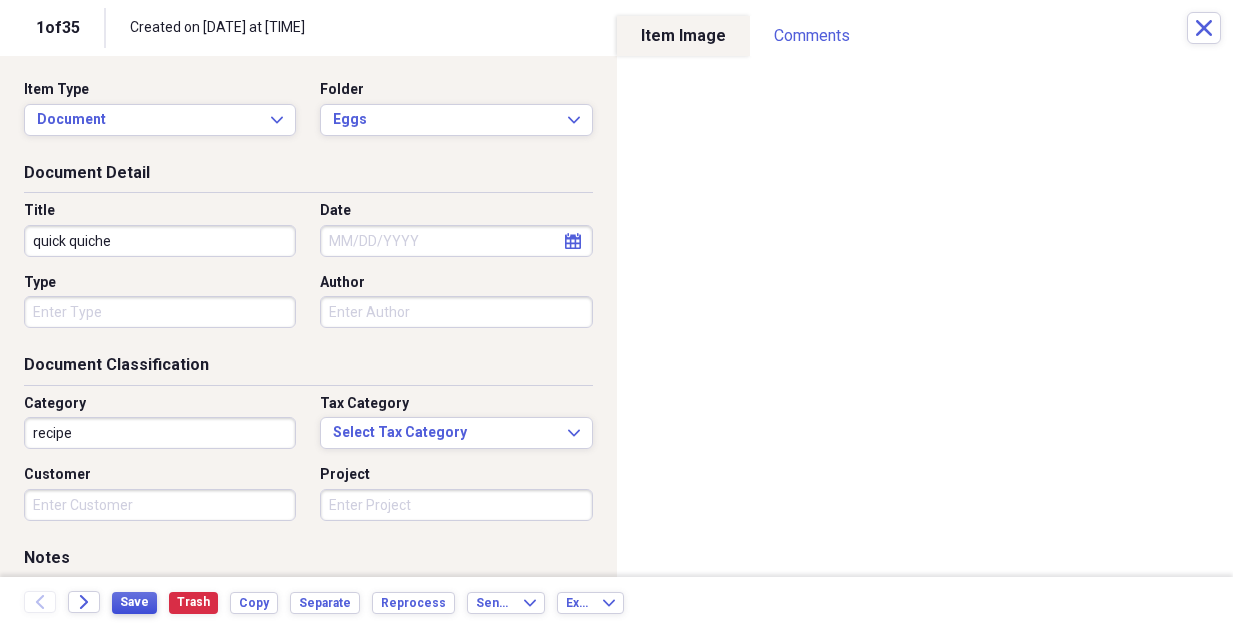 click on "Save" at bounding box center (134, 602) 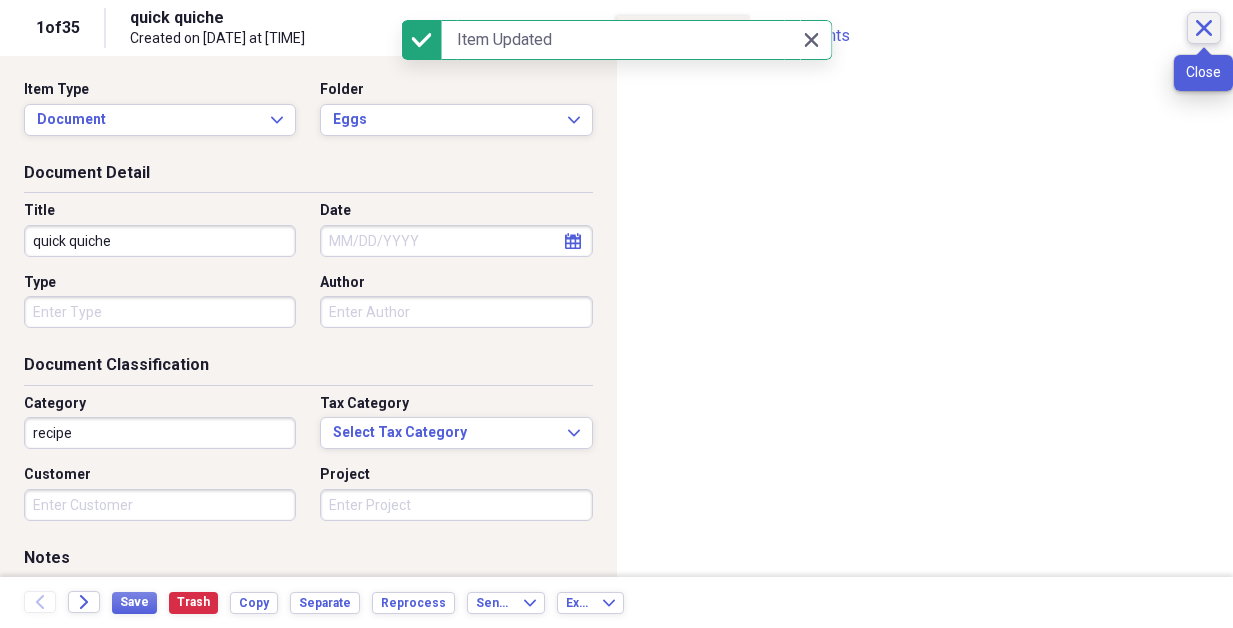click on "Close" 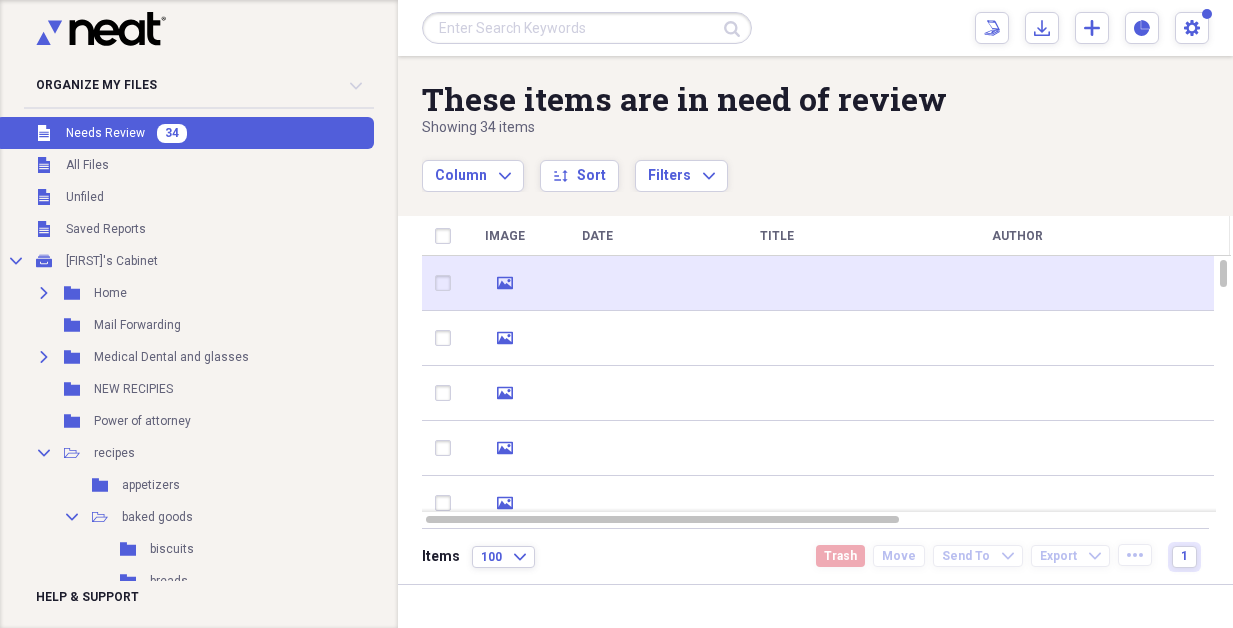 click at bounding box center [1017, 283] 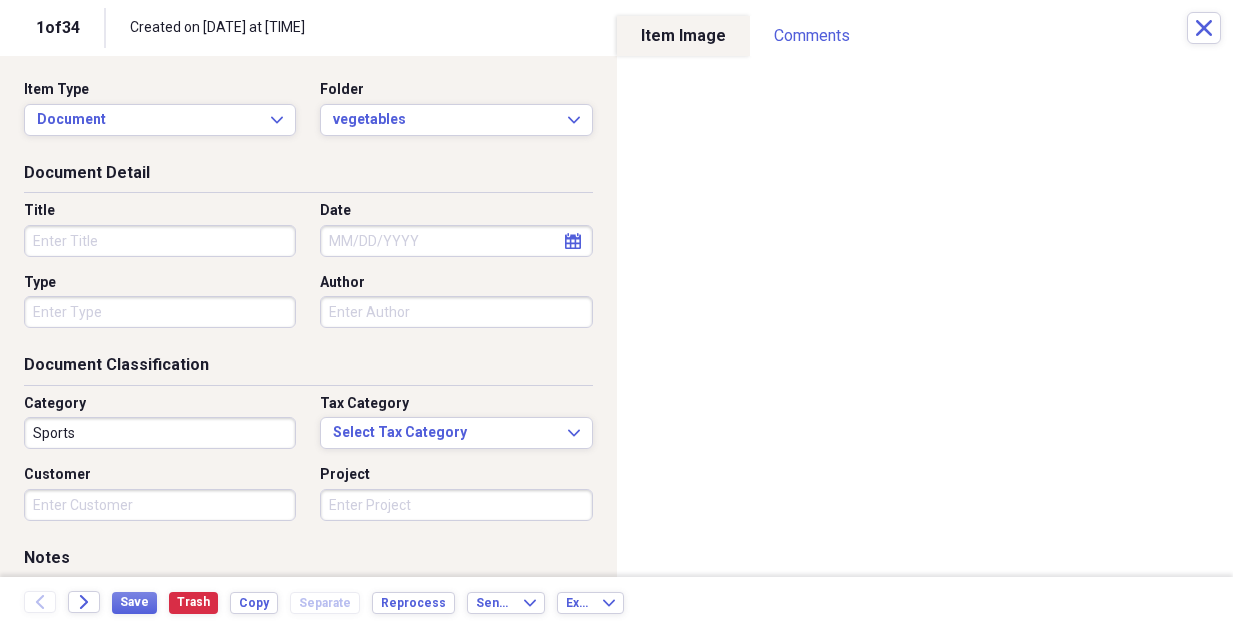 click on "Title" at bounding box center [160, 241] 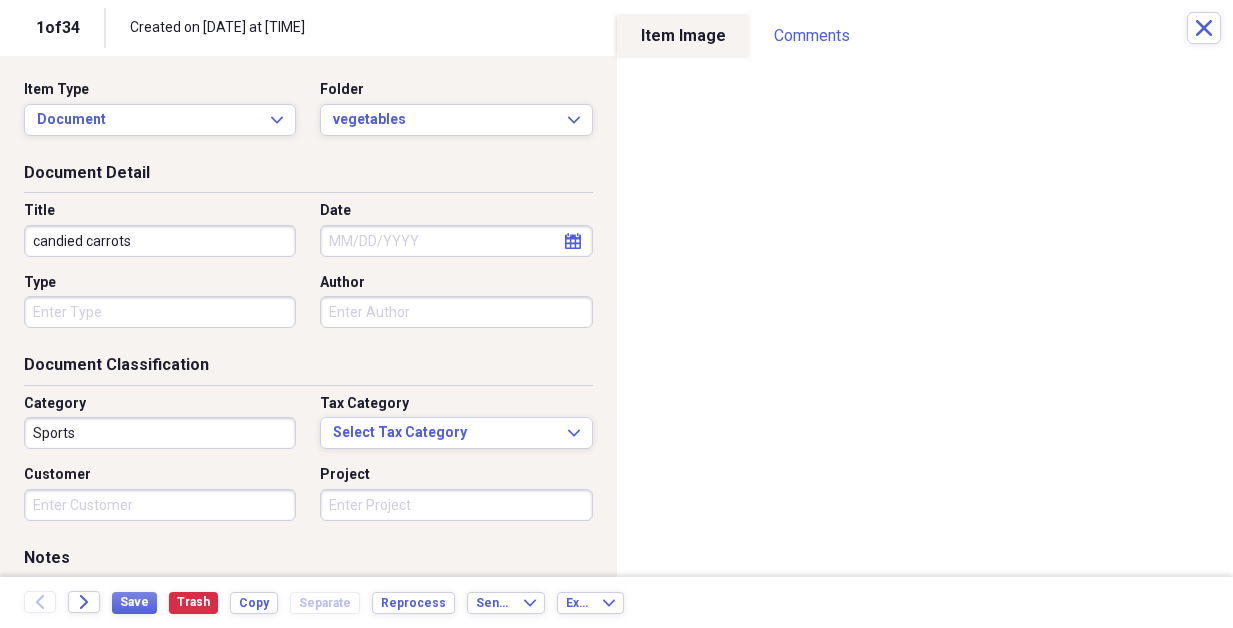 type on "candied carrots" 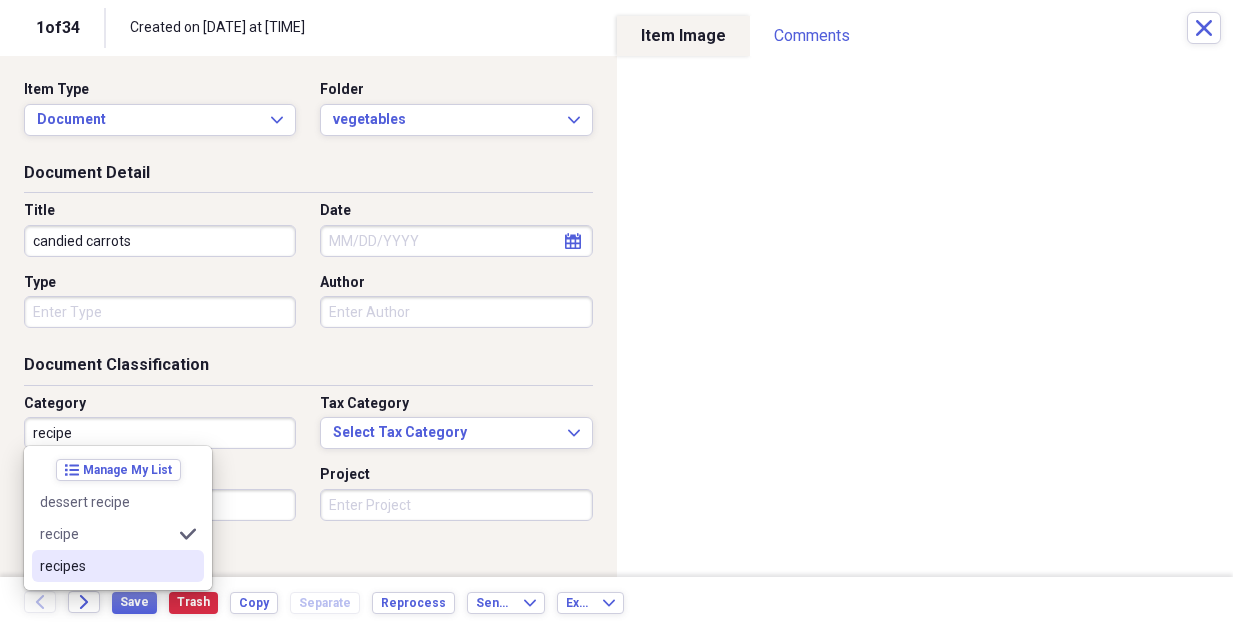 type on "recipe" 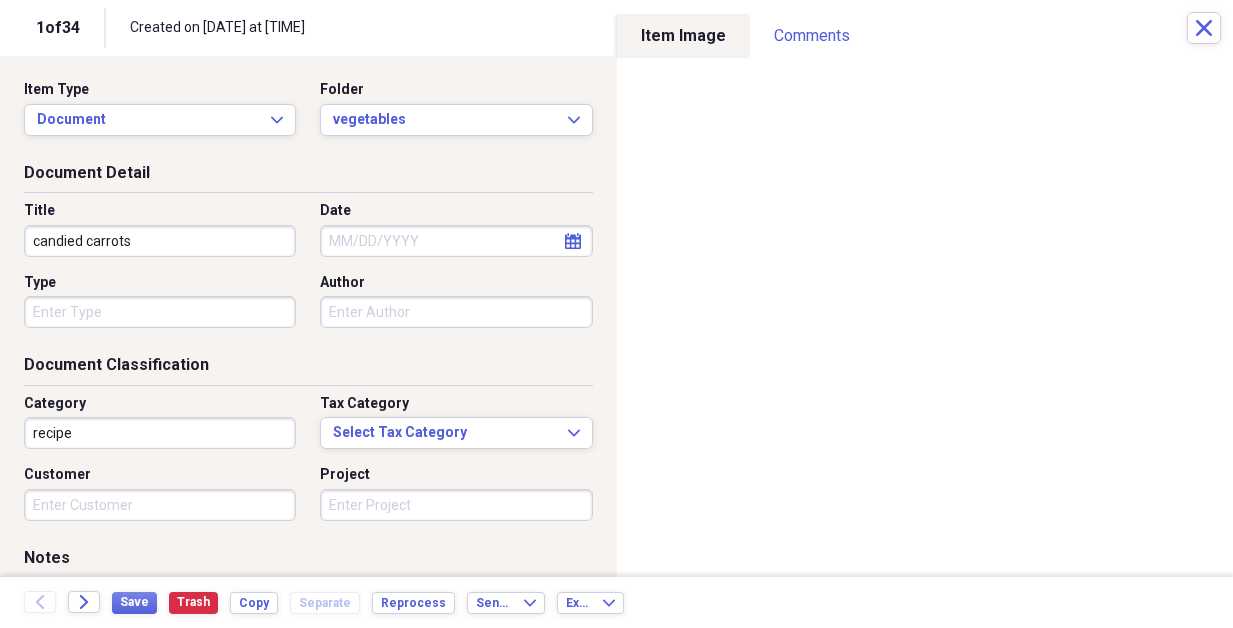 drag, startPoint x: 264, startPoint y: 532, endPoint x: 242, endPoint y: 533, distance: 22.022715 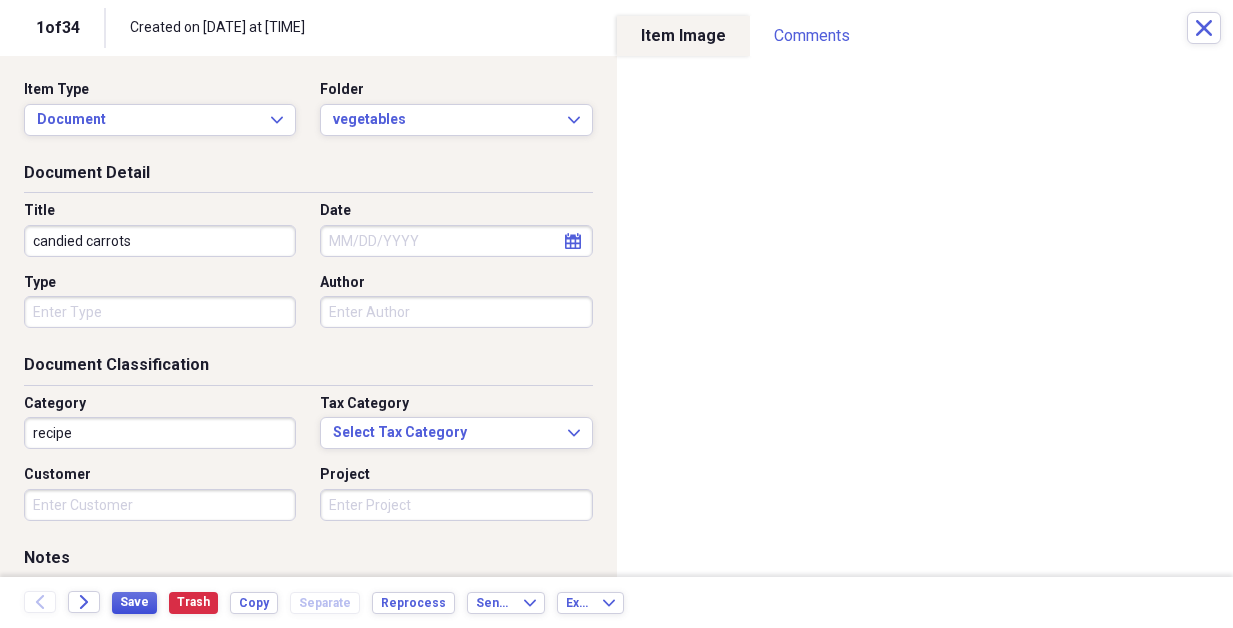 click on "Save" at bounding box center [134, 602] 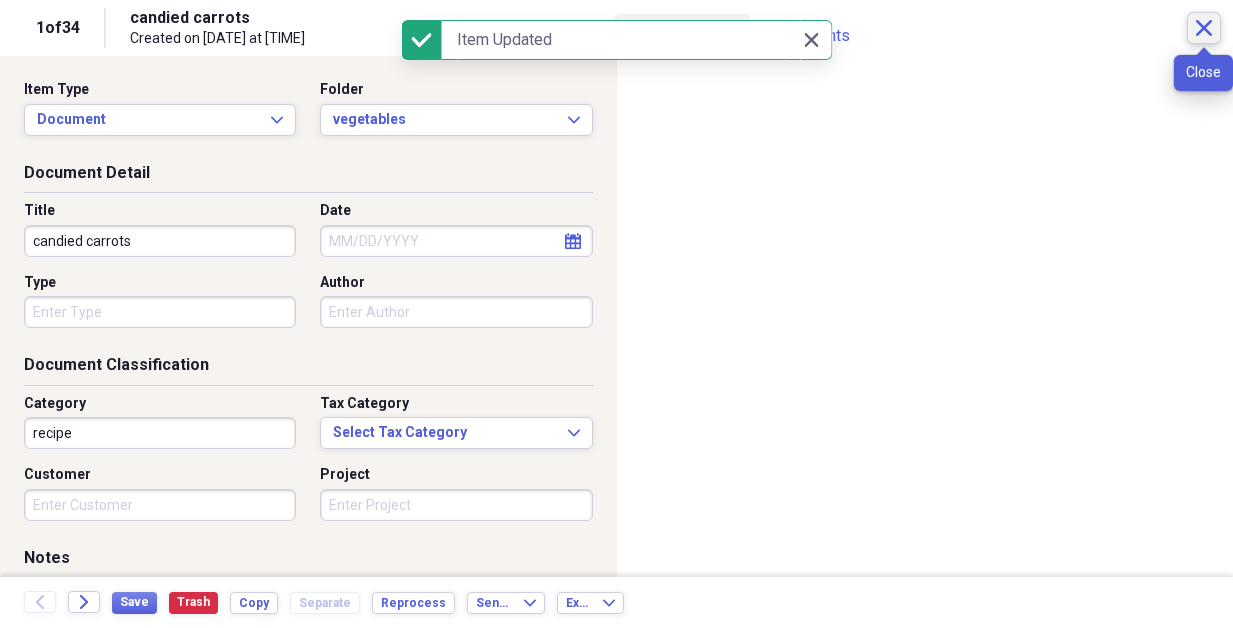 click on "Close" at bounding box center (1204, 28) 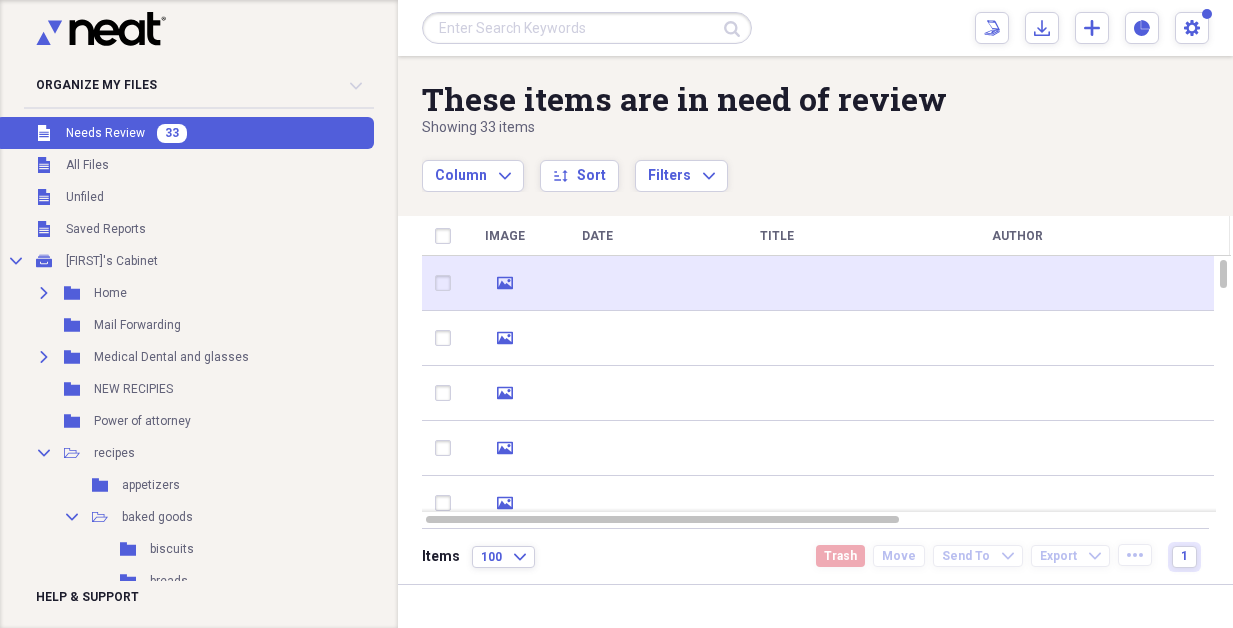 click at bounding box center [777, 283] 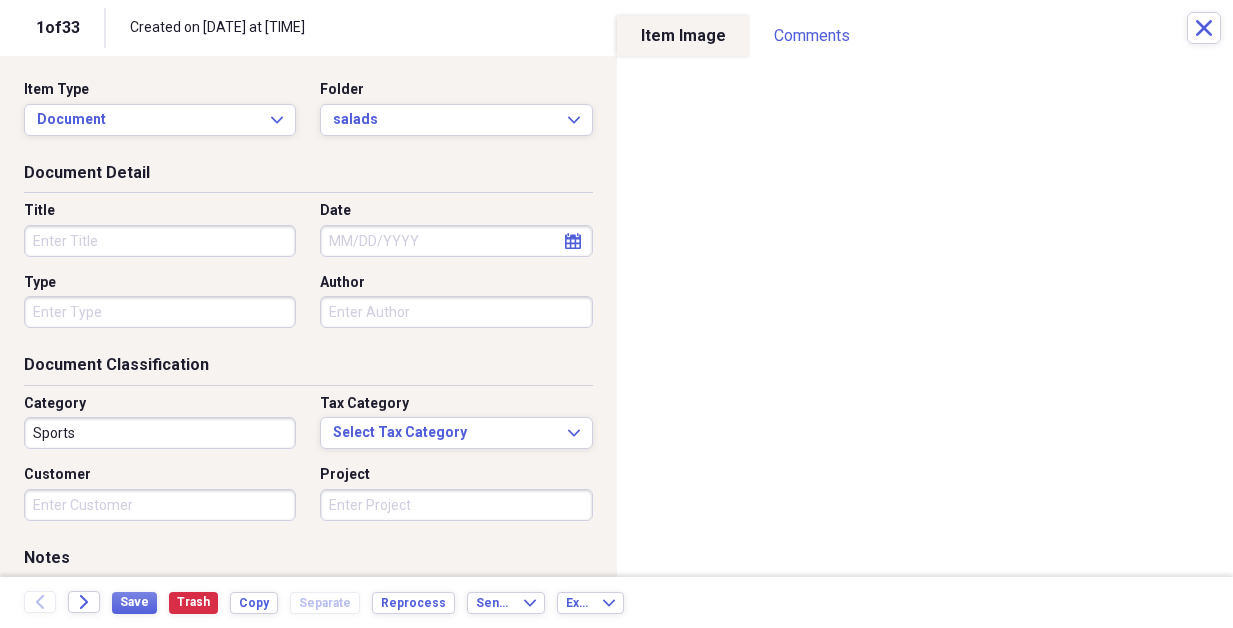 click on "Title" at bounding box center (160, 241) 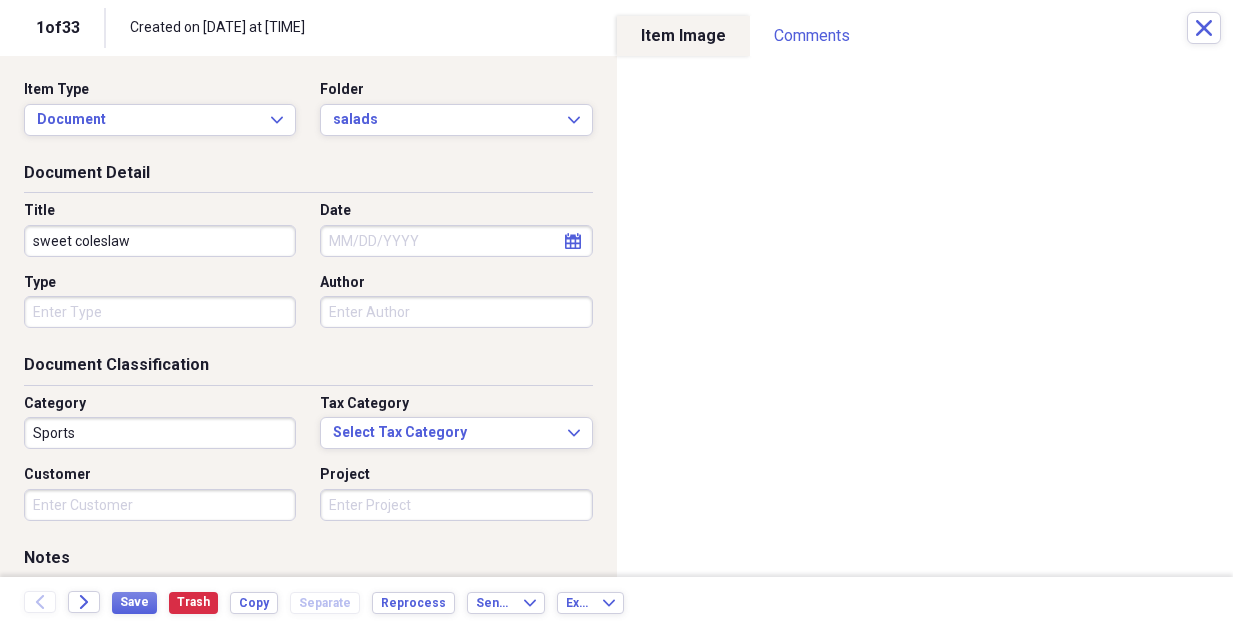 type on "sweet coleslaw" 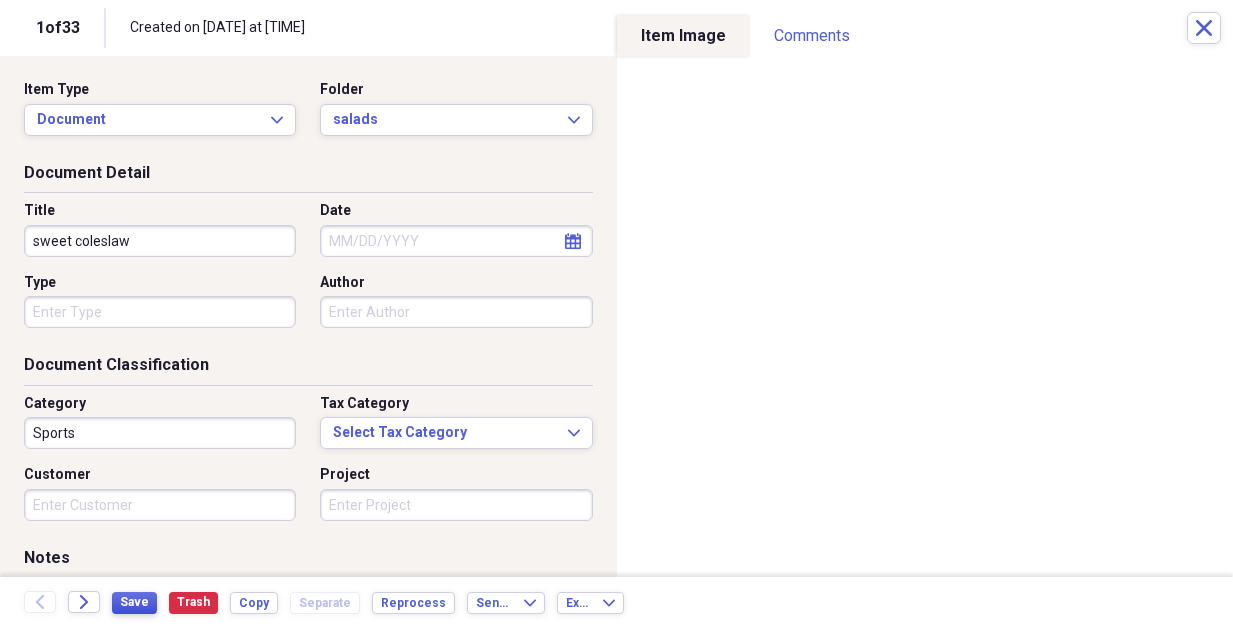 click on "Save" at bounding box center [134, 602] 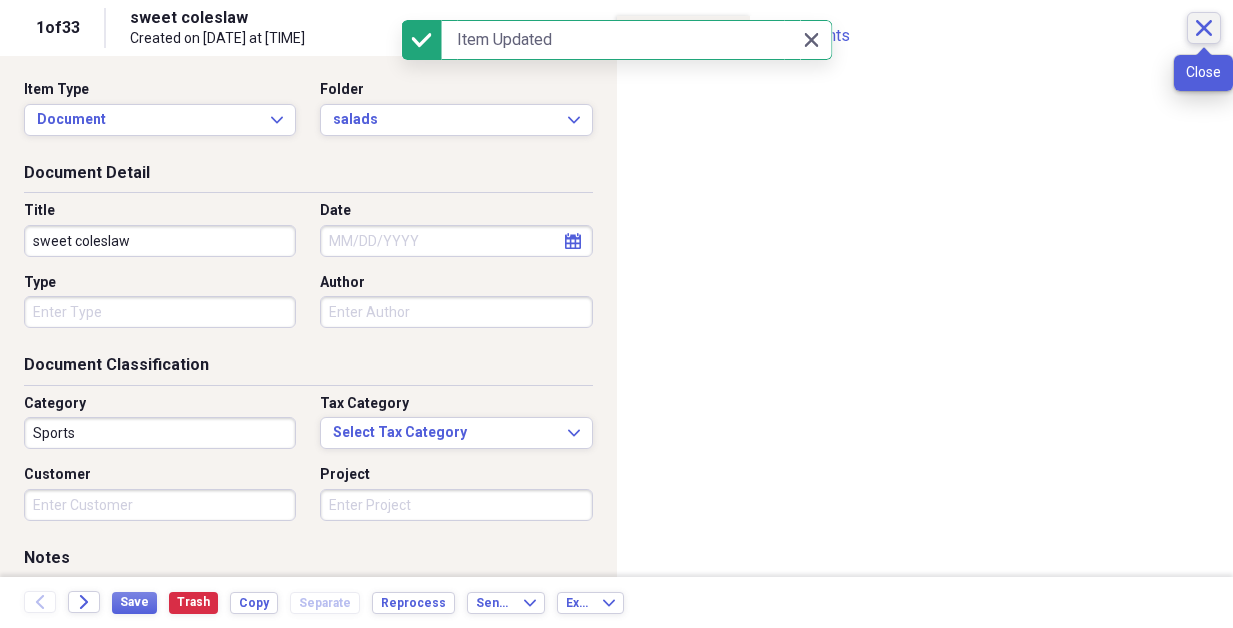 click on "Close" 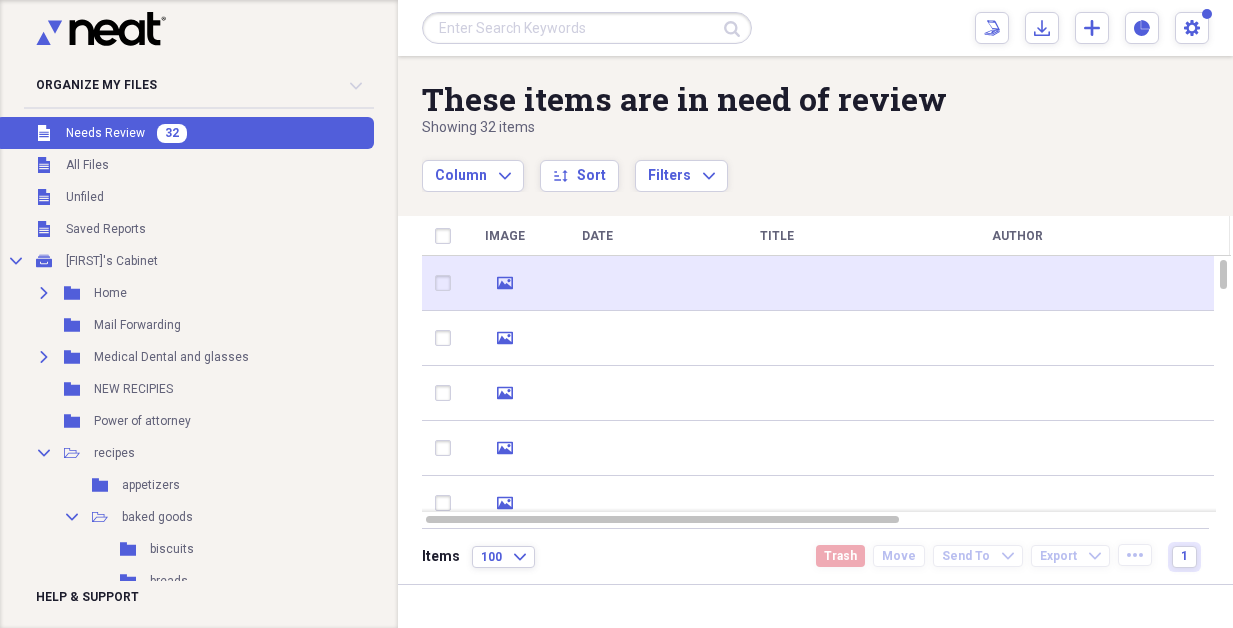 click at bounding box center (1017, 283) 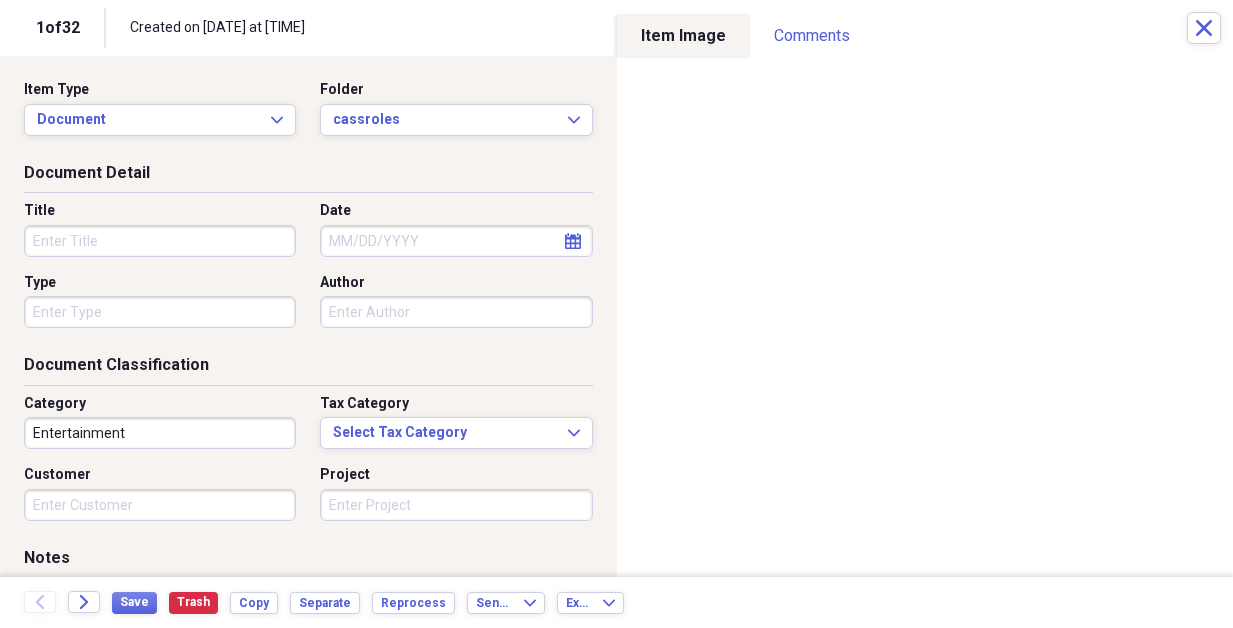 drag, startPoint x: 124, startPoint y: 240, endPoint x: 76, endPoint y: 299, distance: 76.05919 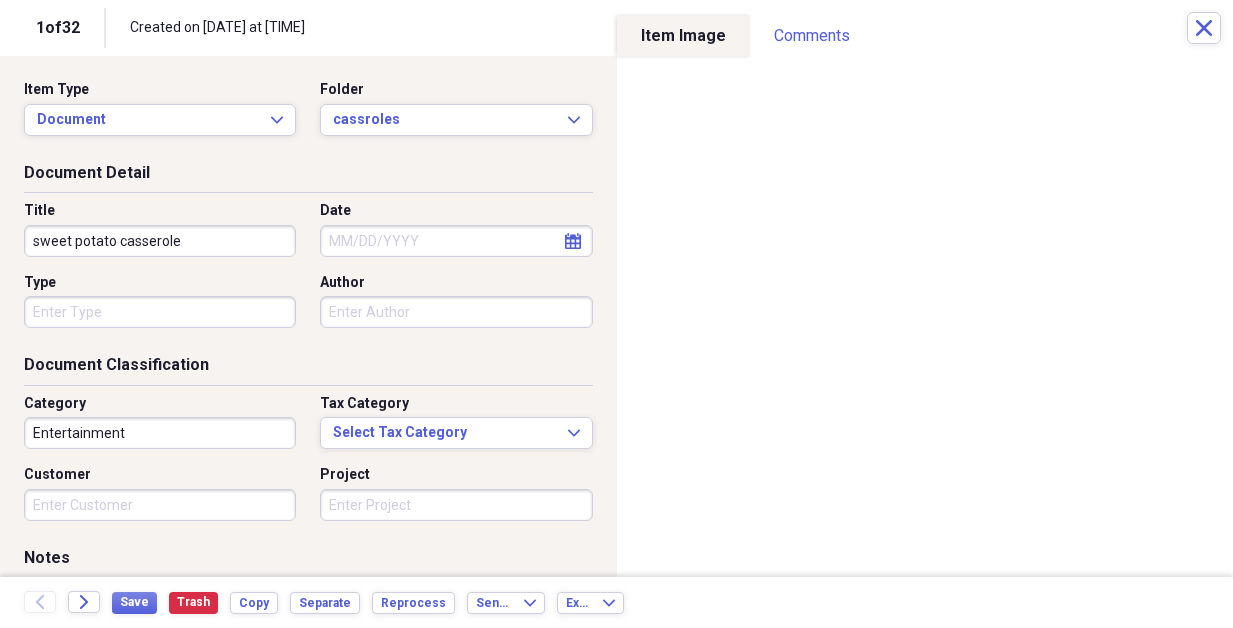 type on "sweet potato casserole" 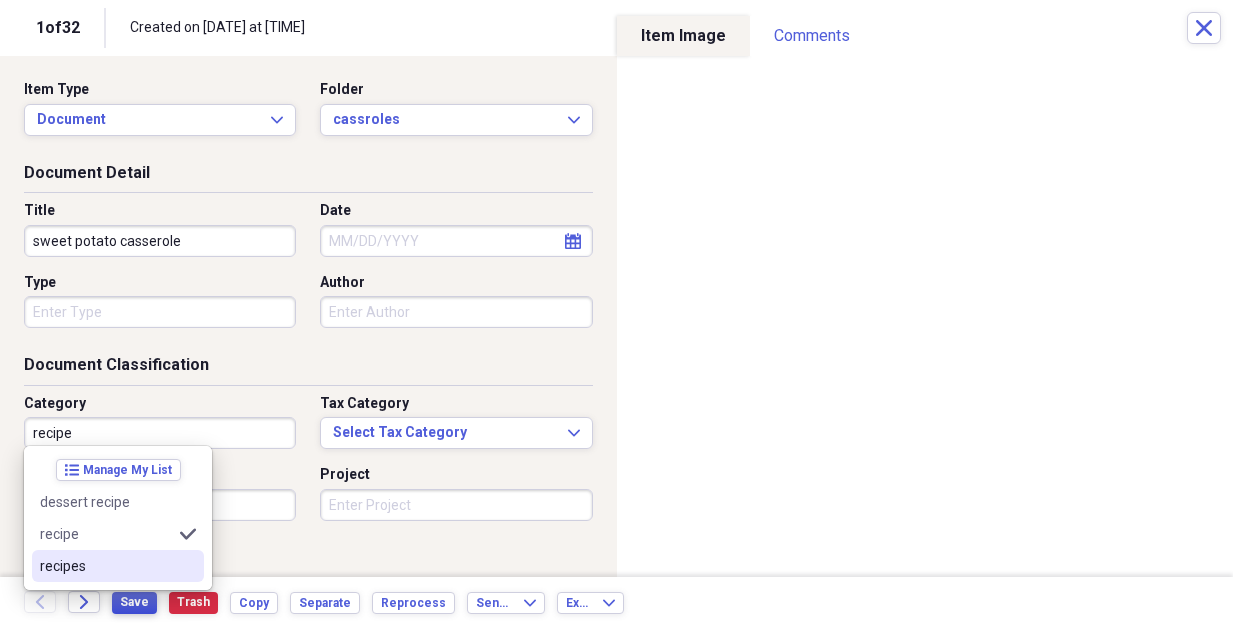 type on "recipe" 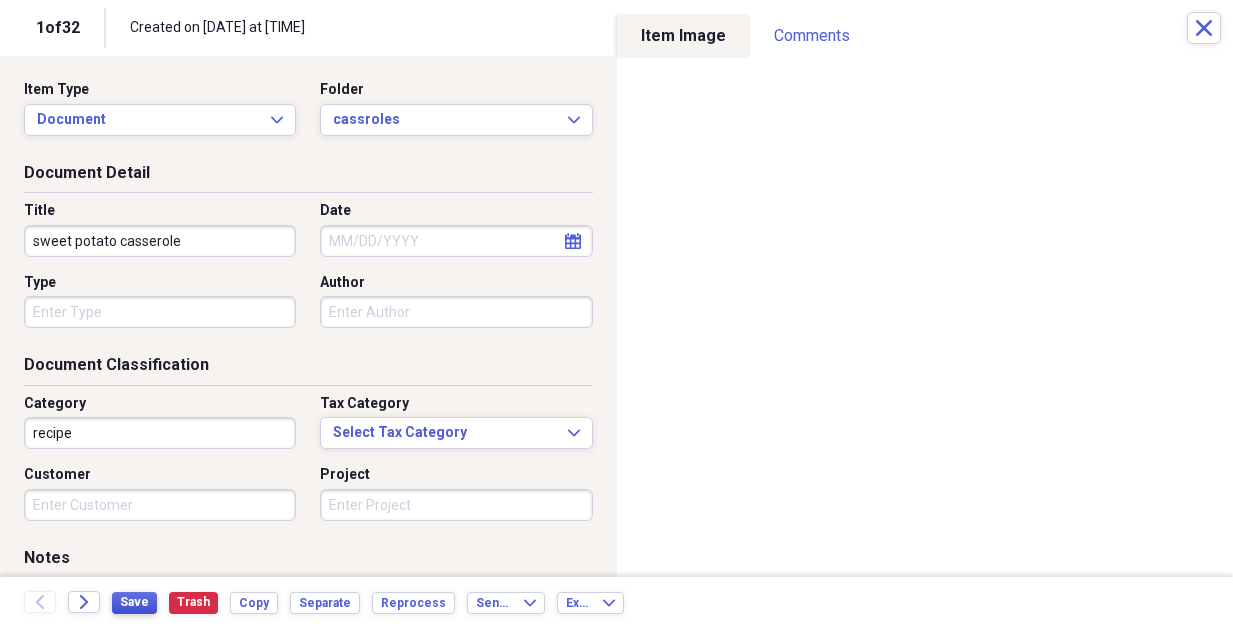 click on "Save" at bounding box center (134, 602) 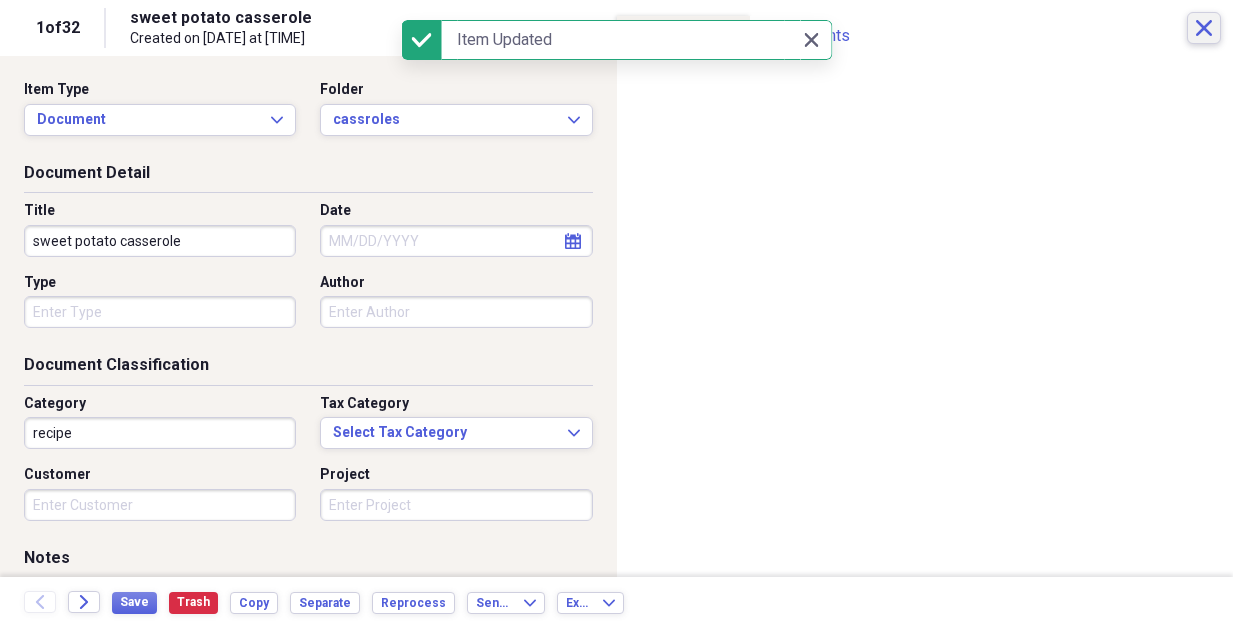 click on "Close" 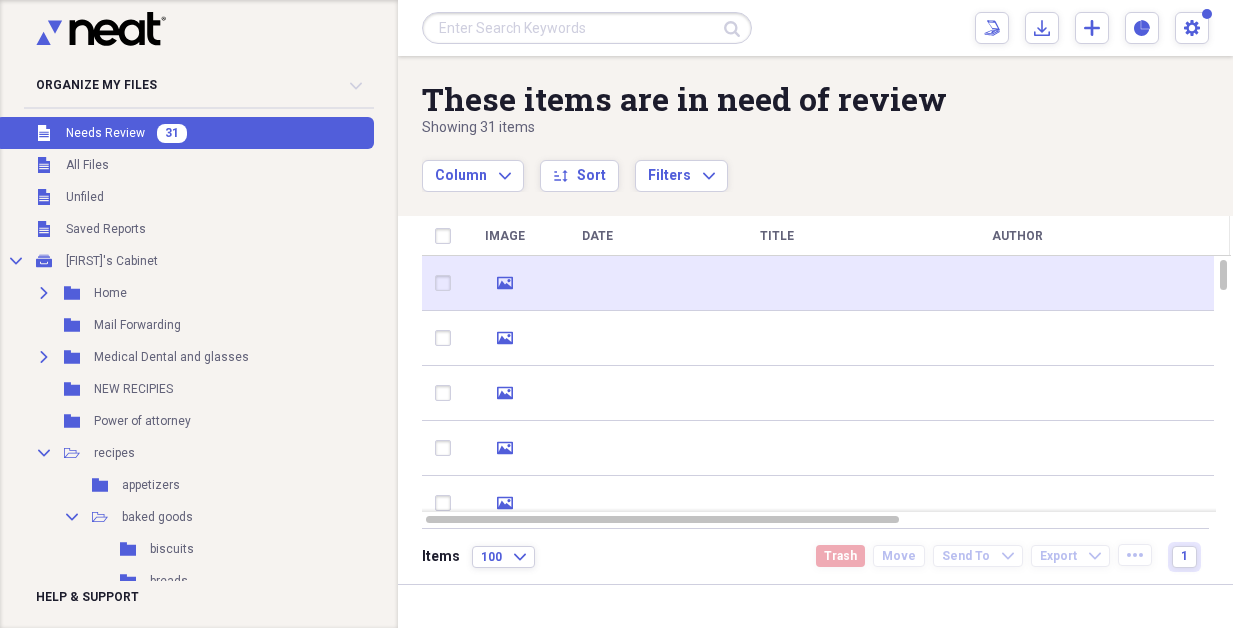 click at bounding box center [777, 283] 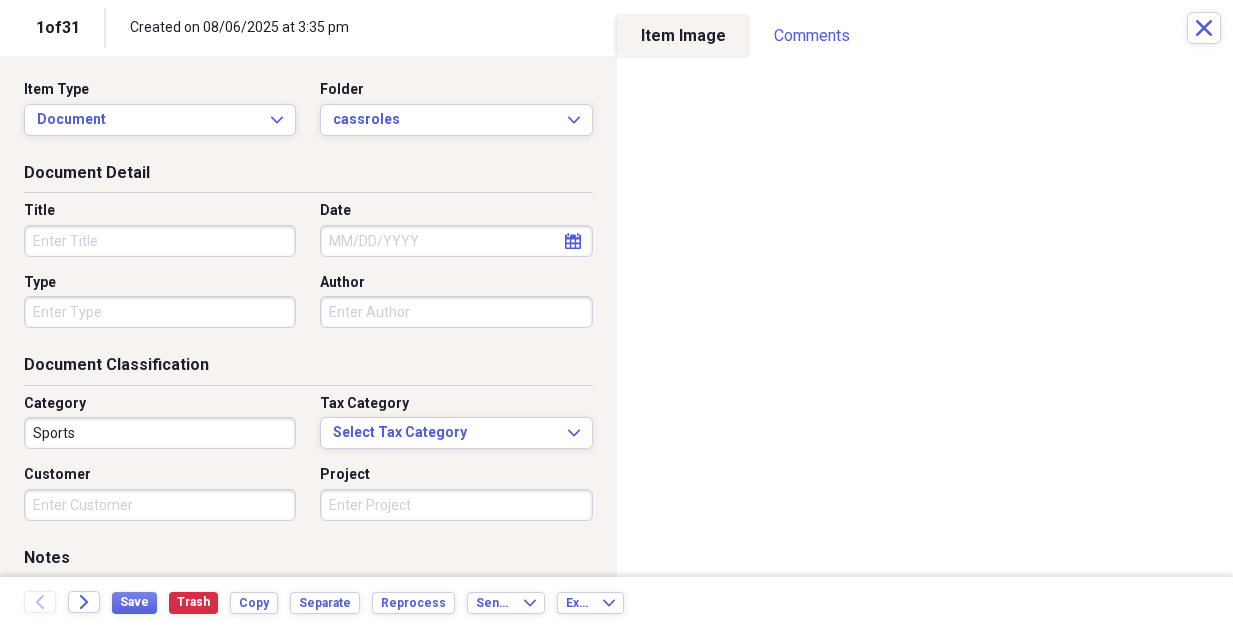 click on "Title" at bounding box center [160, 241] 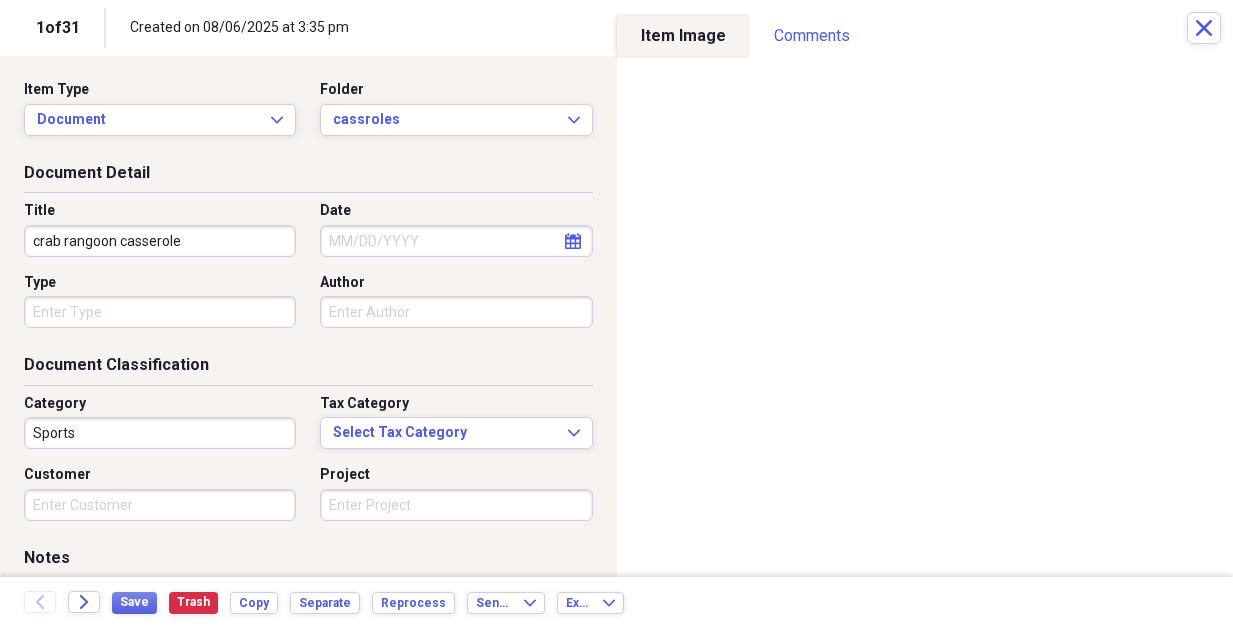 type on "crab rangoon casserole" 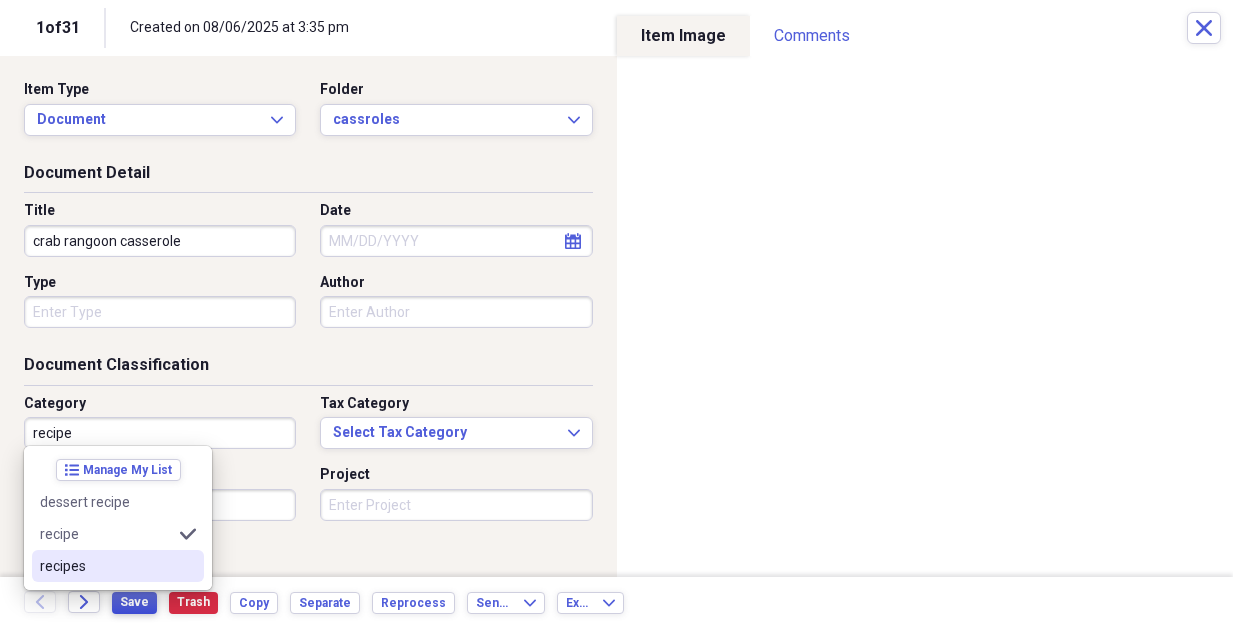 type on "recipe" 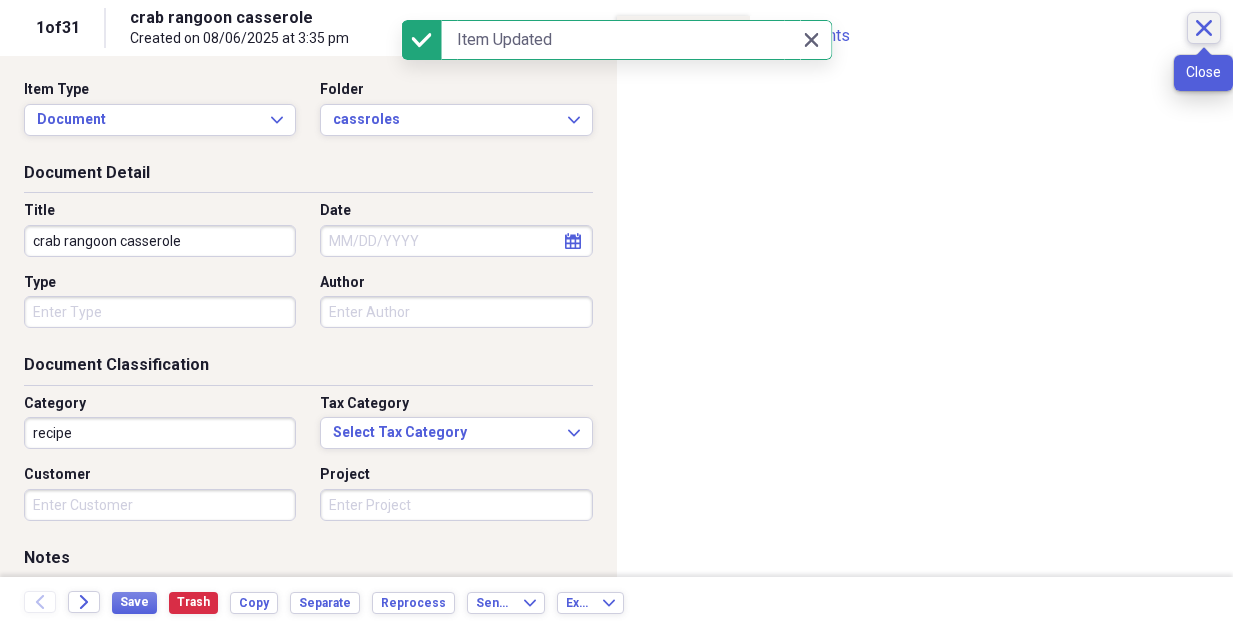 click 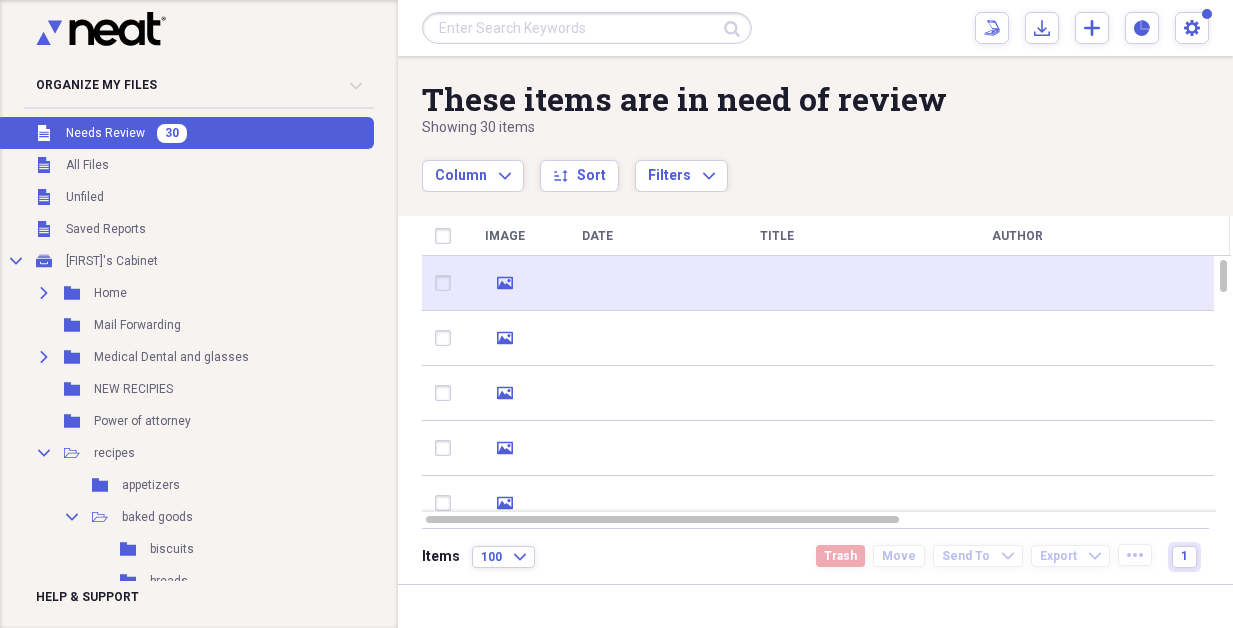 click at bounding box center [597, 283] 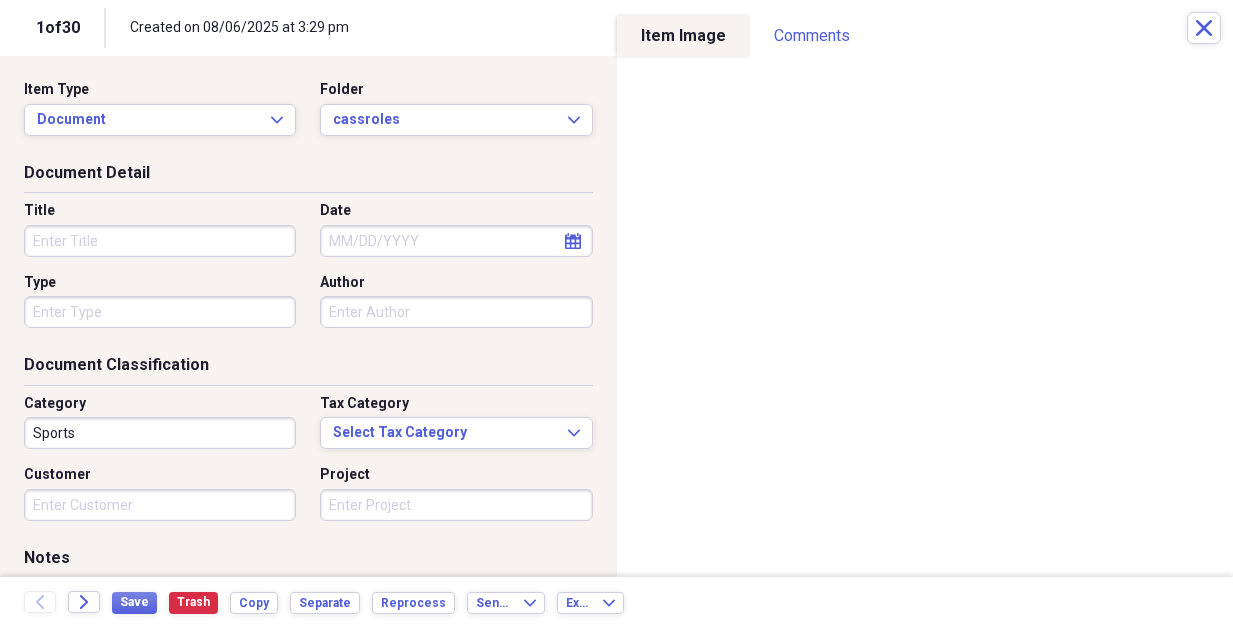 click on "Title" at bounding box center [160, 241] 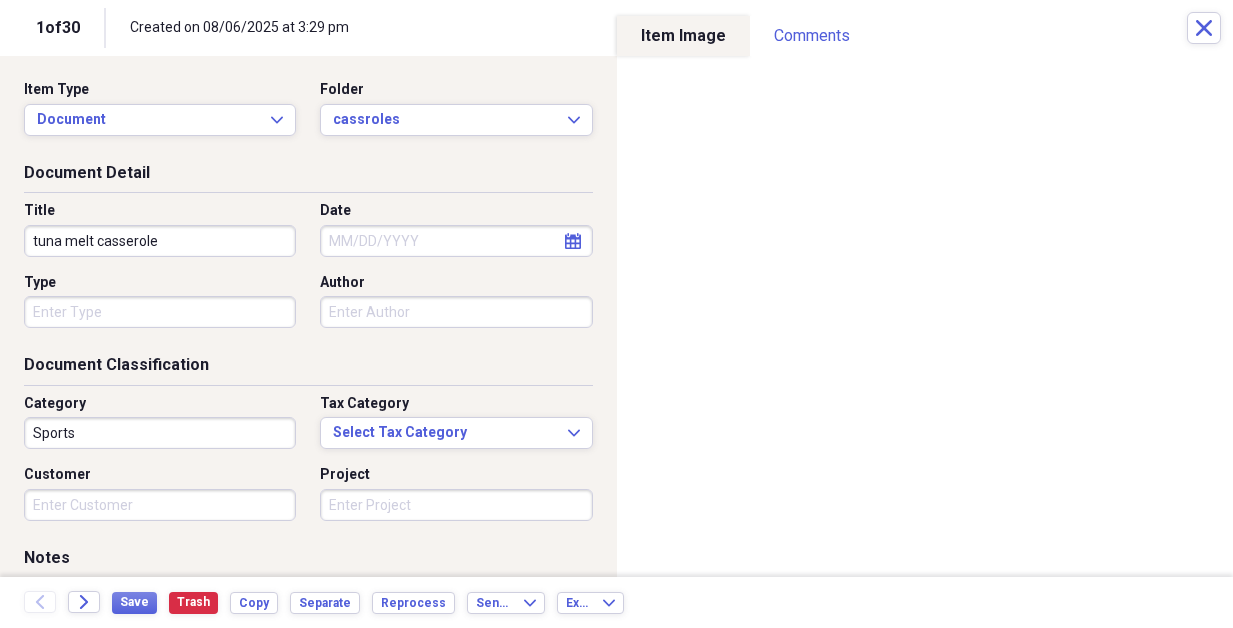 type on "tuna melt casserole" 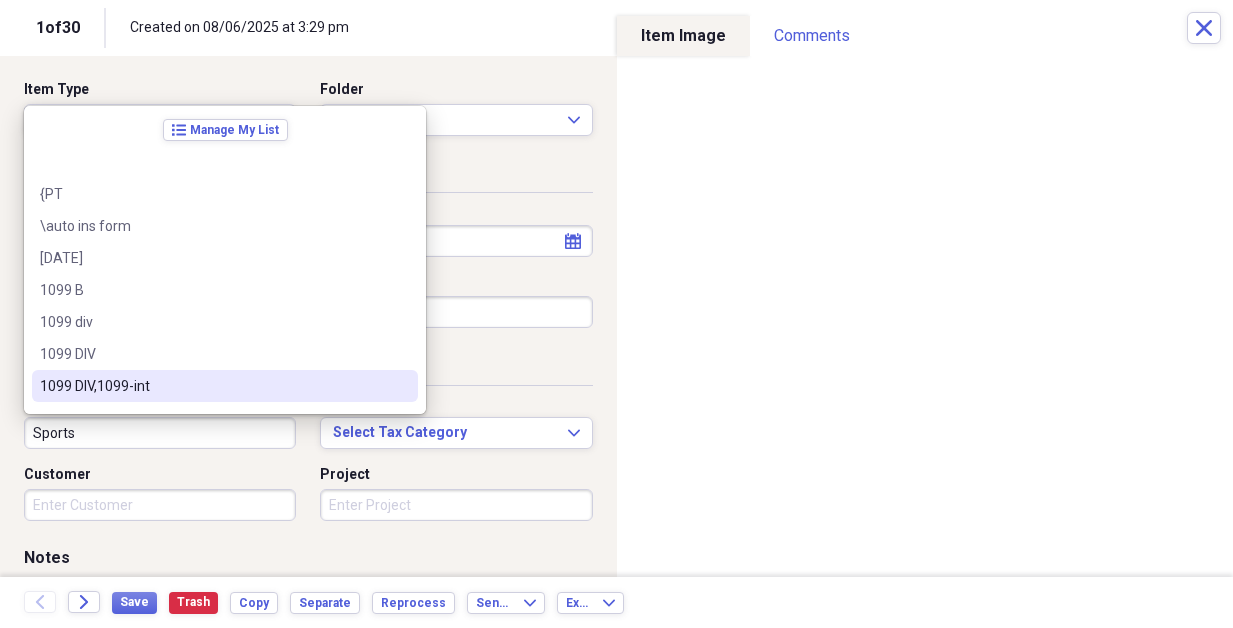 click on "Sports" at bounding box center [160, 433] 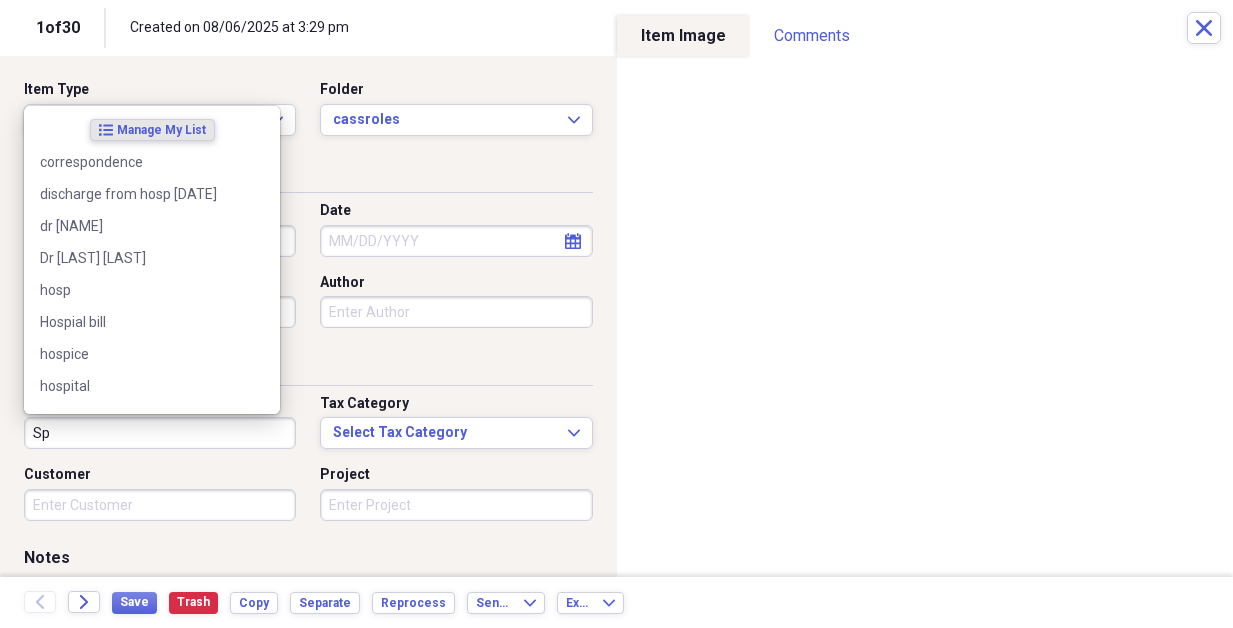 type on "S" 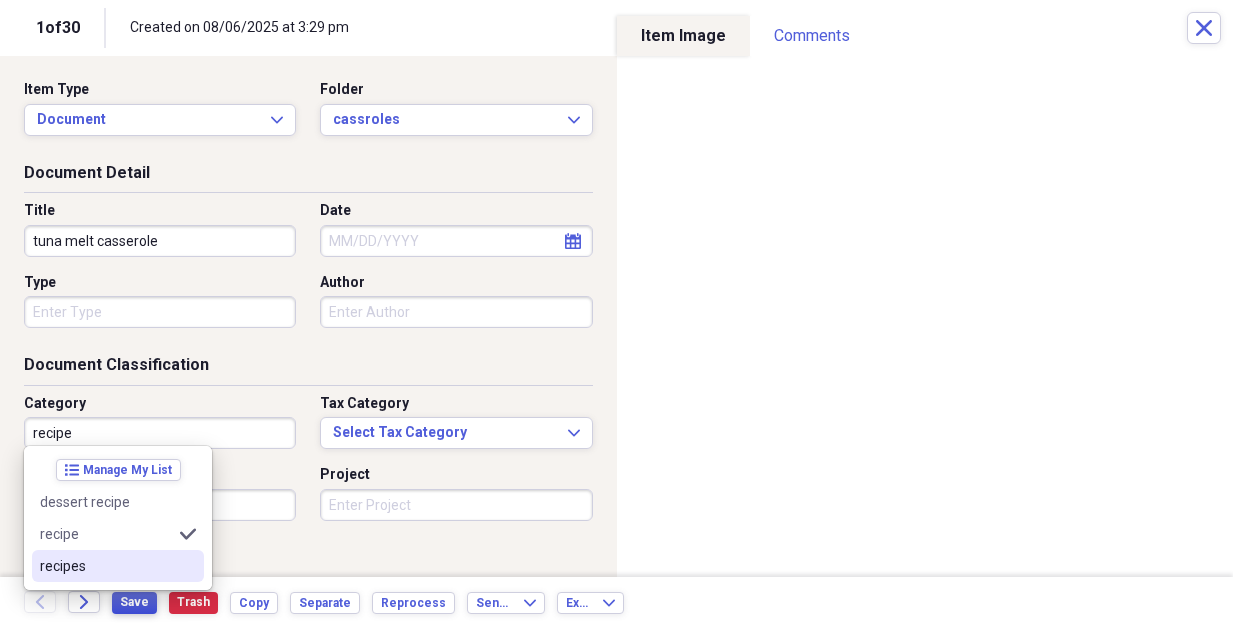 type on "recipe" 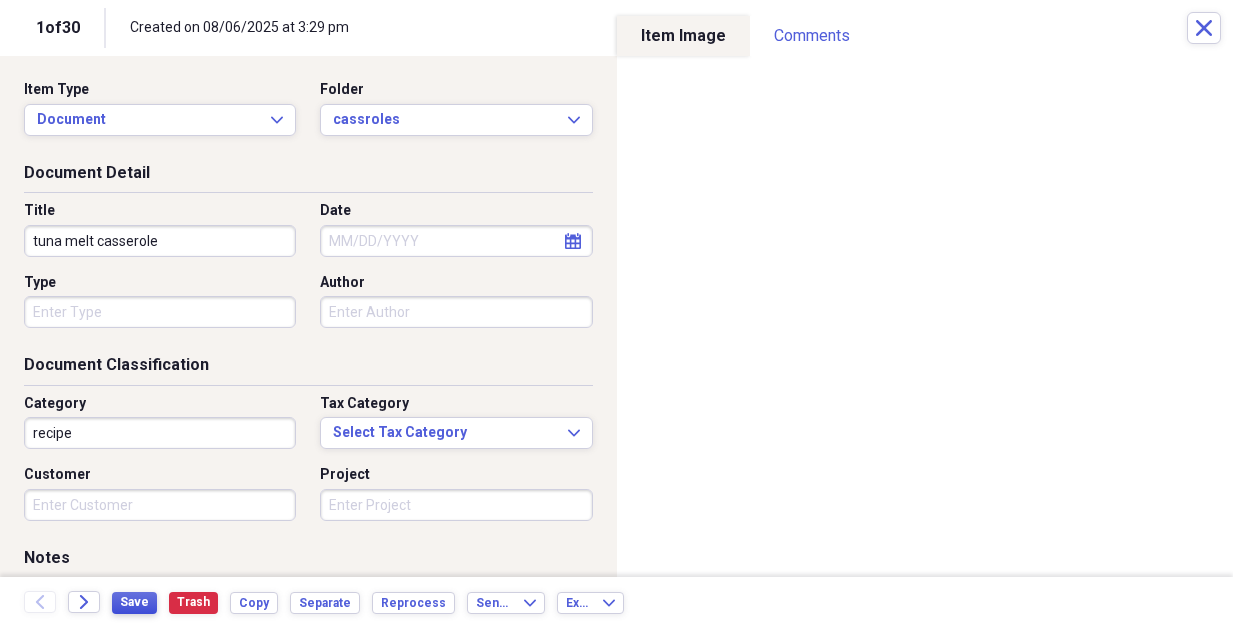 click on "Save" at bounding box center (134, 602) 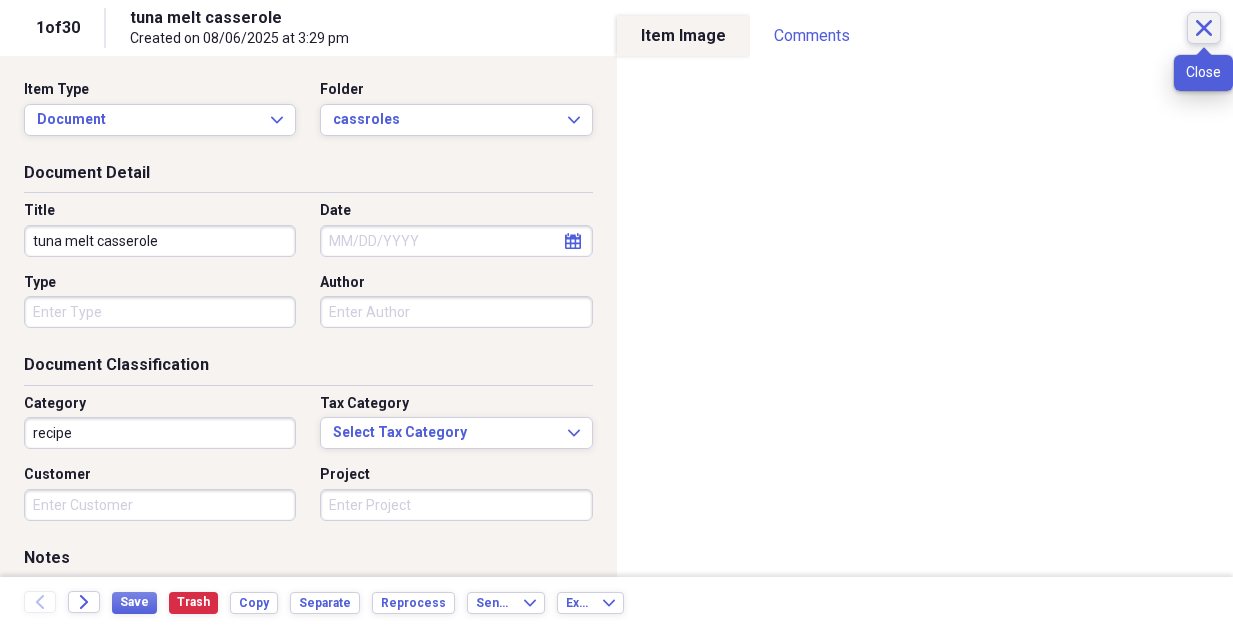 click 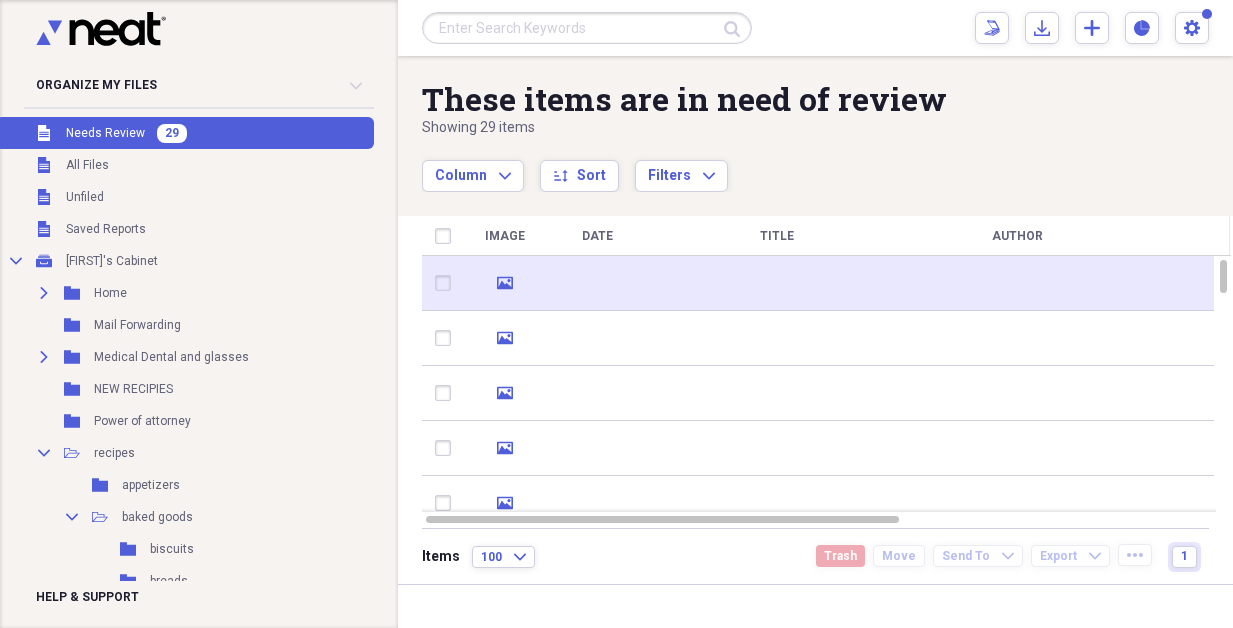 click at bounding box center [777, 283] 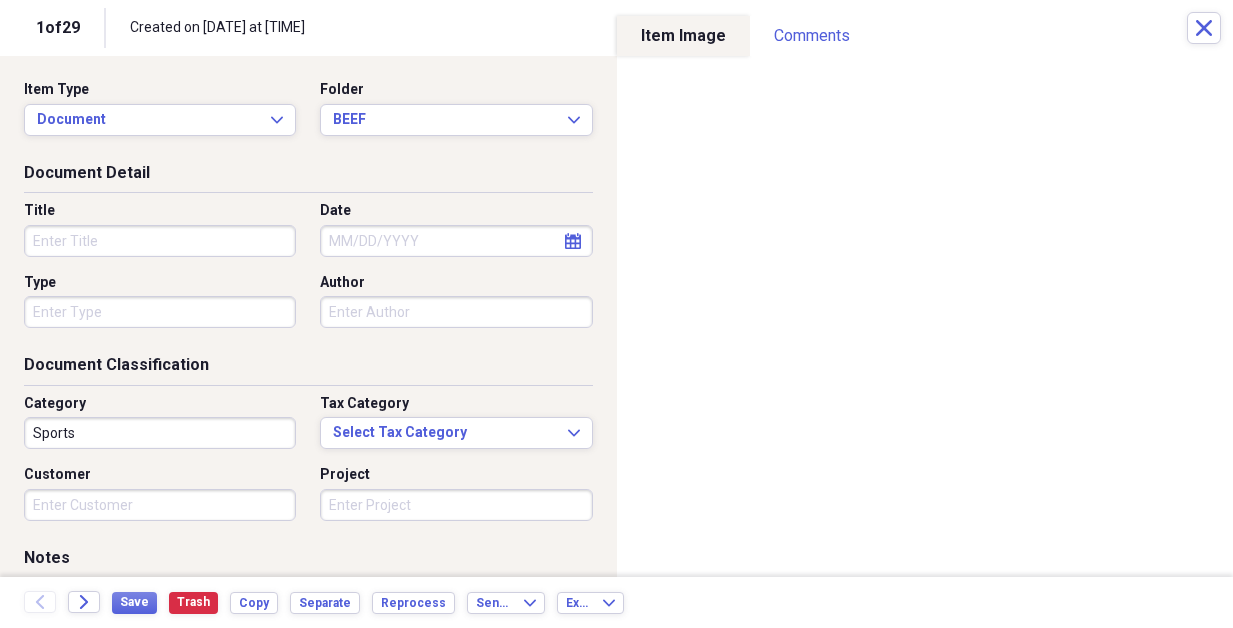 click on "Title" at bounding box center (160, 241) 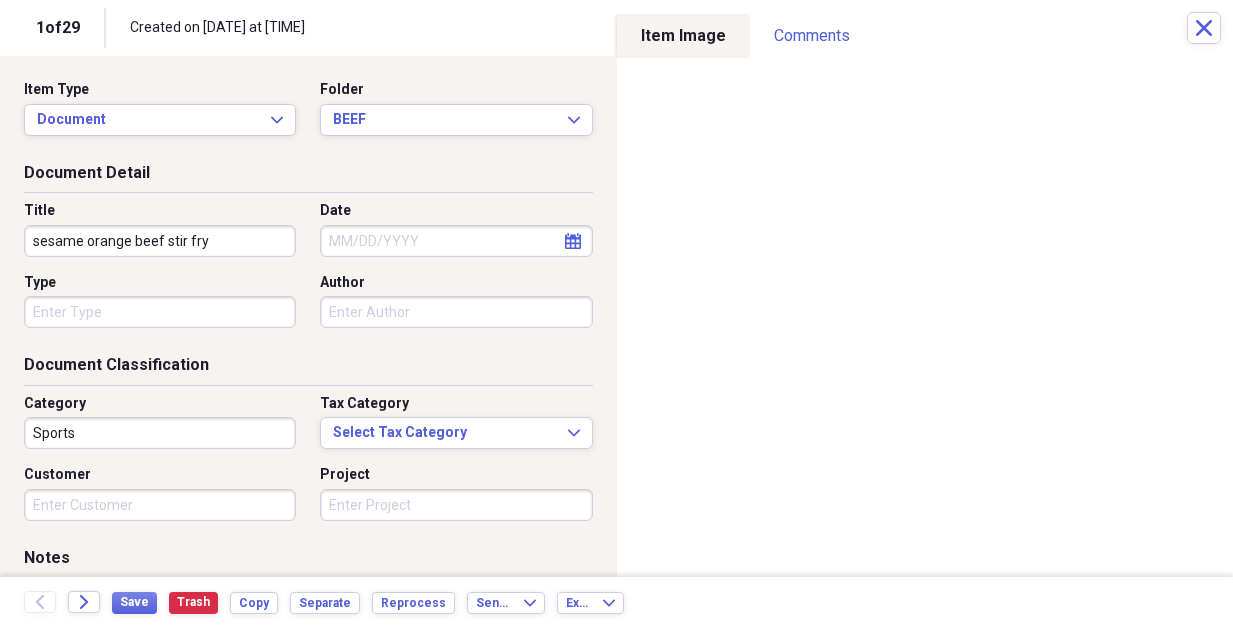type on "sesame orange beef stir fry" 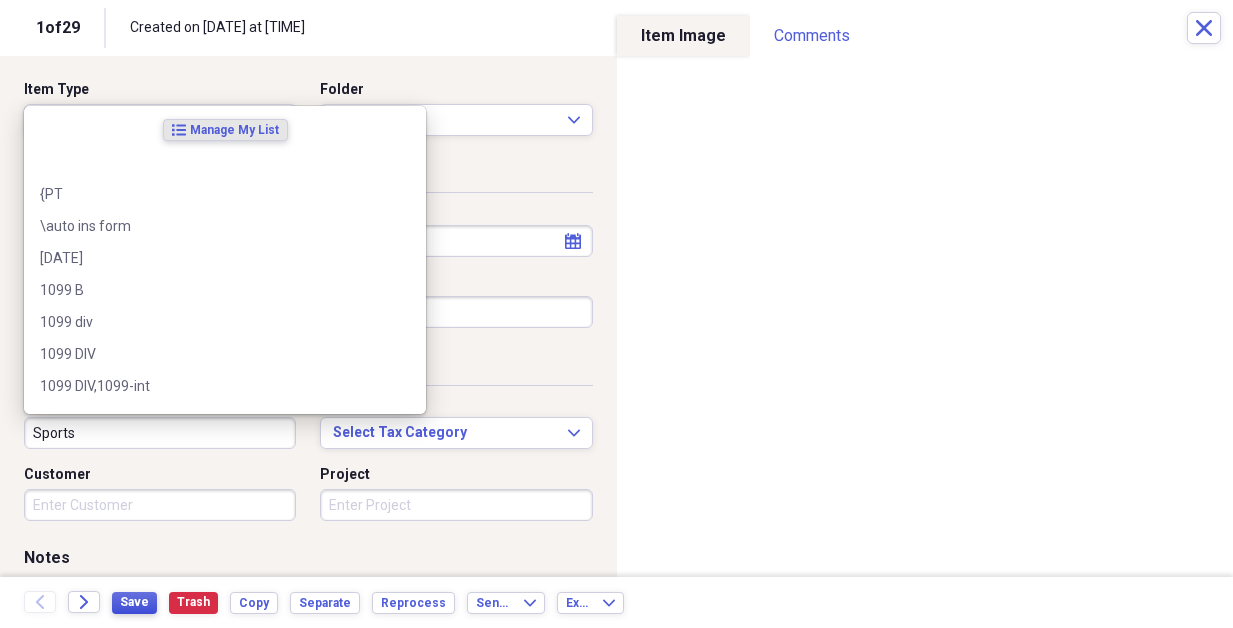 click on "Save" at bounding box center (134, 602) 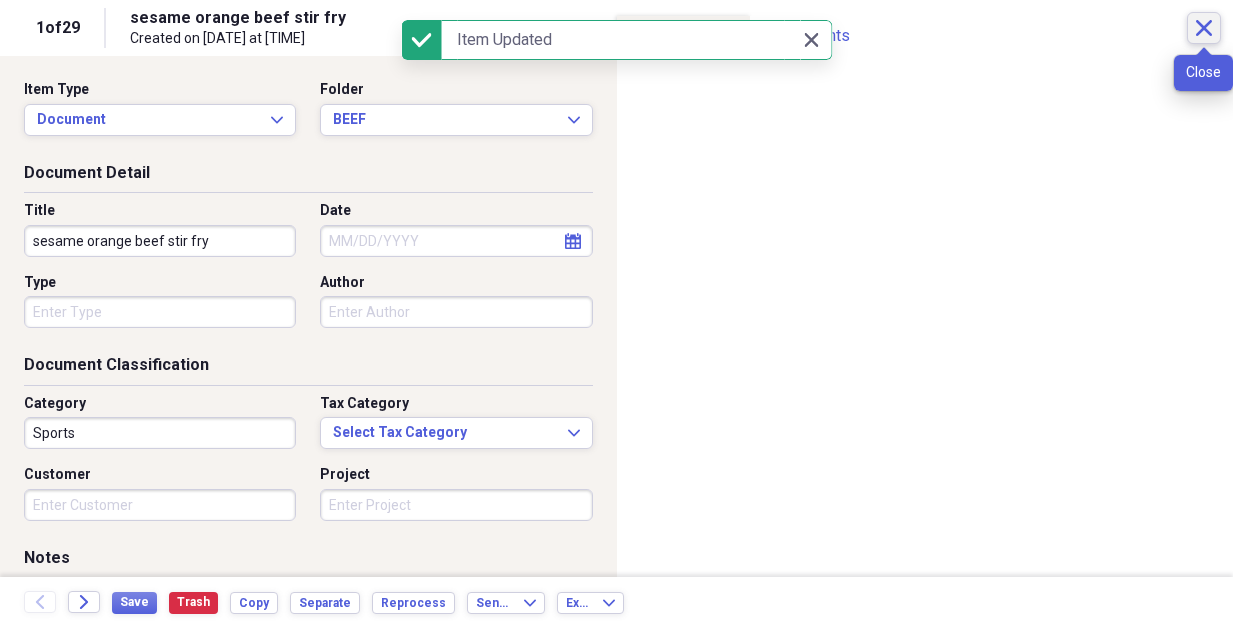 click on "Close" at bounding box center [1204, 28] 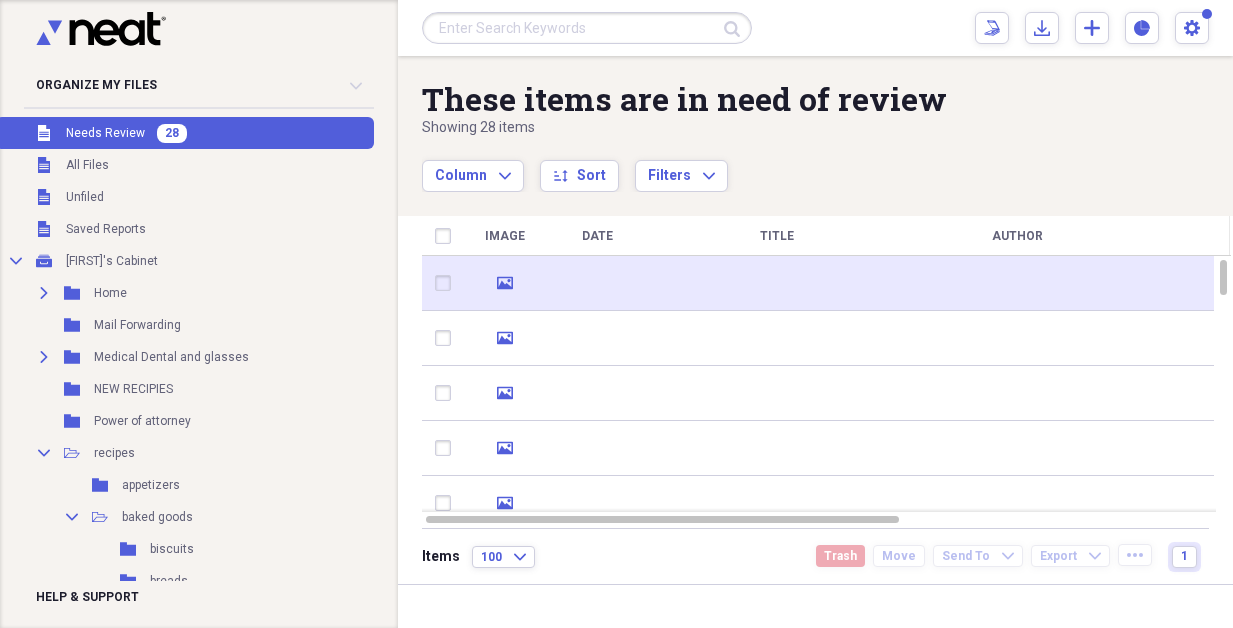 click at bounding box center (777, 283) 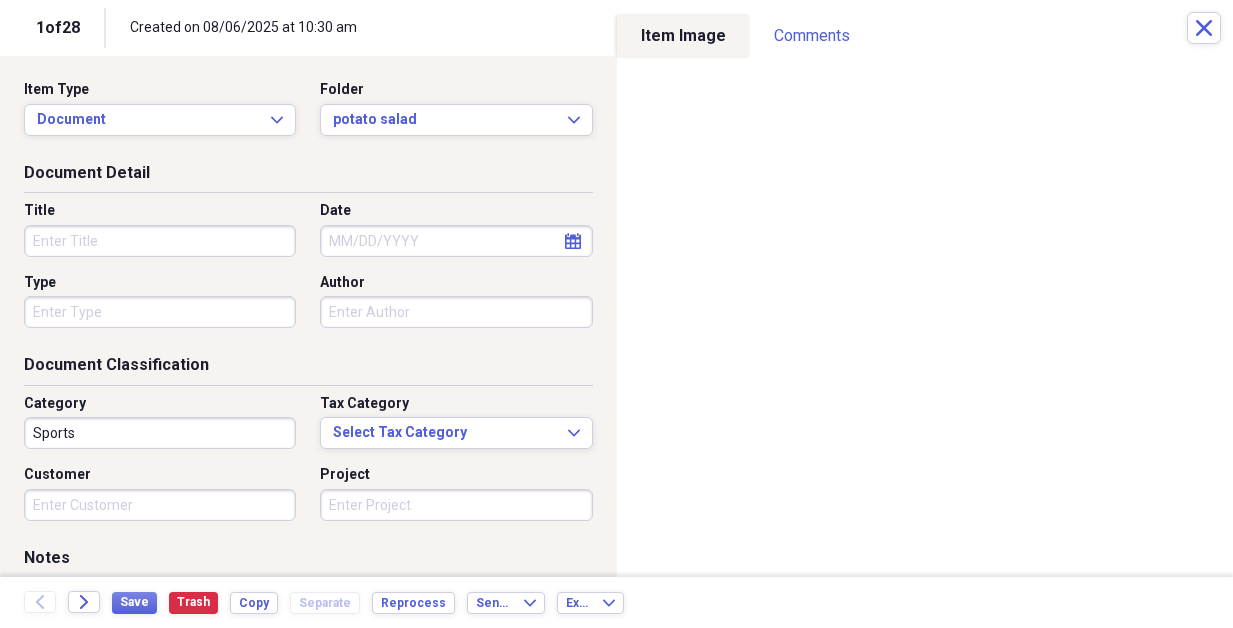 click on "Title" at bounding box center (160, 241) 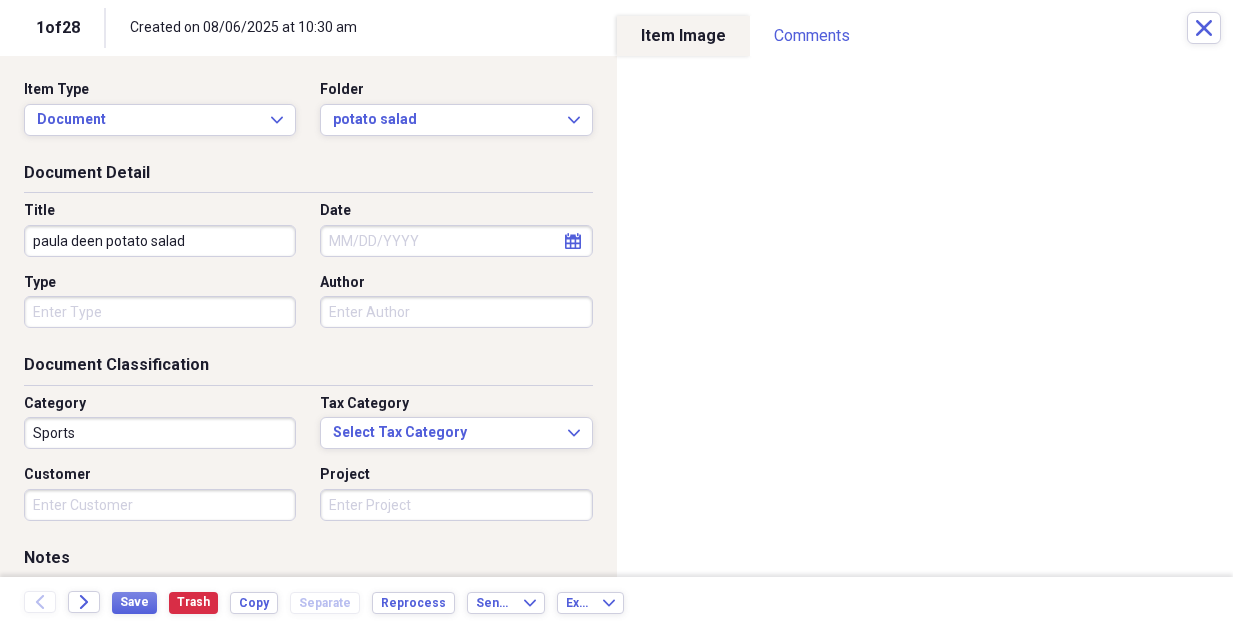 type on "paula deen potato salad" 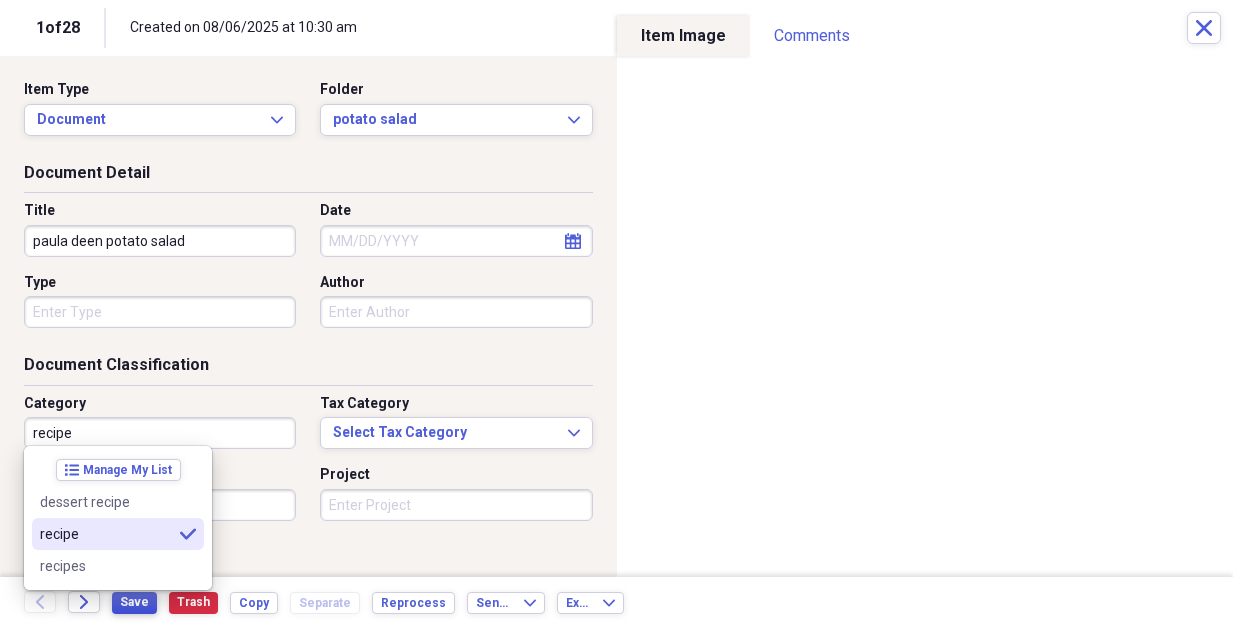 type on "recipe" 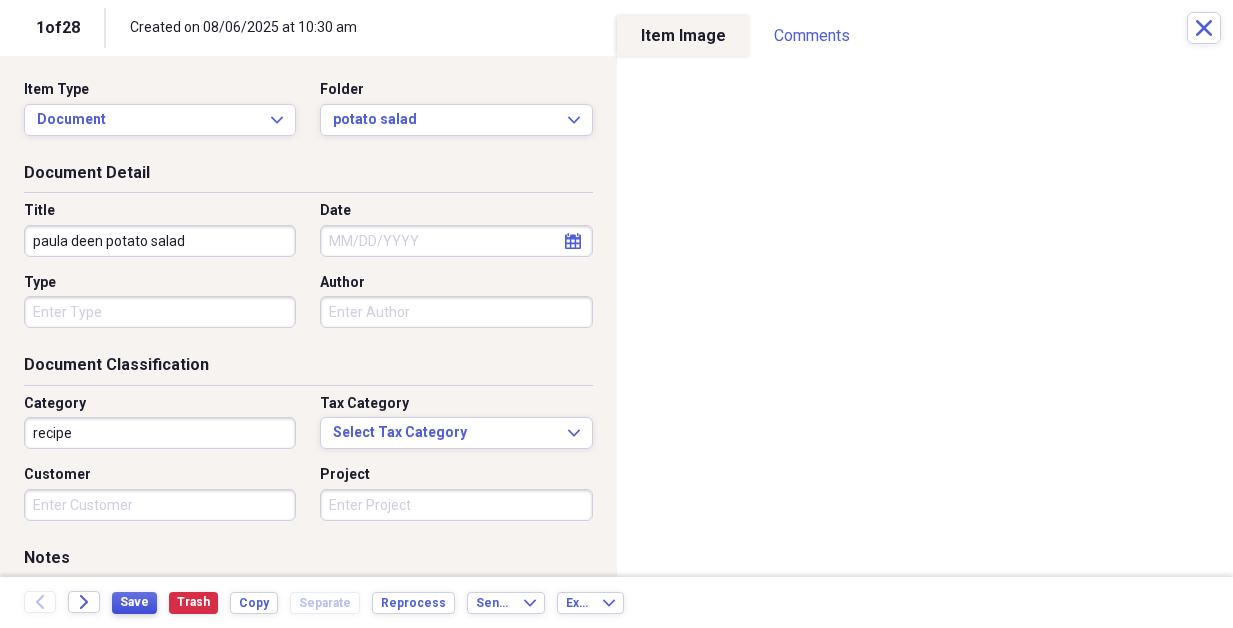 click on "Save" at bounding box center [134, 602] 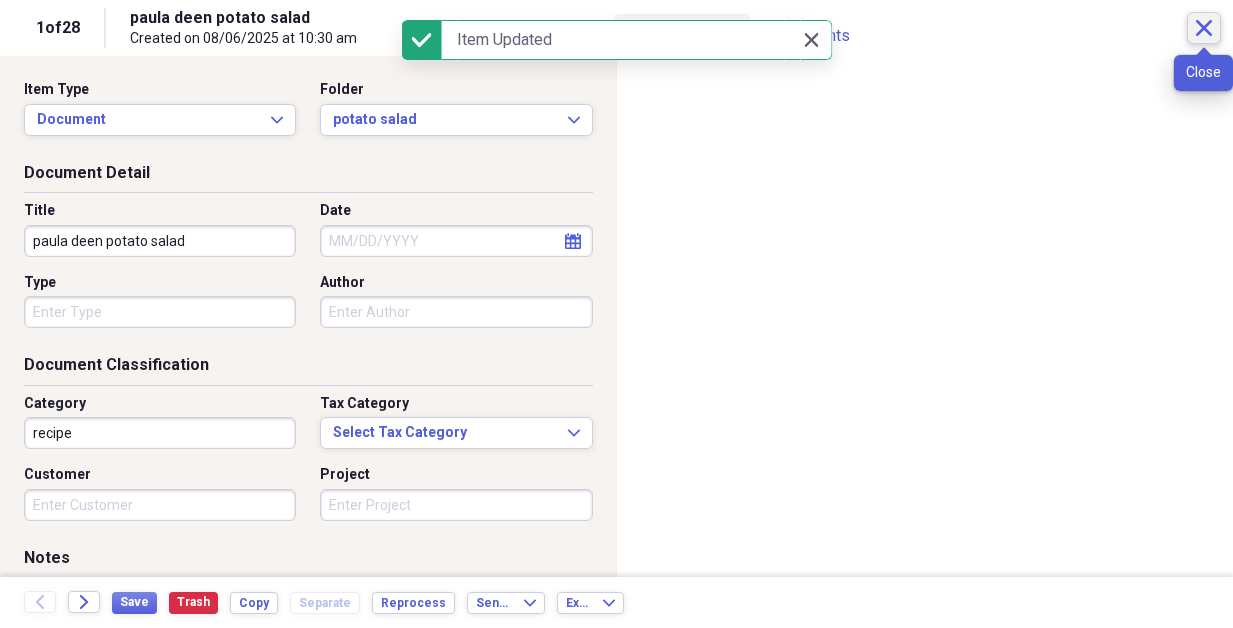 click on "Close" at bounding box center (1204, 28) 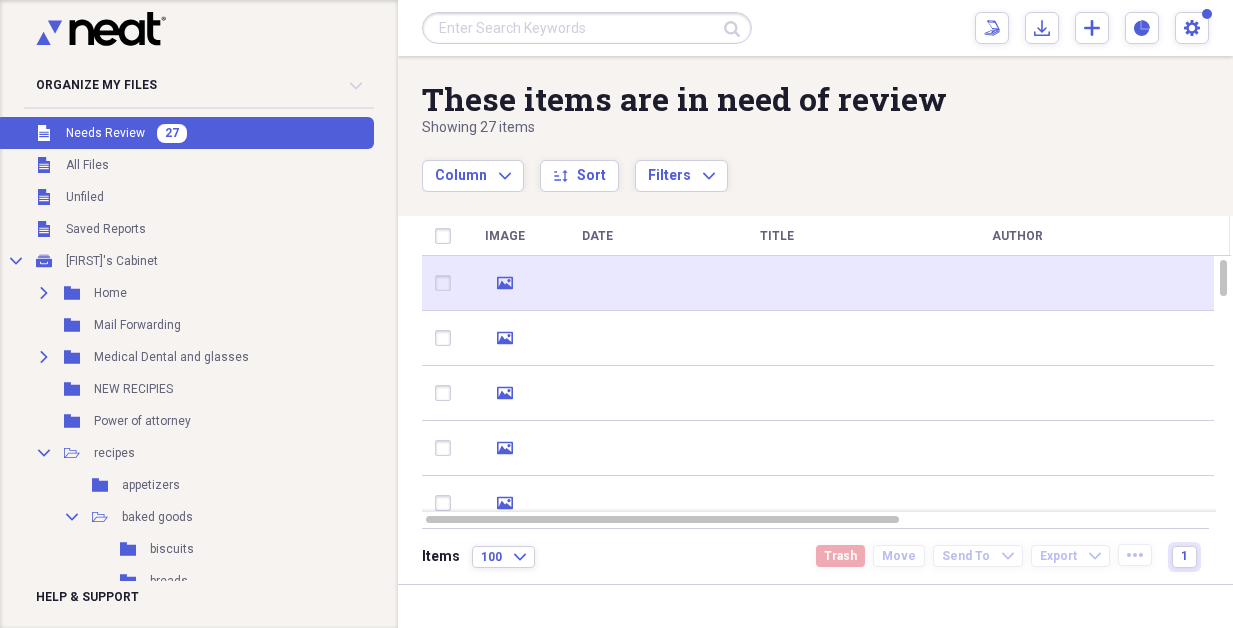 click at bounding box center (1017, 283) 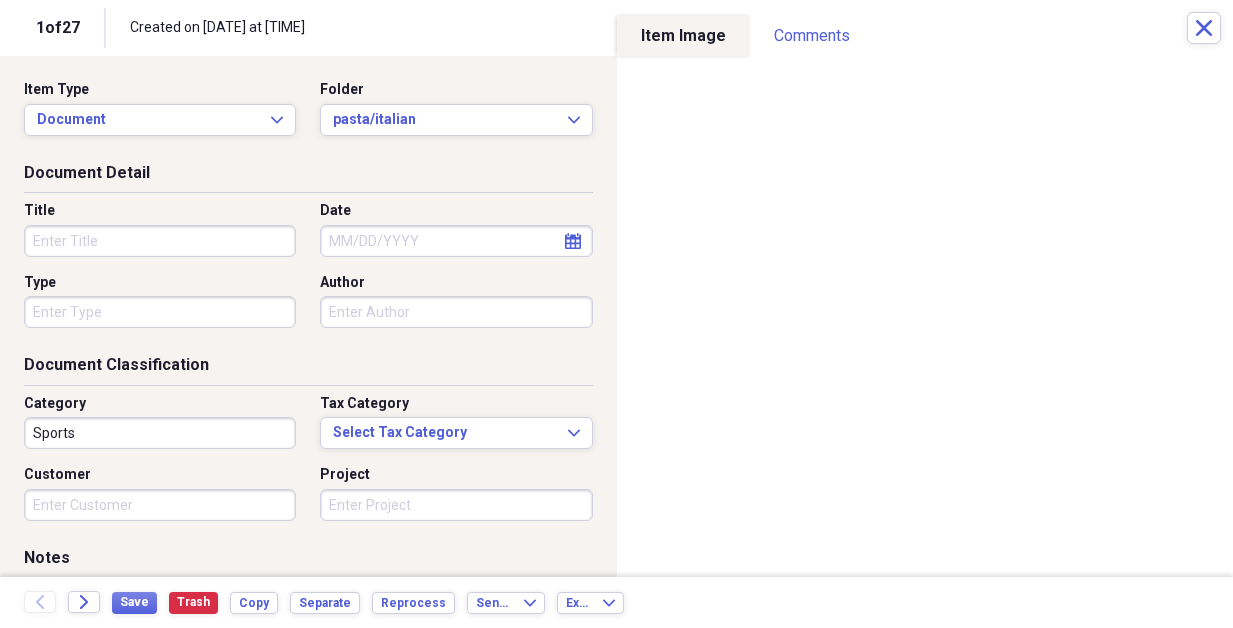 click on "Title" at bounding box center [160, 241] 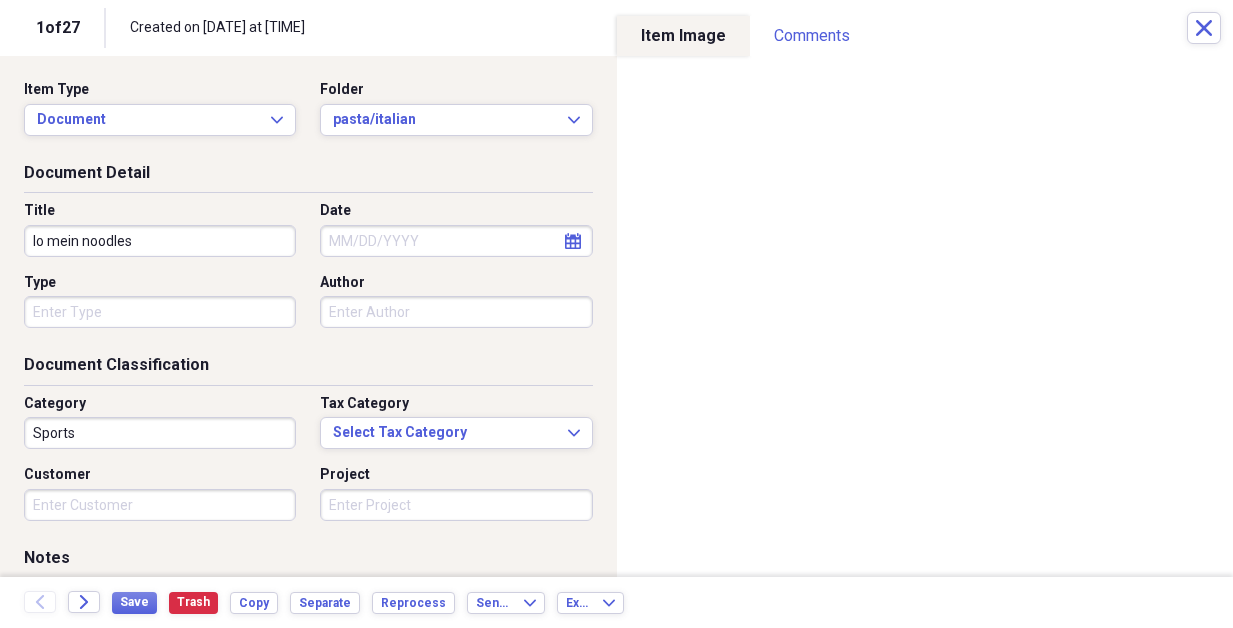 type on "lo mein noodles" 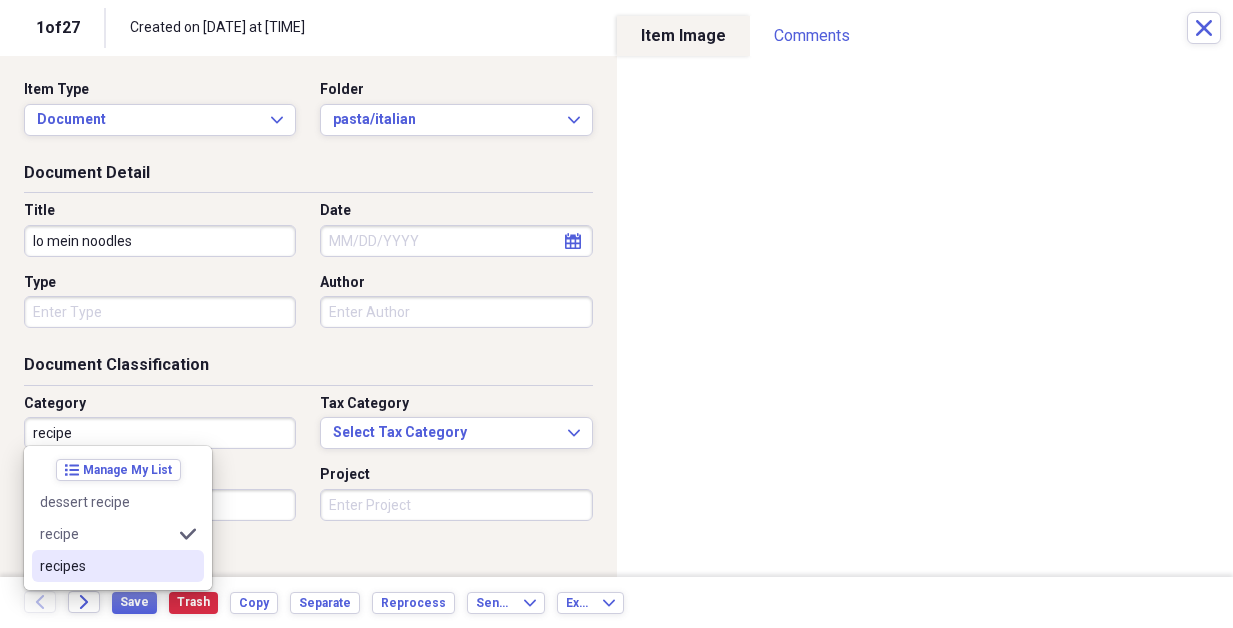 type on "recipe" 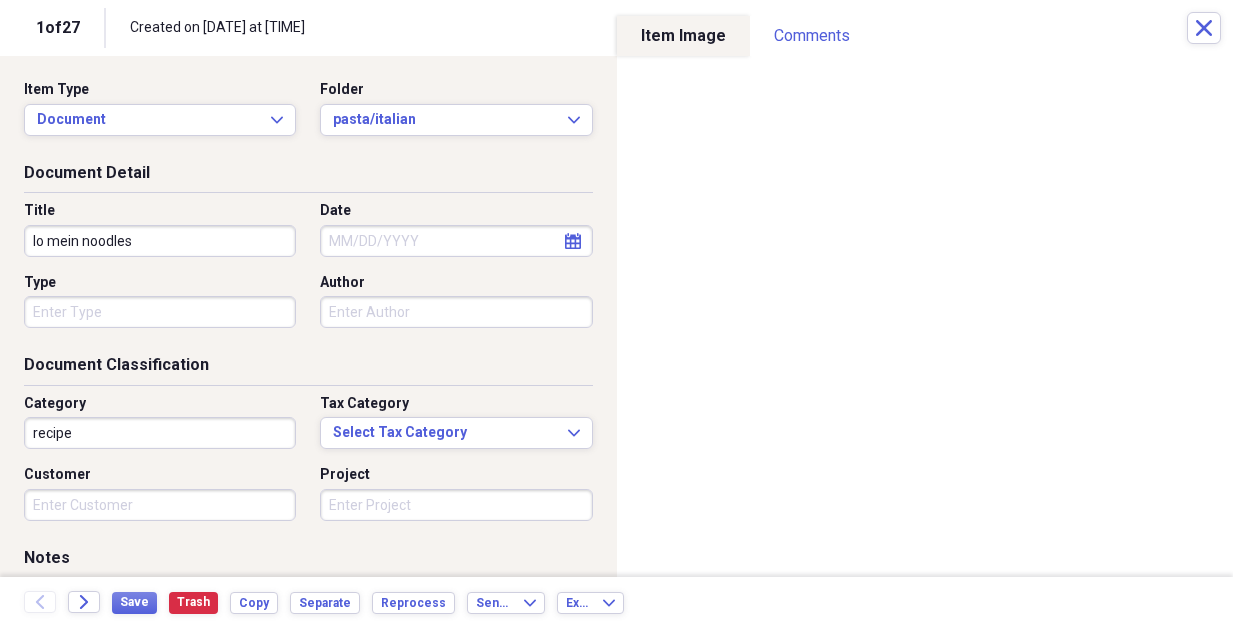 click on "Notes" at bounding box center (308, 562) 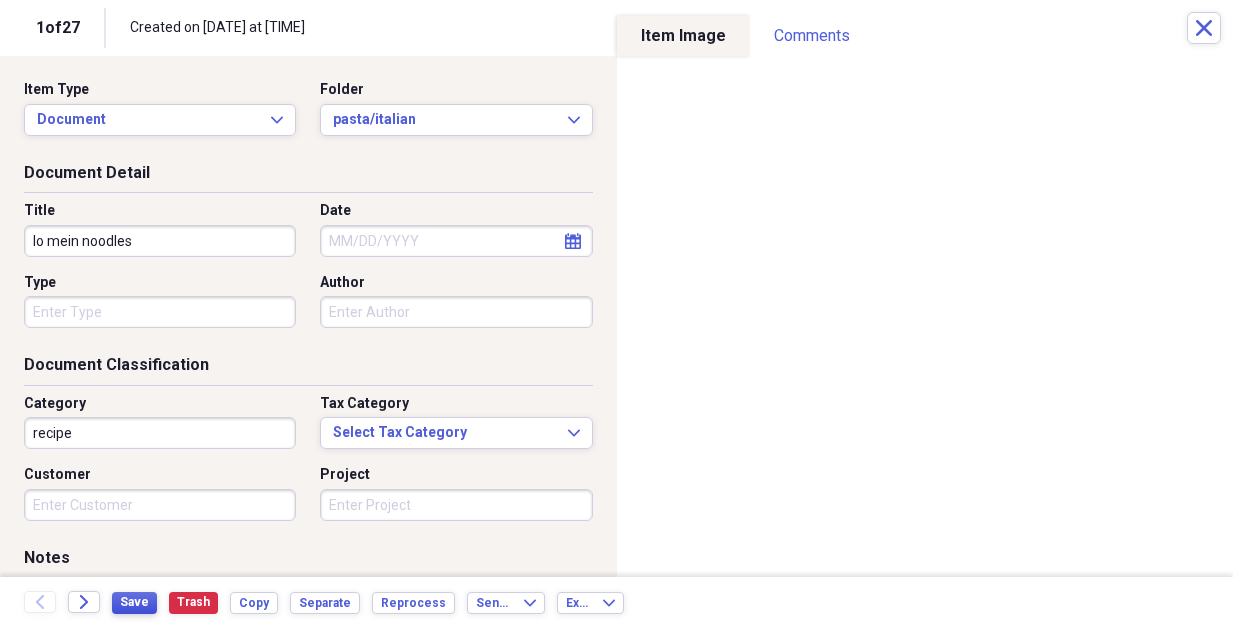 click on "Save" at bounding box center [134, 602] 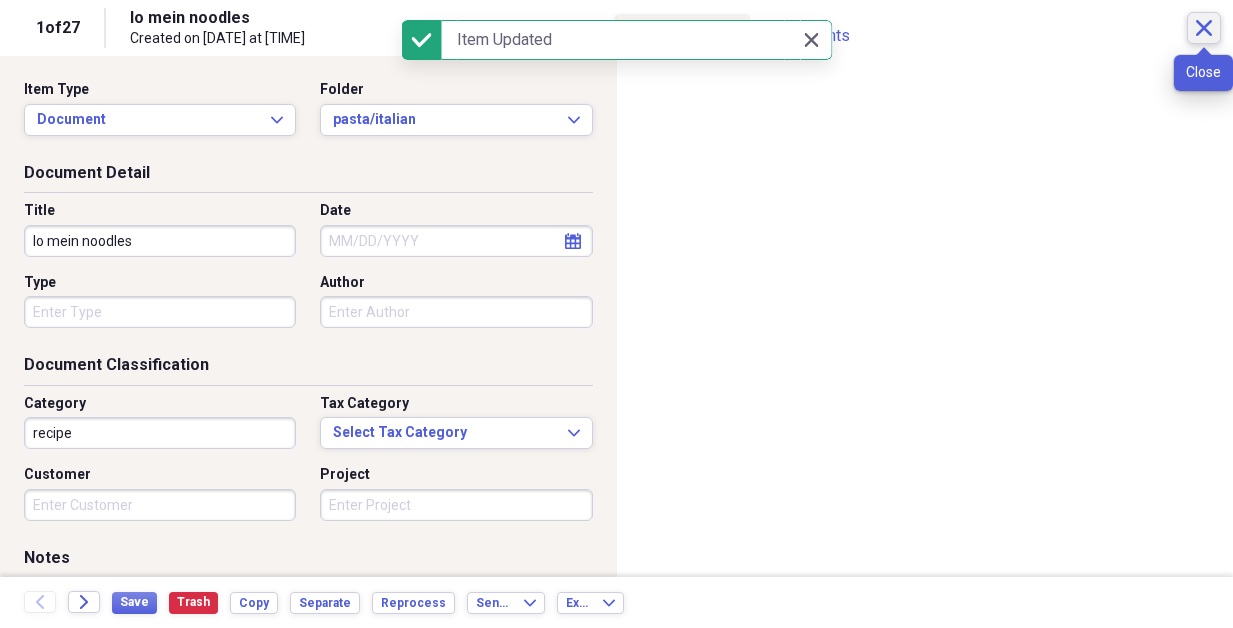 click on "Close" 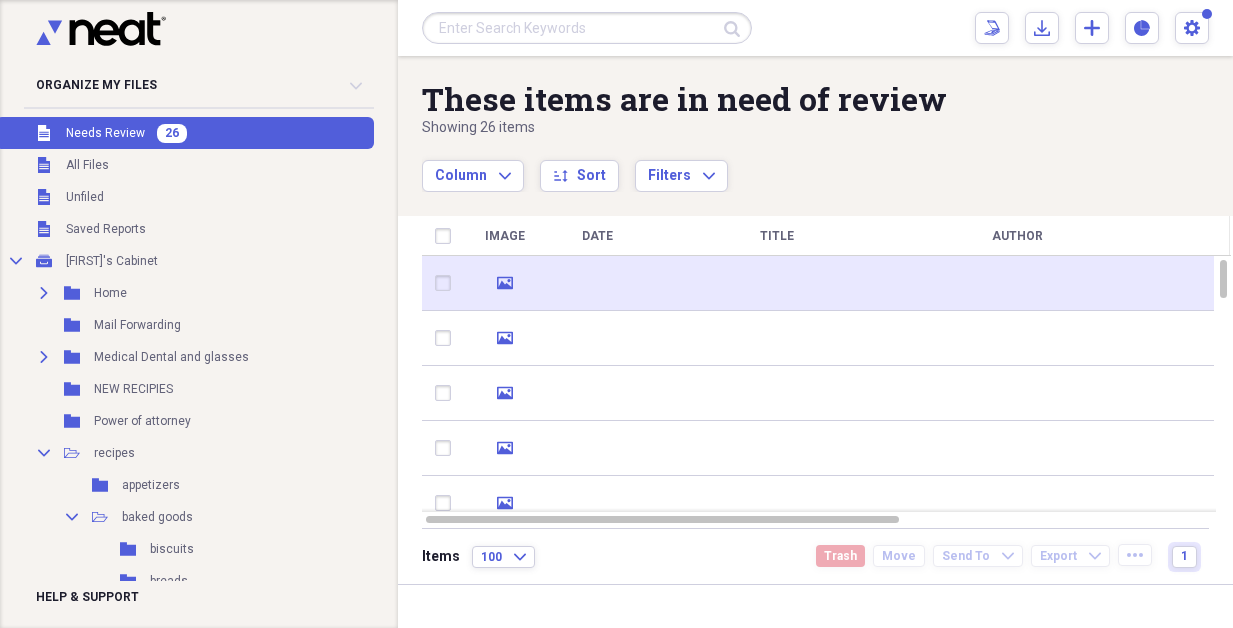 click at bounding box center (1017, 283) 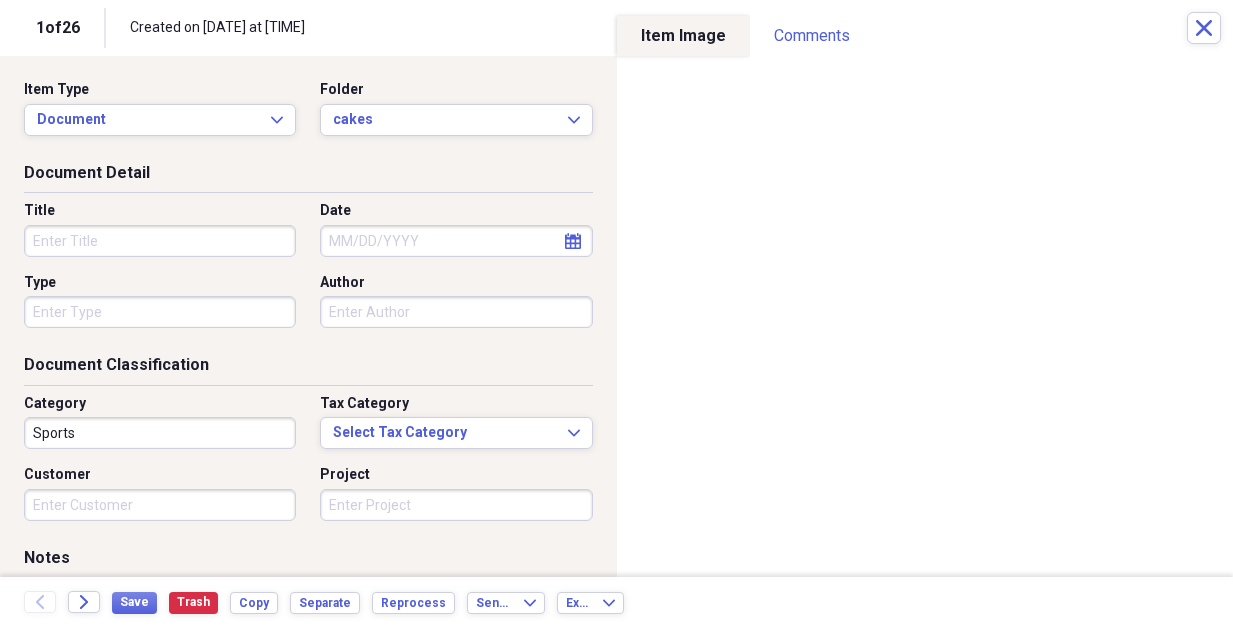 click on "Title" at bounding box center [160, 241] 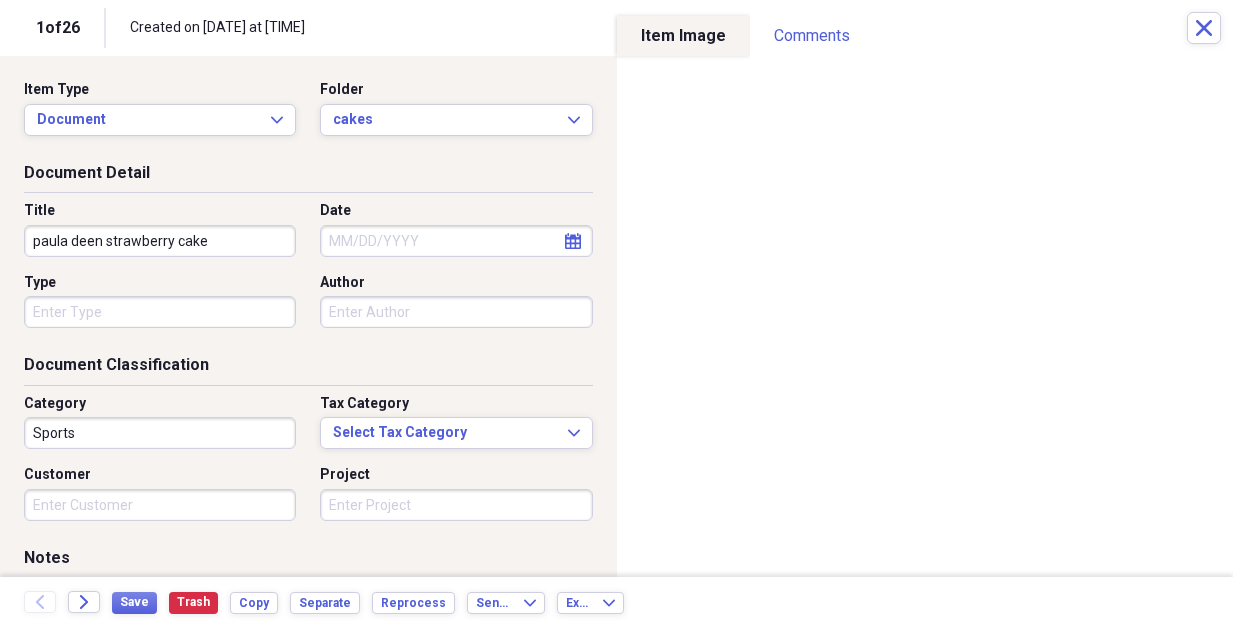 type on "paula deen strawberry cake" 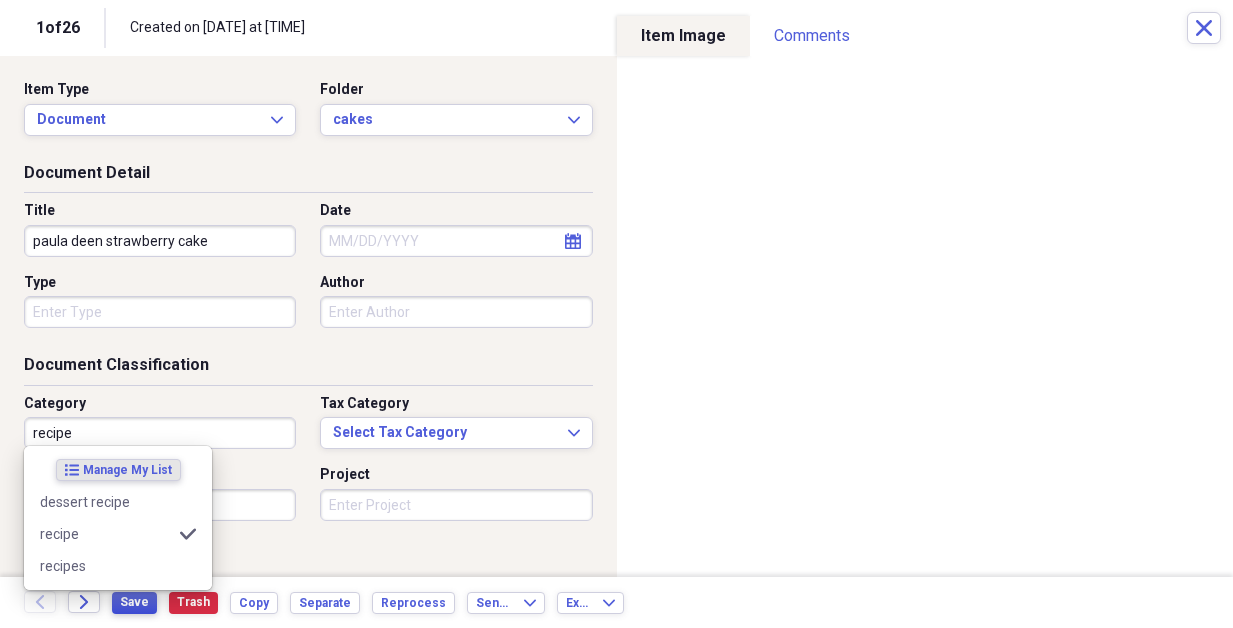type on "recipe" 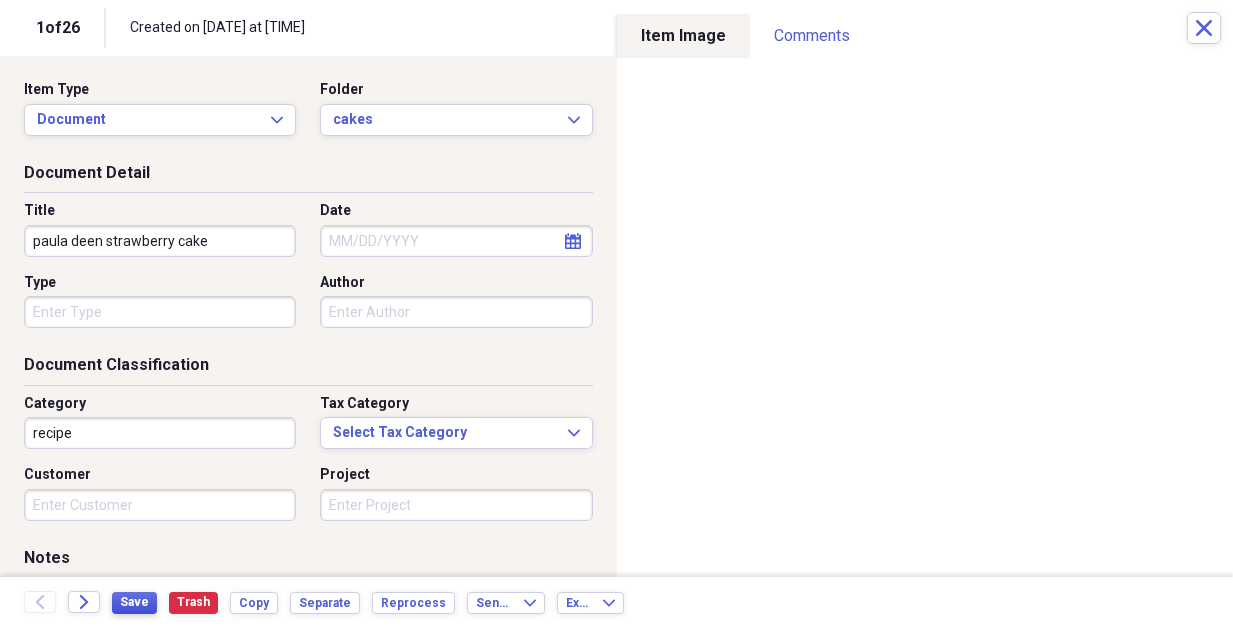 click on "Save" at bounding box center (134, 602) 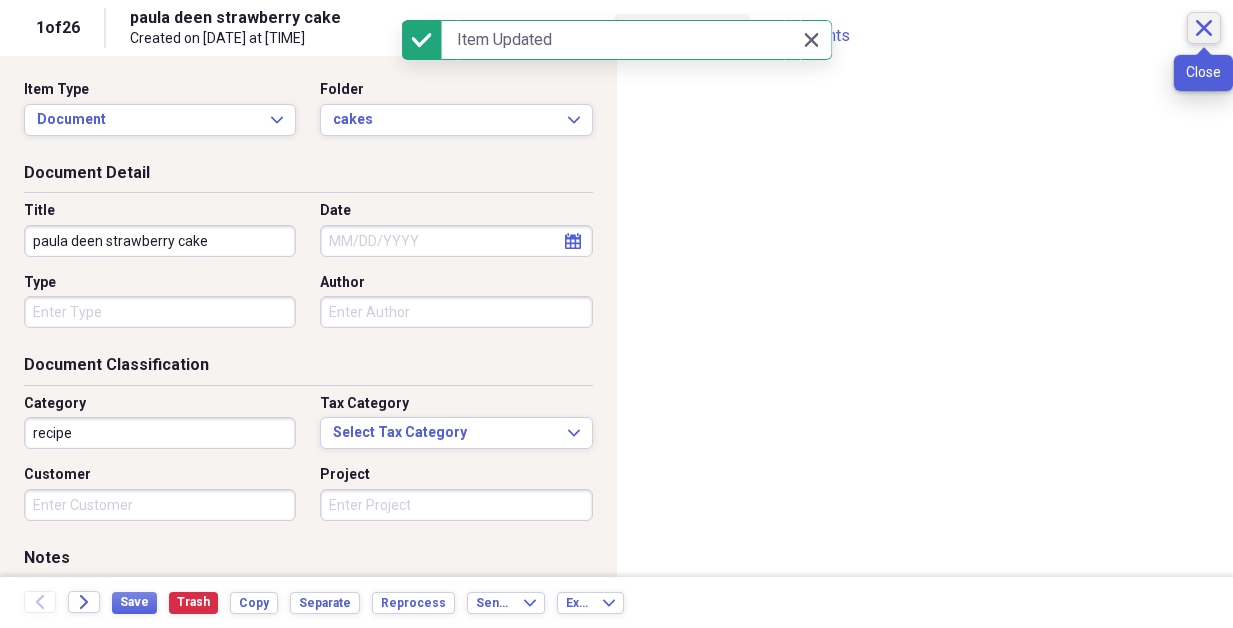 click on "Close" at bounding box center [1204, 28] 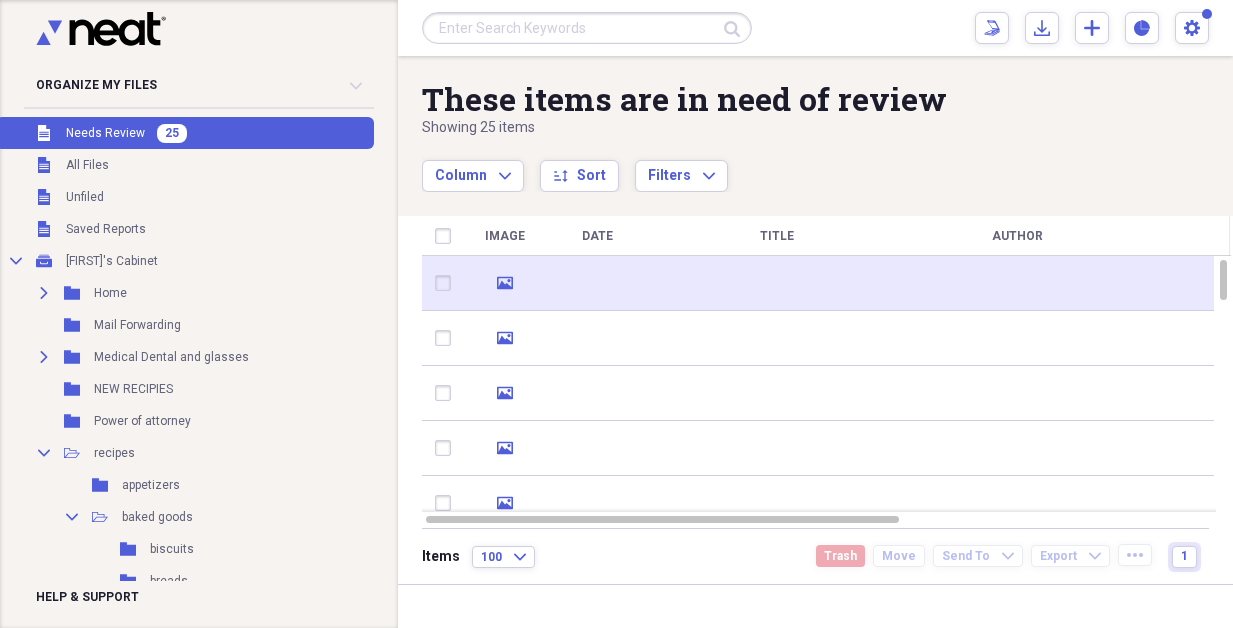 click at bounding box center [777, 283] 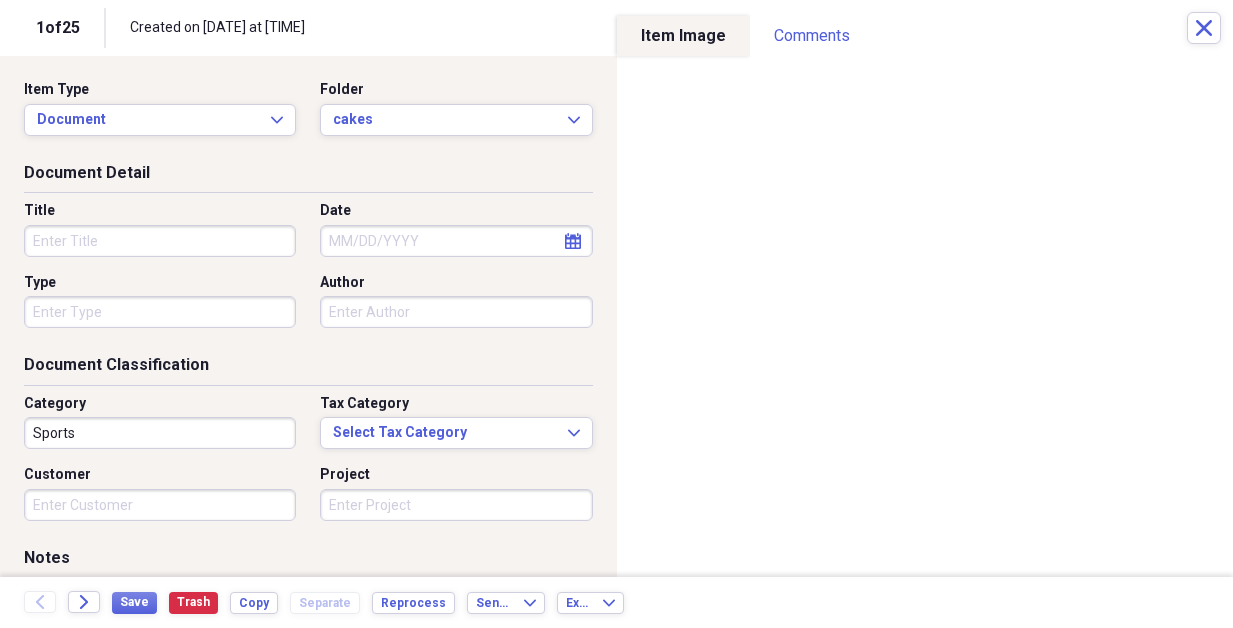 click on "Title" at bounding box center (160, 241) 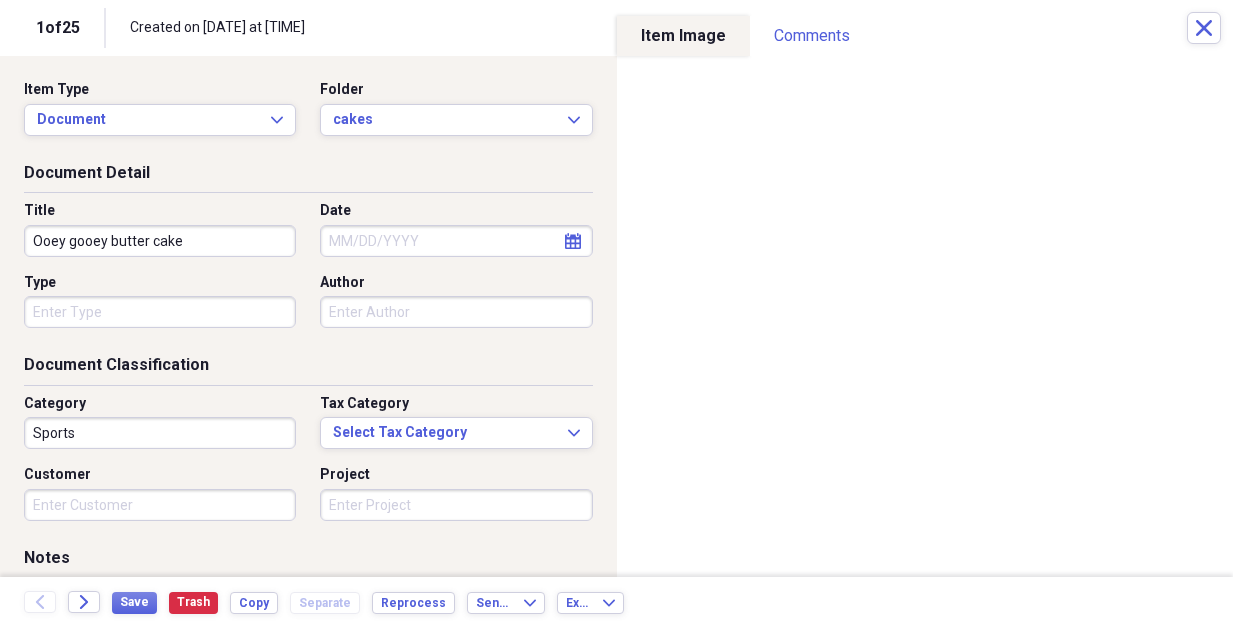 type on "Ooey gooey butter cake" 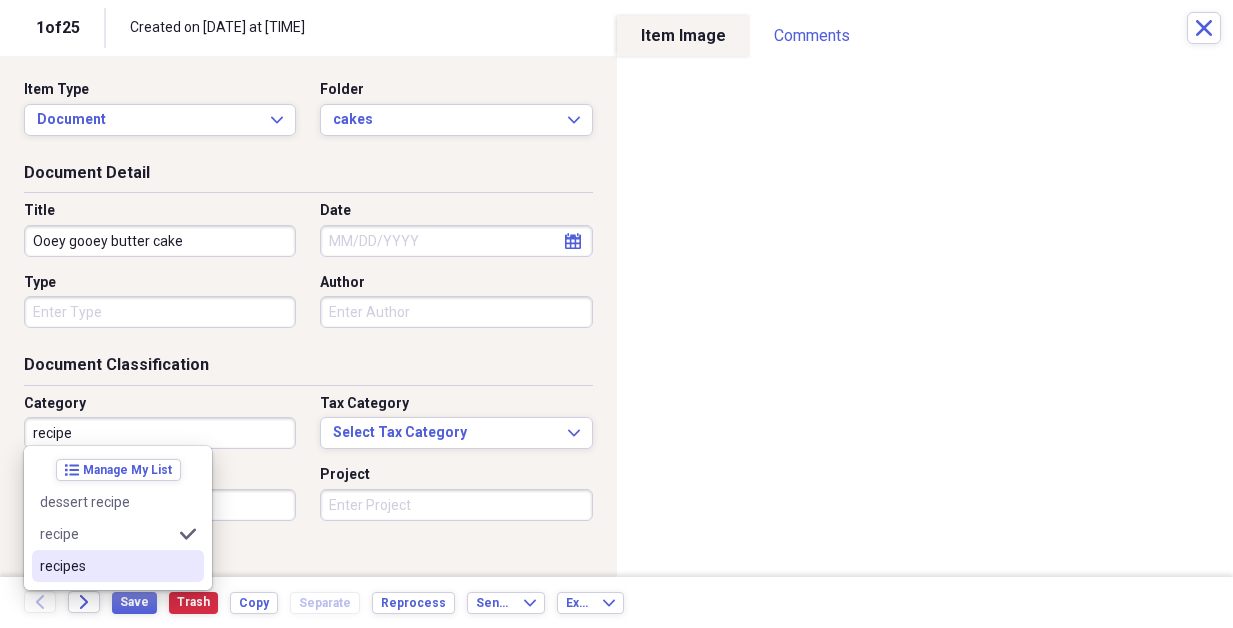 type on "recipe" 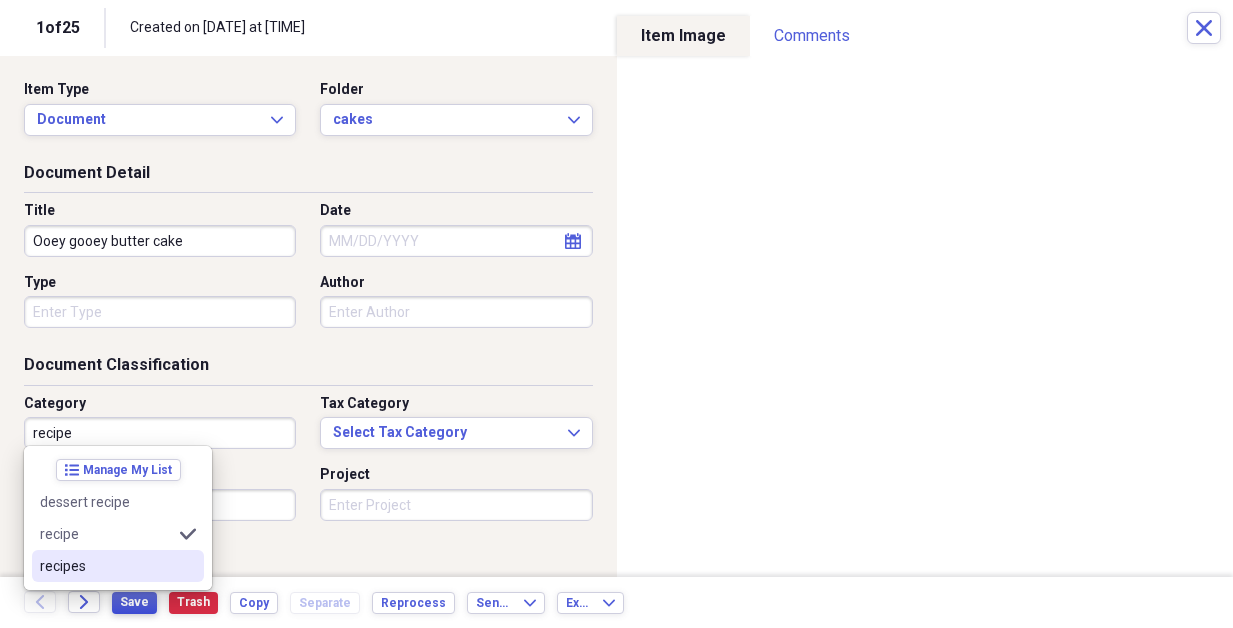 click on "Save Trash Copy Separate Reprocess" at bounding box center [289, 602] 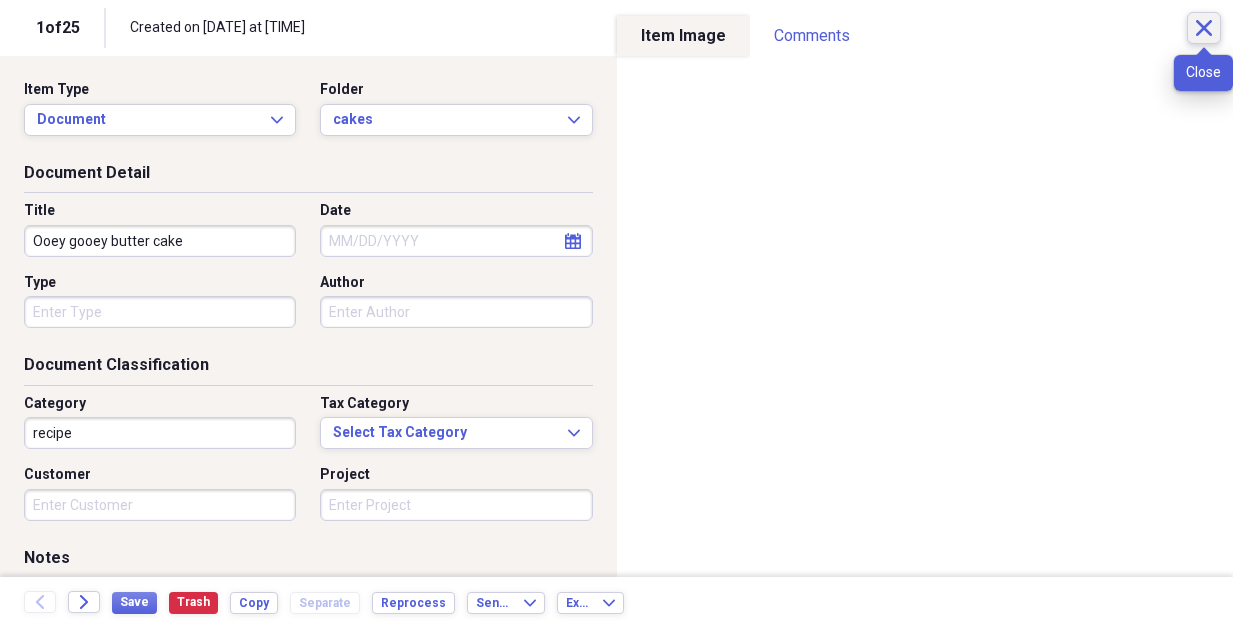 drag, startPoint x: 1203, startPoint y: 34, endPoint x: 1192, endPoint y: 7, distance: 29.15476 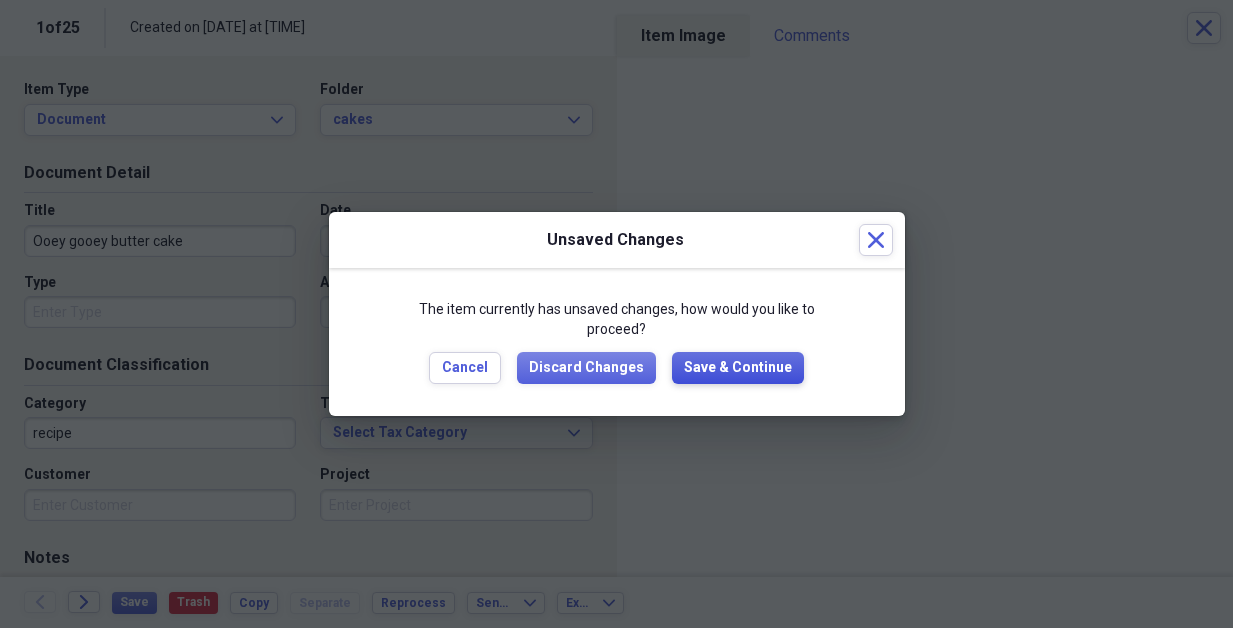 click on "Save & Continue" at bounding box center [738, 368] 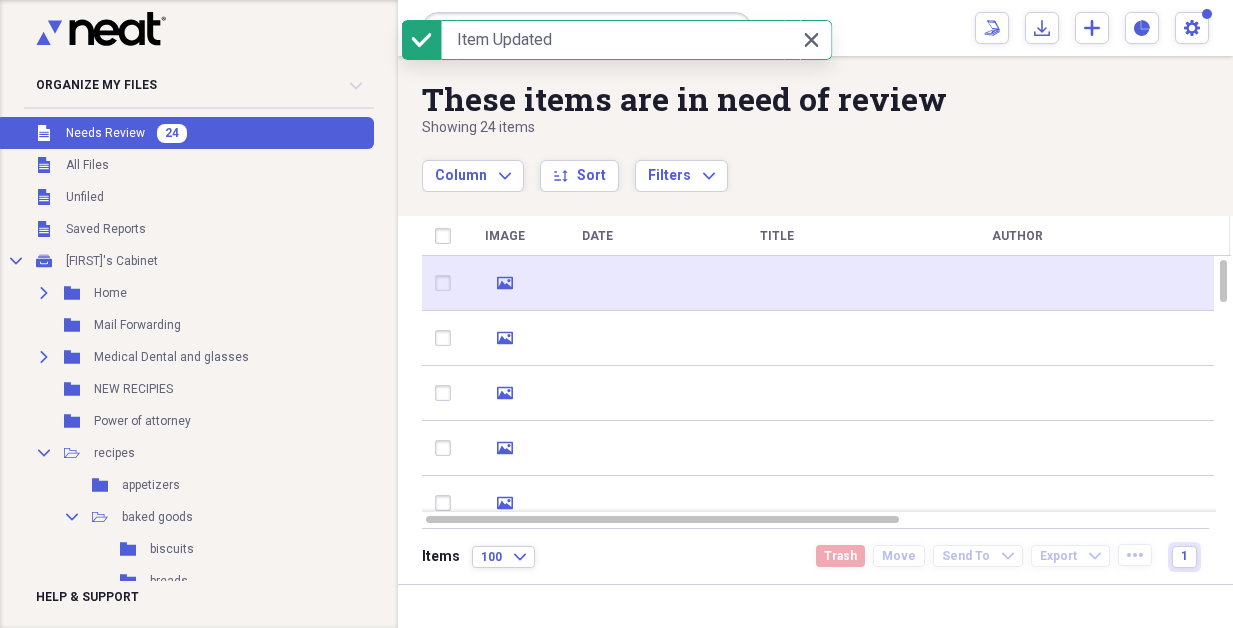 click at bounding box center [777, 283] 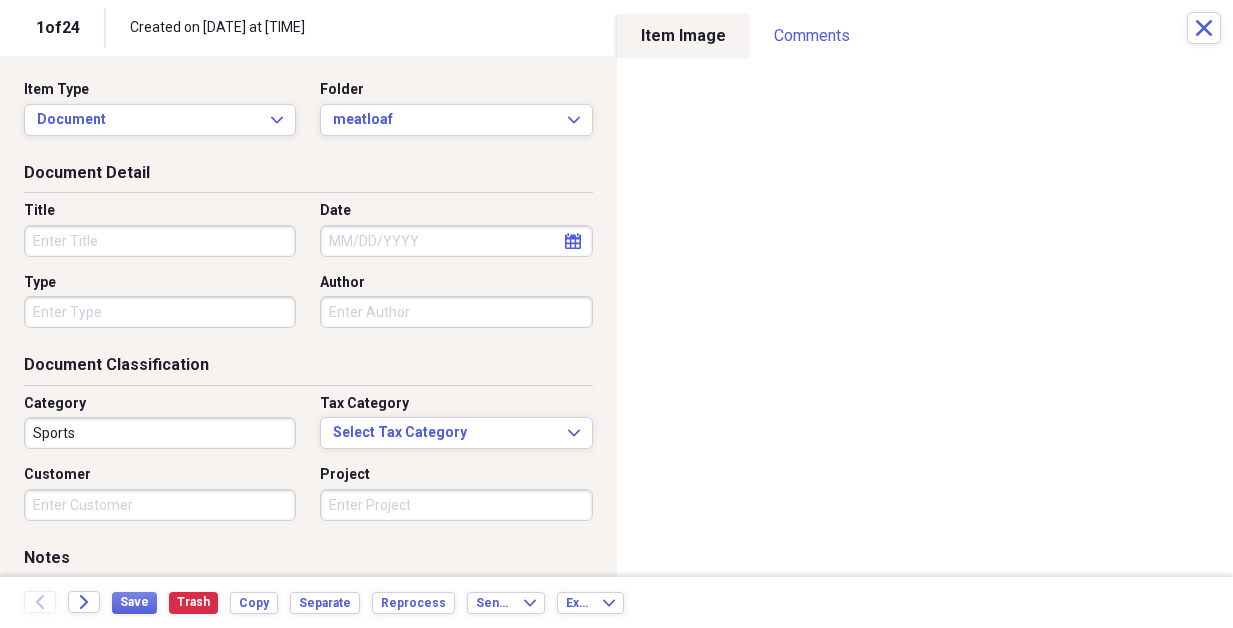 click on "Title" at bounding box center [160, 241] 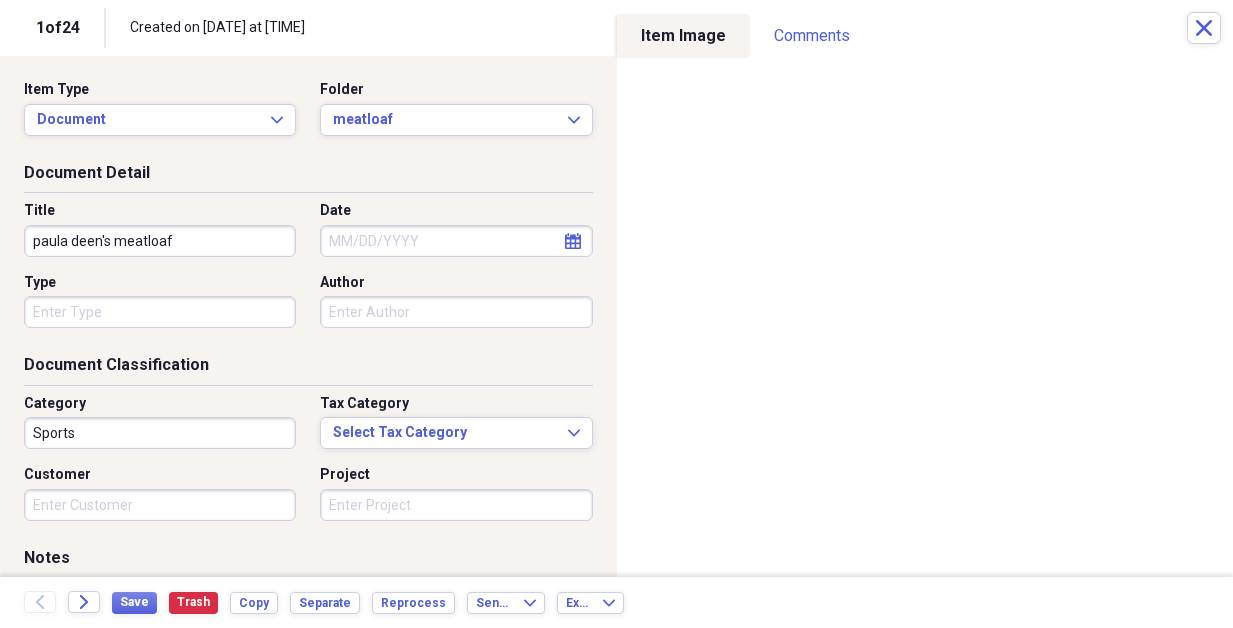 type on "paula deen's meatloaf" 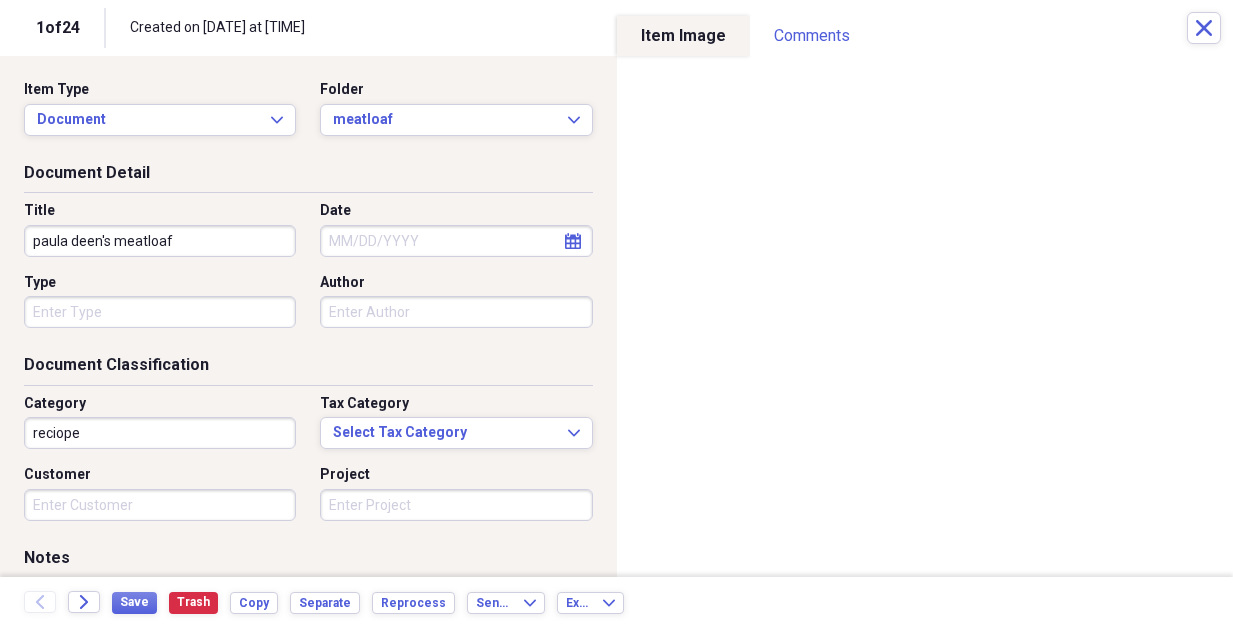 click on "reciope" at bounding box center (160, 433) 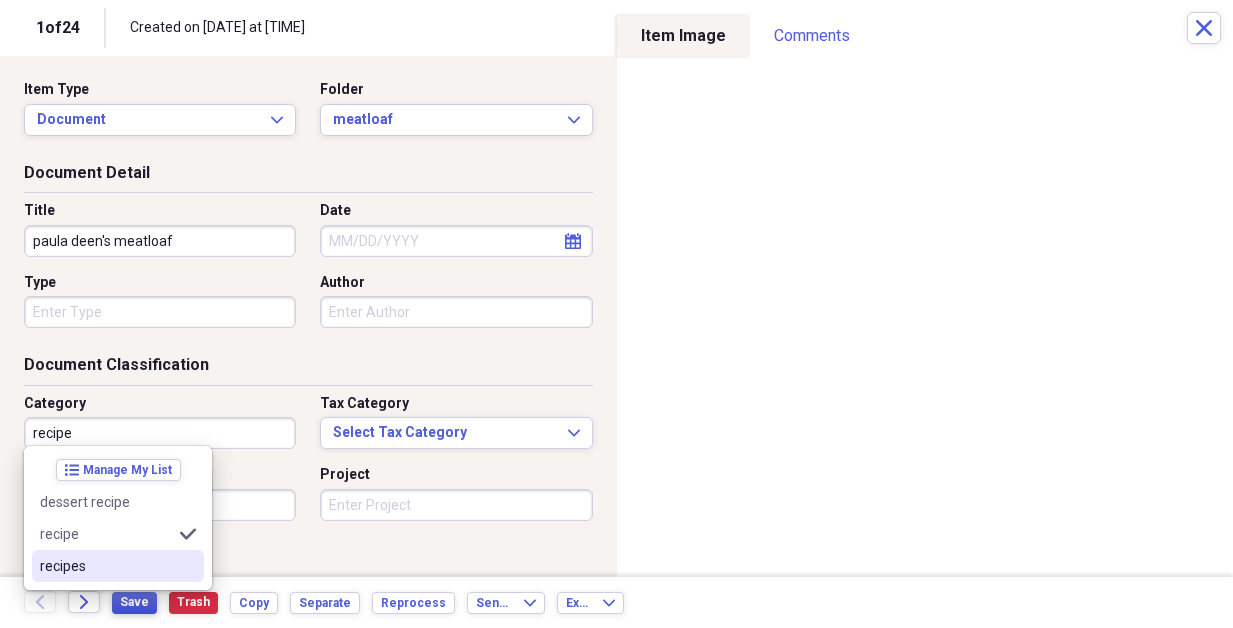 type on "recipe" 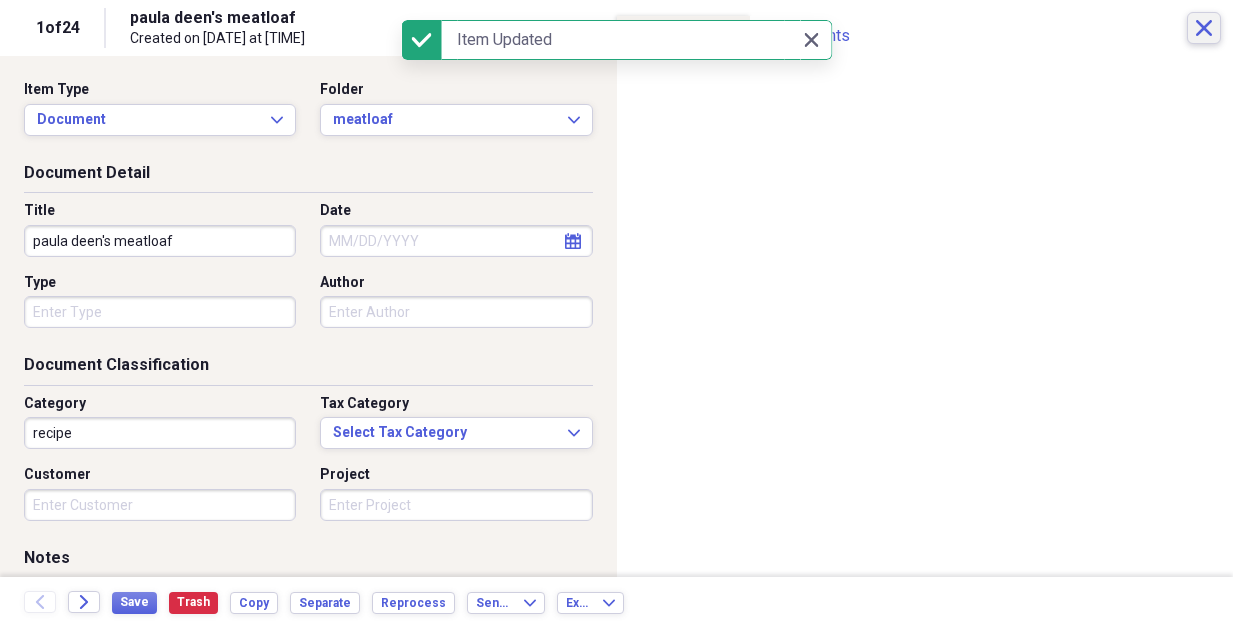 click on "Close" 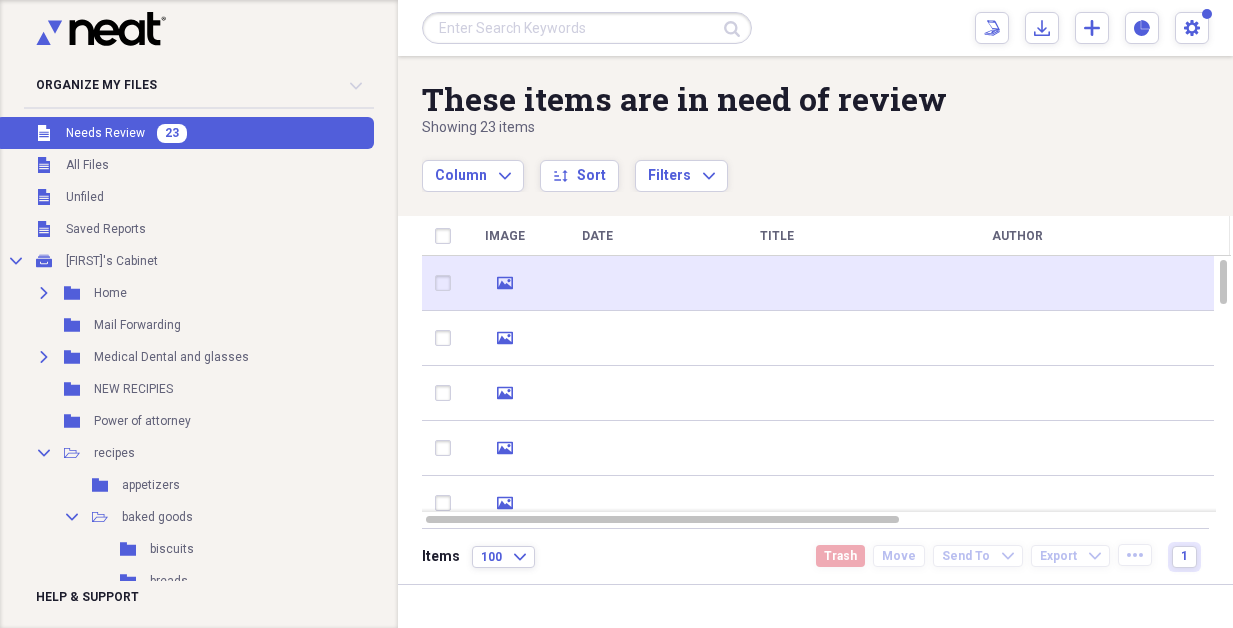 click at bounding box center (777, 283) 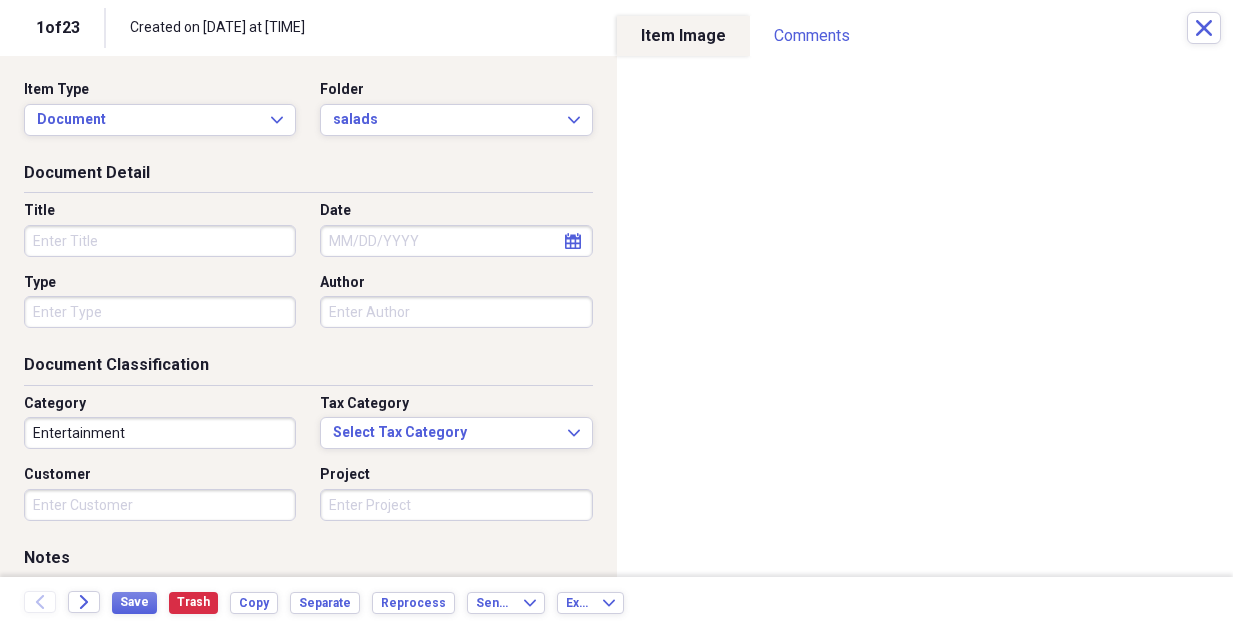 click on "Title" at bounding box center (160, 241) 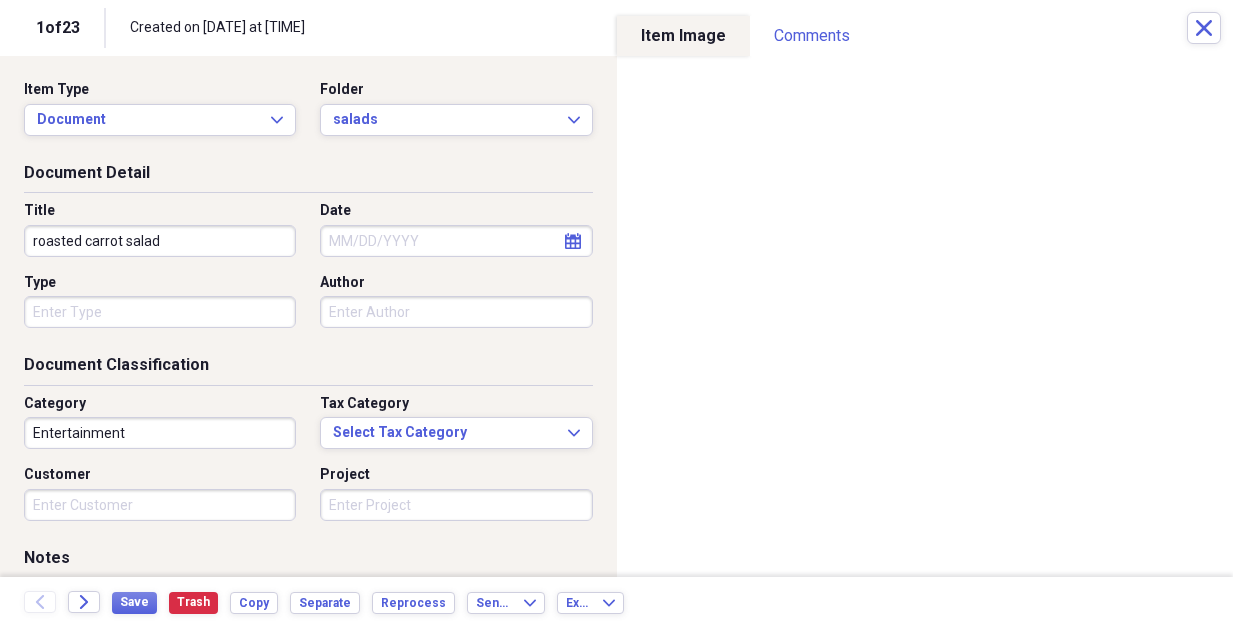 type on "roasted carrot salad" 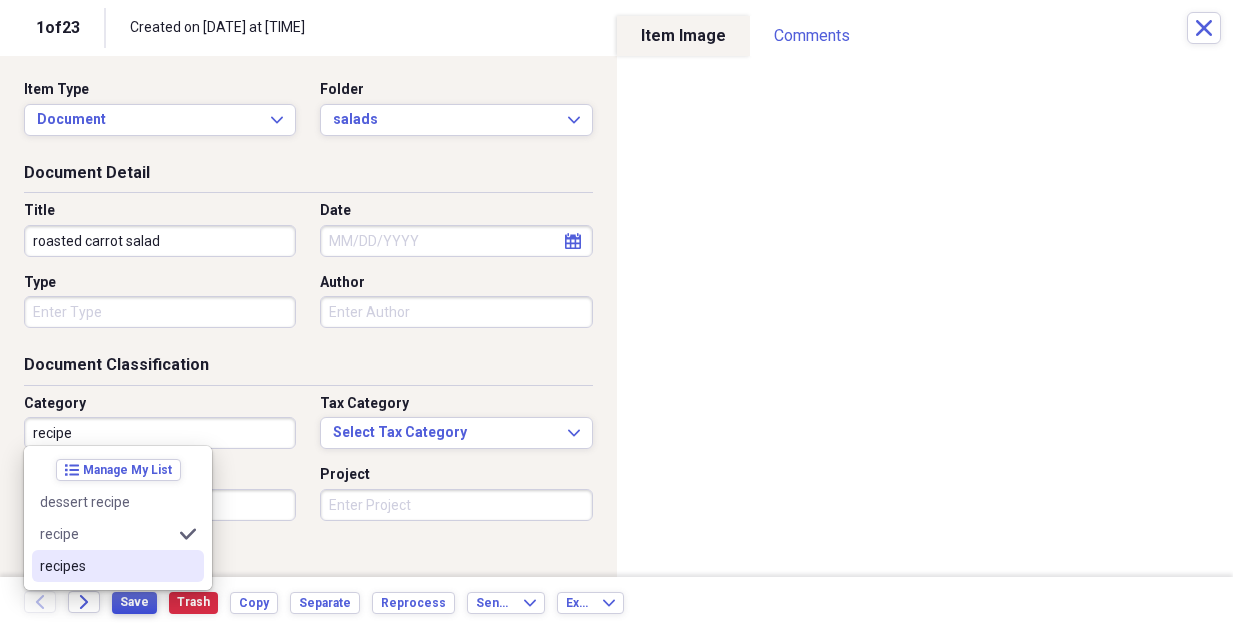 type on "recipe" 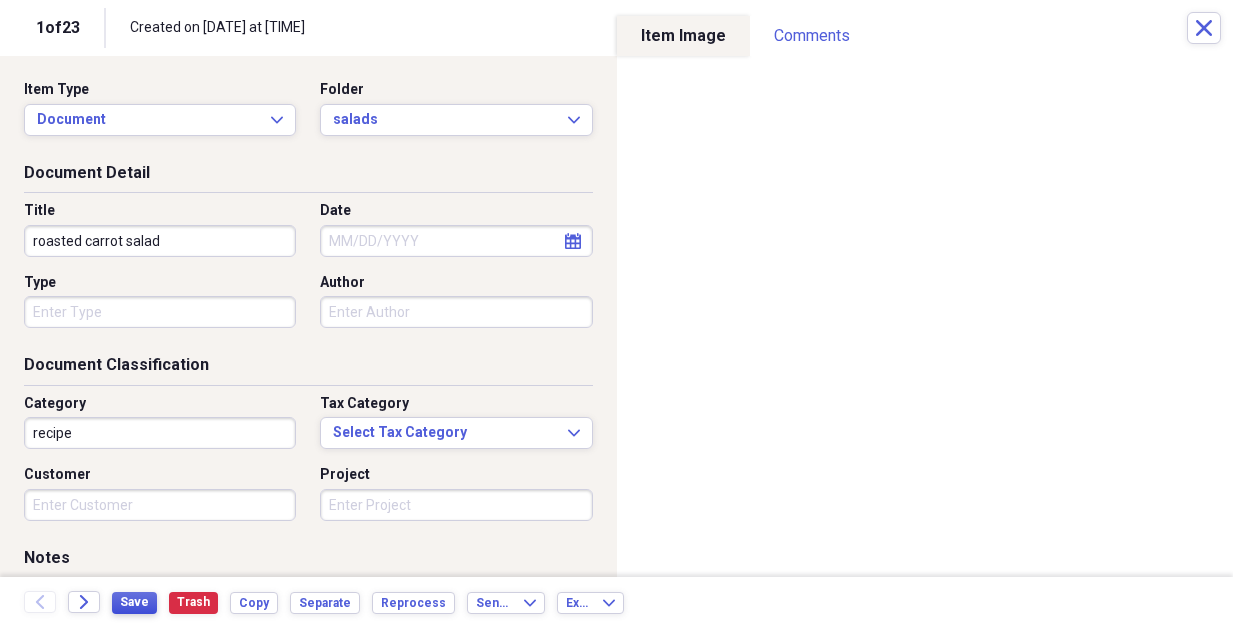click on "Save" at bounding box center [134, 602] 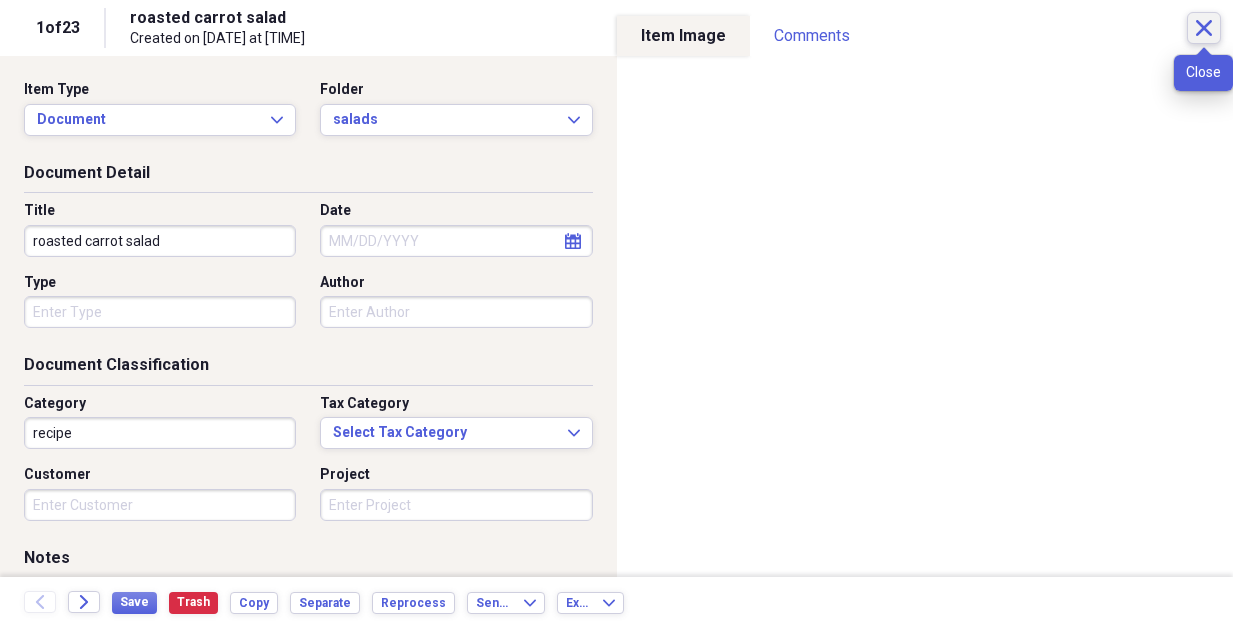 click 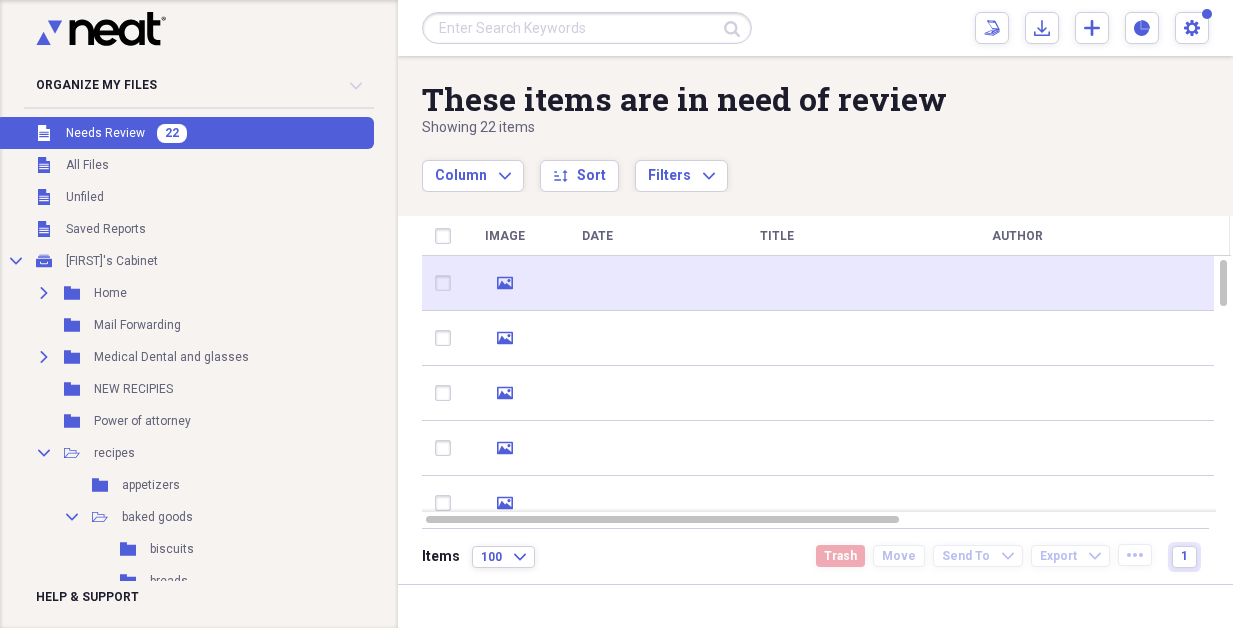 click at bounding box center [777, 283] 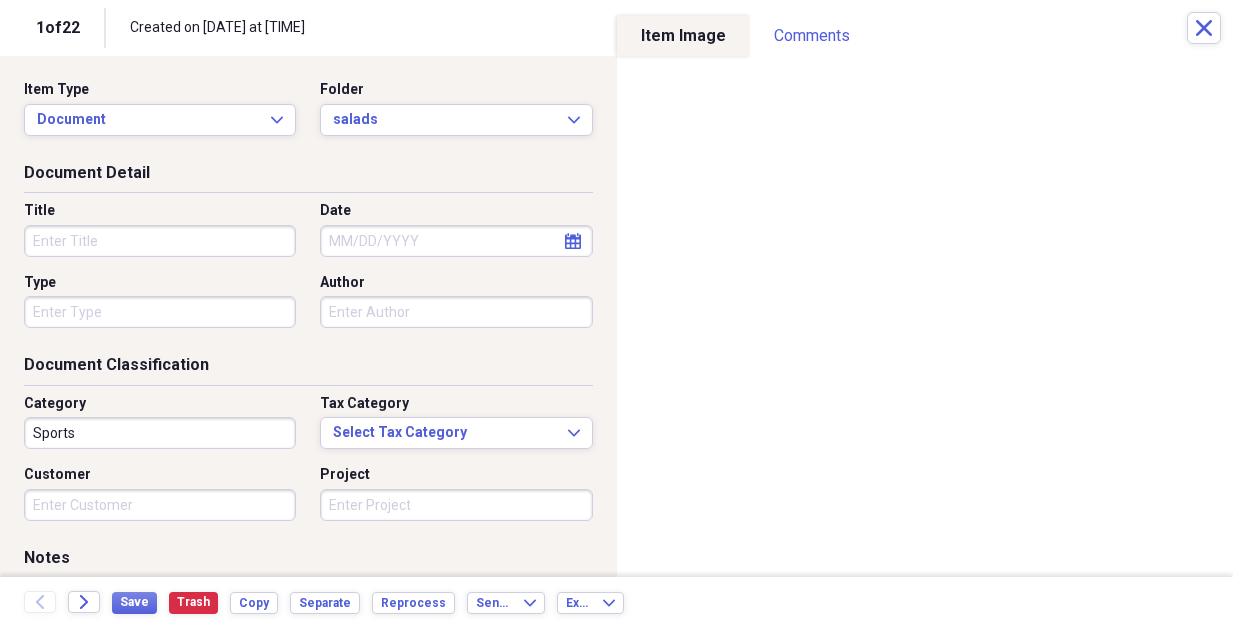 drag, startPoint x: 123, startPoint y: 240, endPoint x: 114, endPoint y: 246, distance: 10.816654 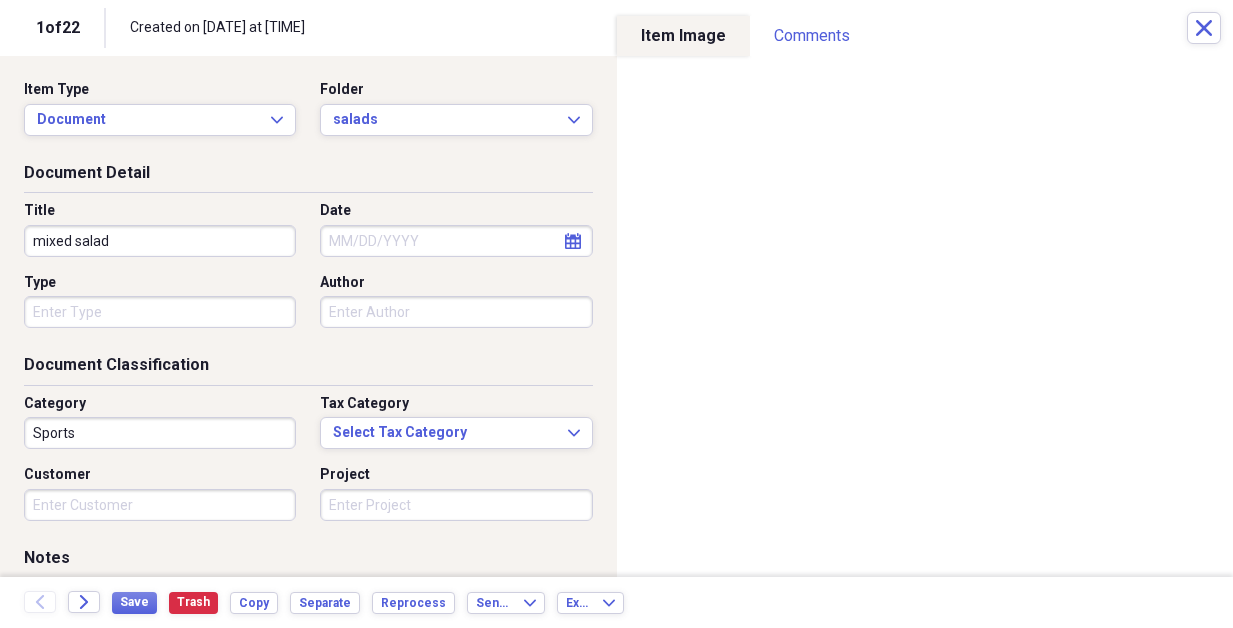 type on "mixed salad" 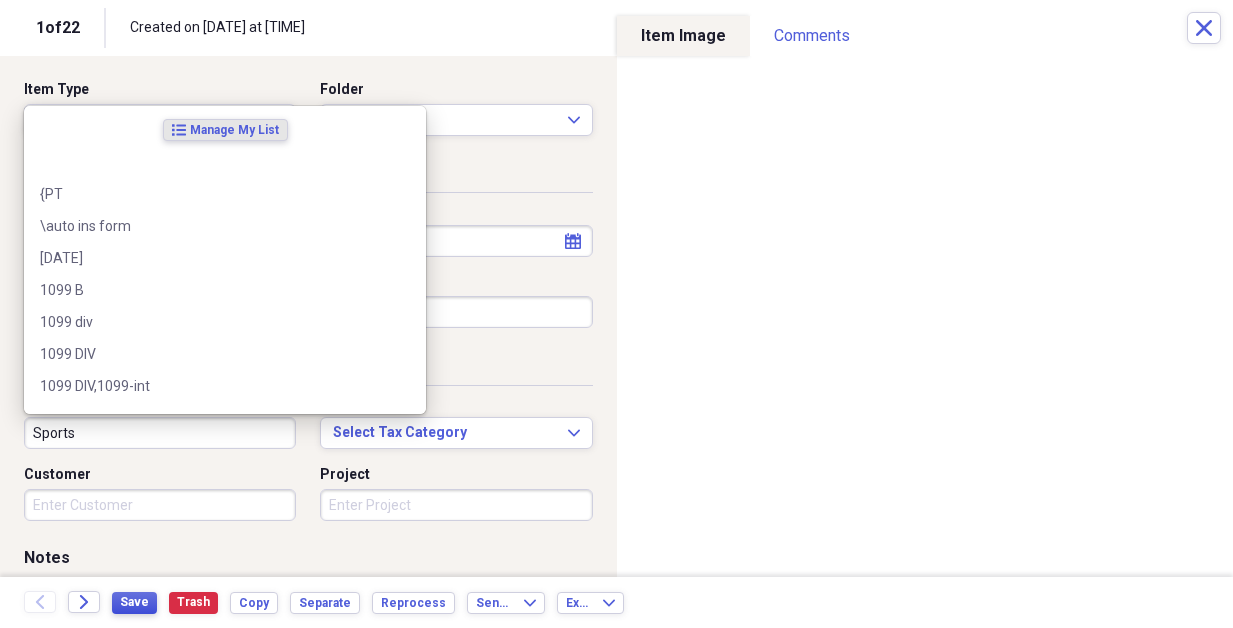 click on "Save" at bounding box center [134, 602] 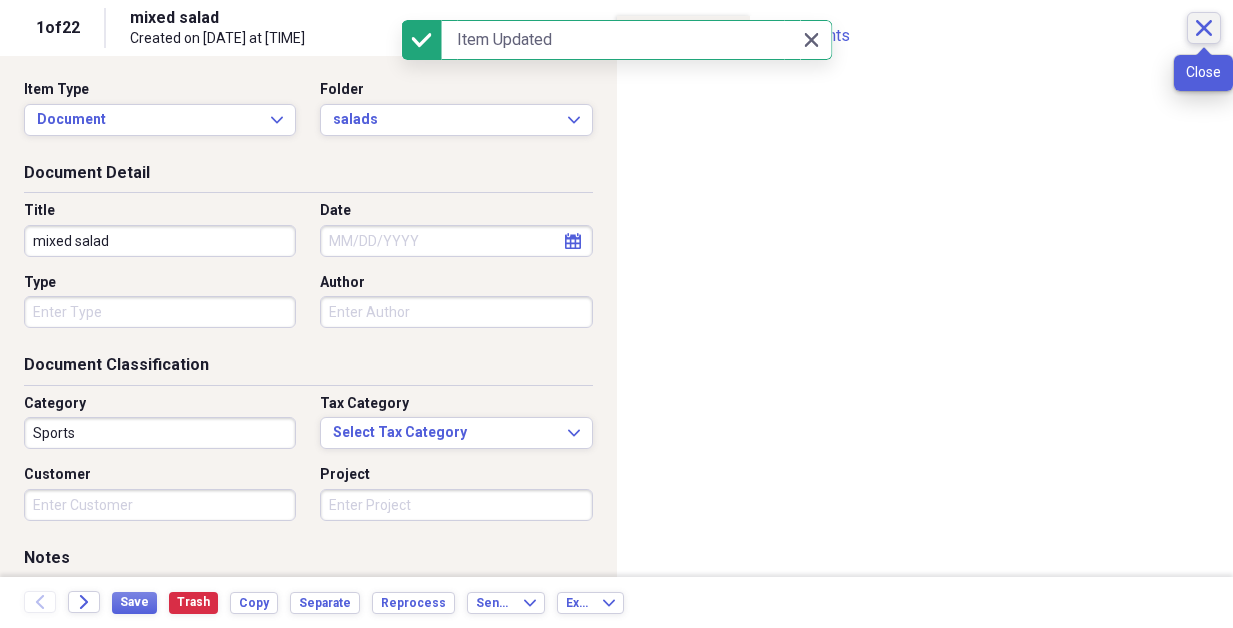 click on "Close" 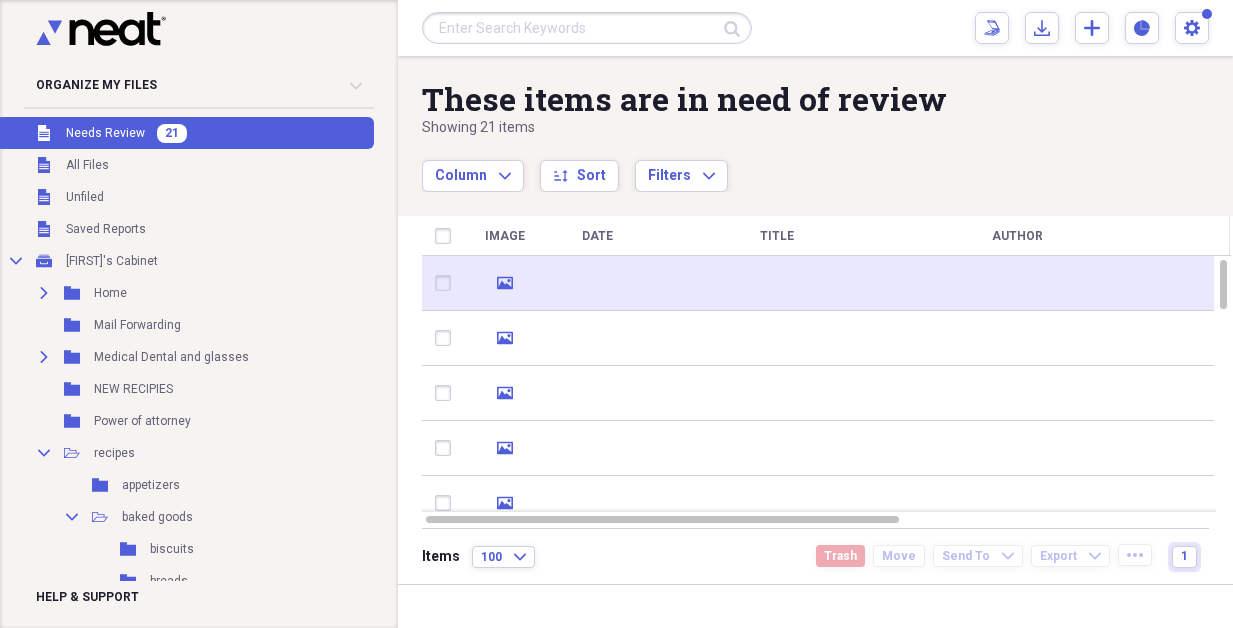 click at bounding box center (1017, 283) 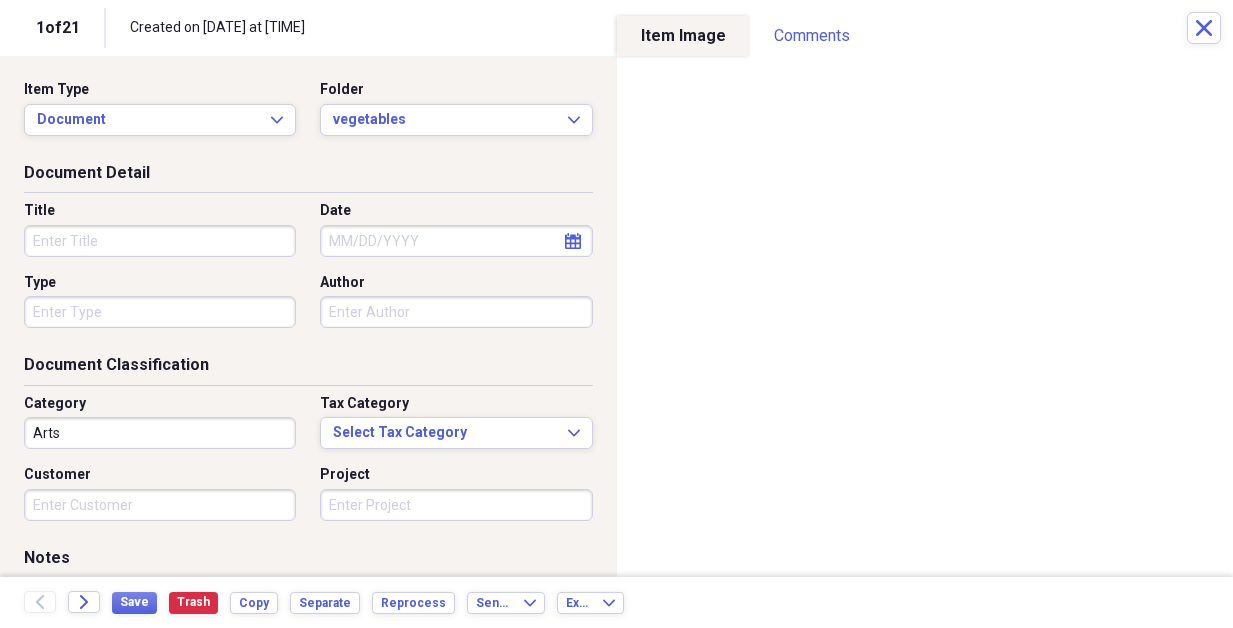 click on "Title" at bounding box center (160, 241) 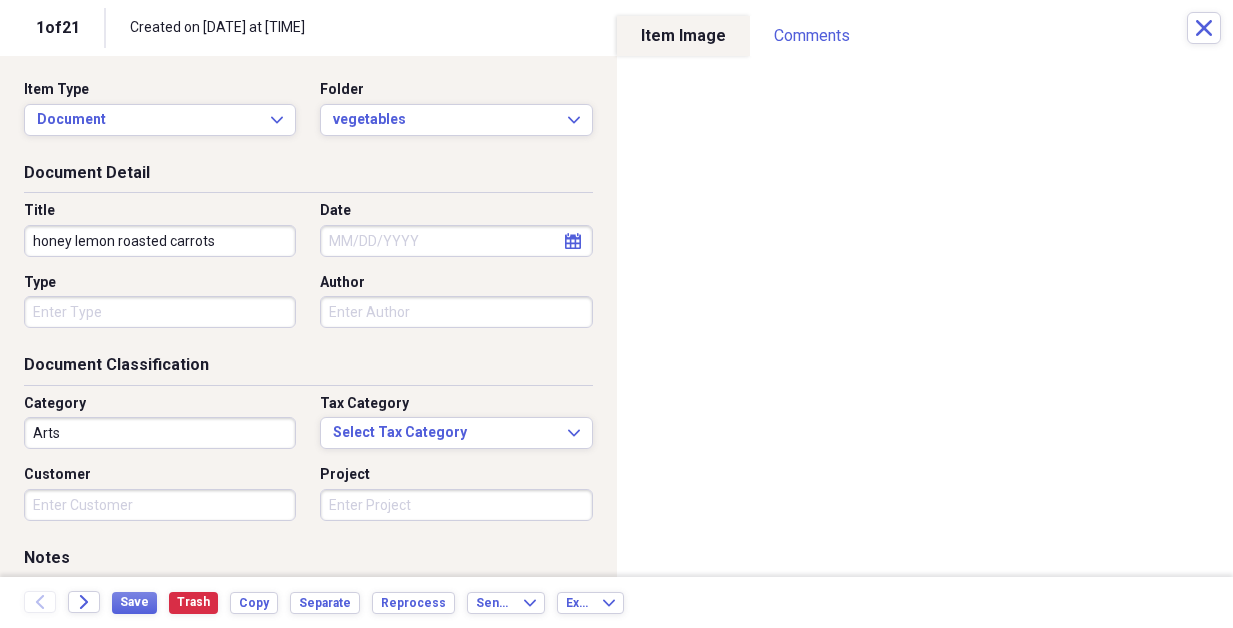 type on "honey lemon roasted carrots" 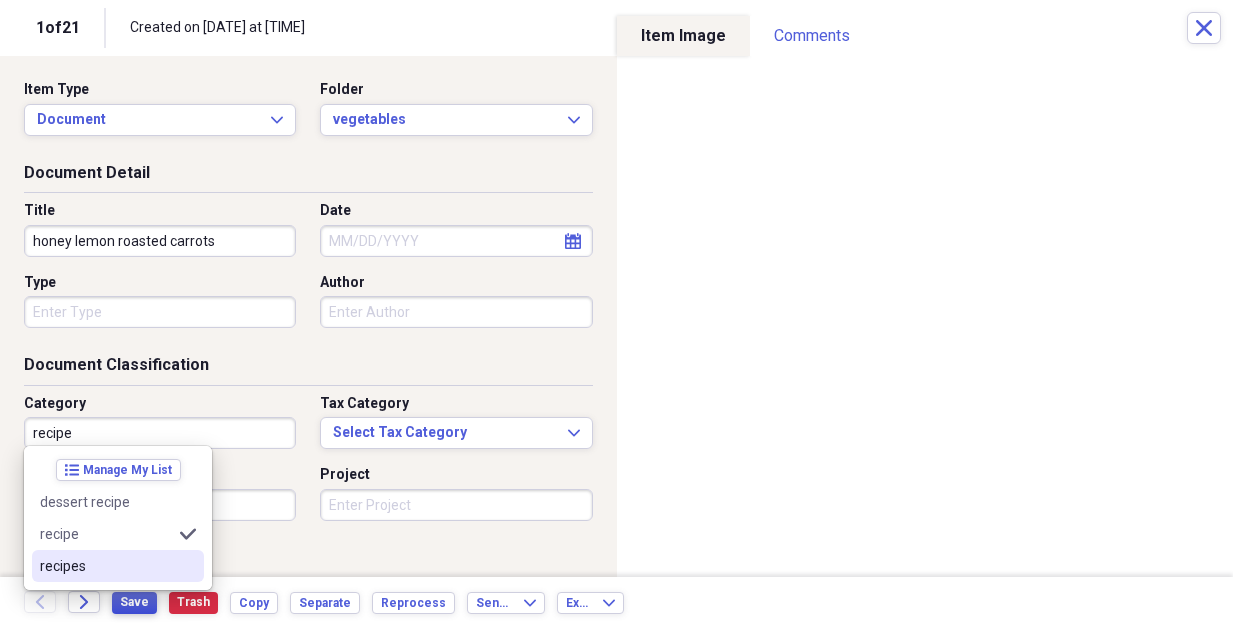 type on "recipe" 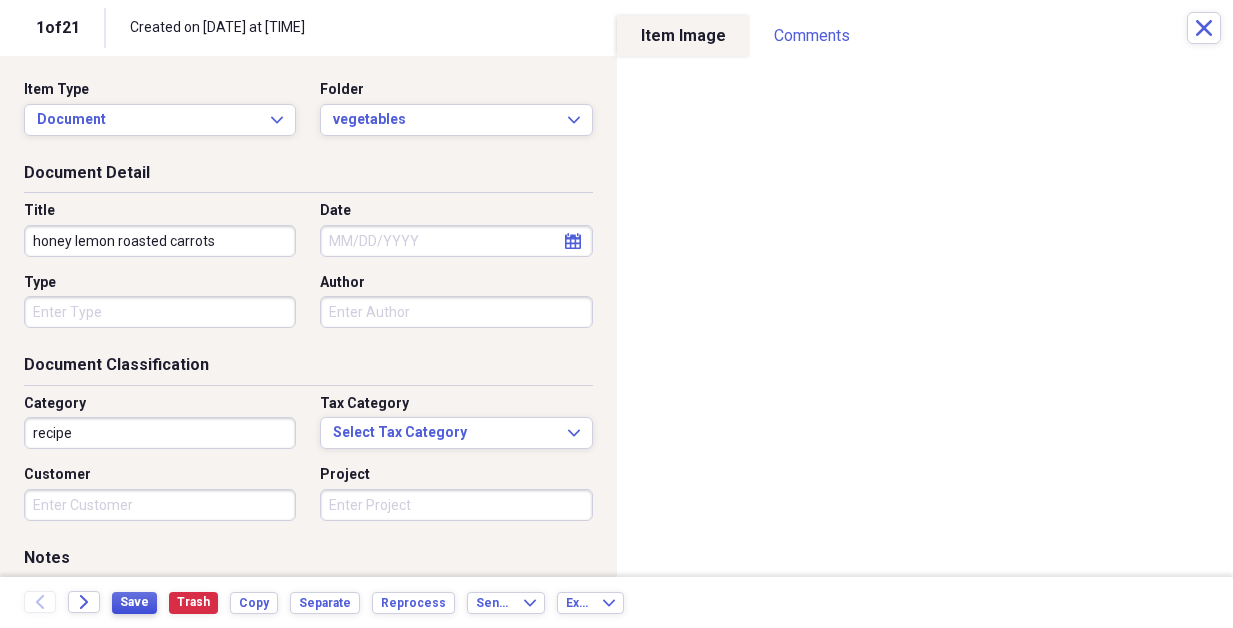 click on "Save" at bounding box center [134, 602] 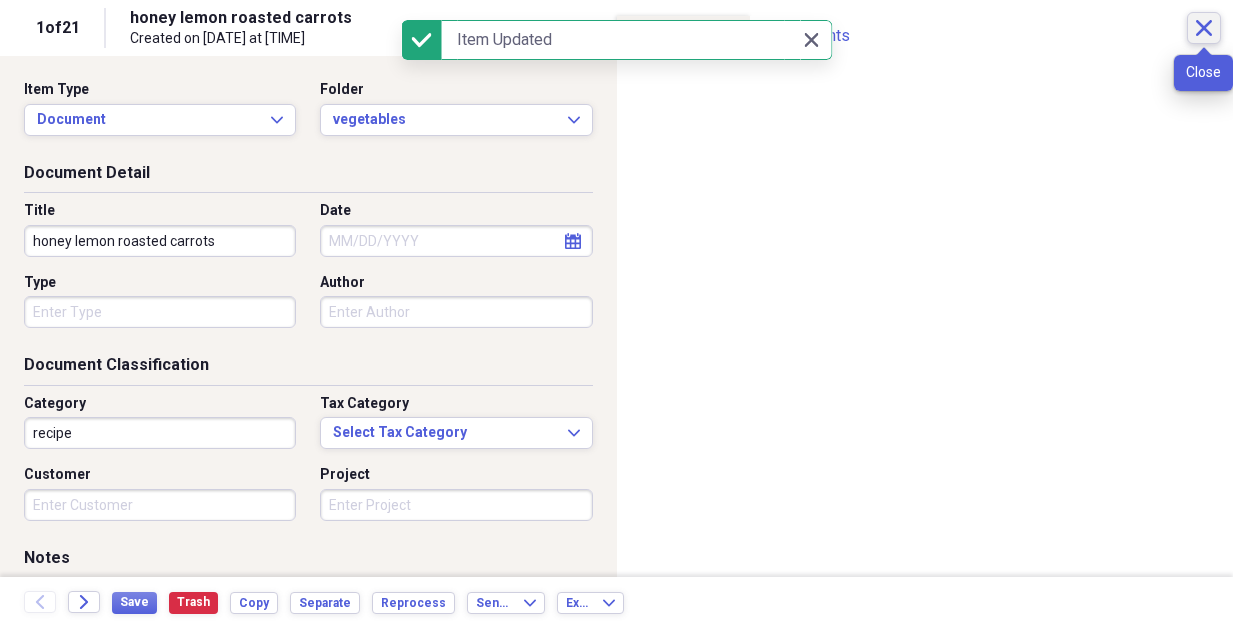 click 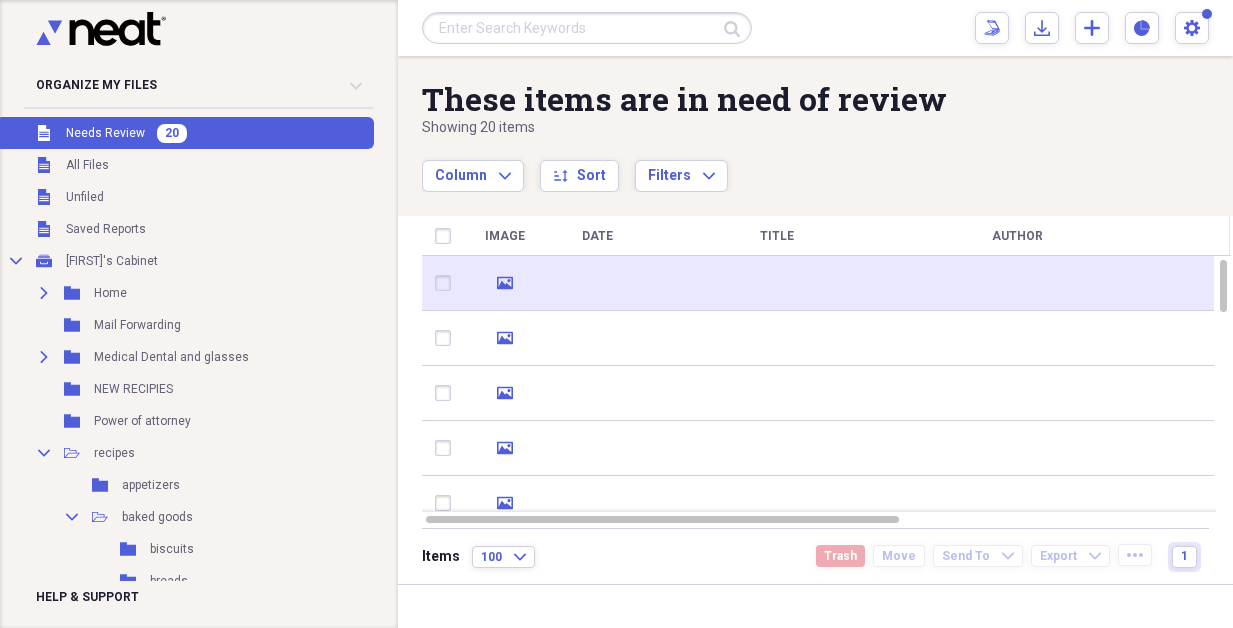 click at bounding box center [1017, 283] 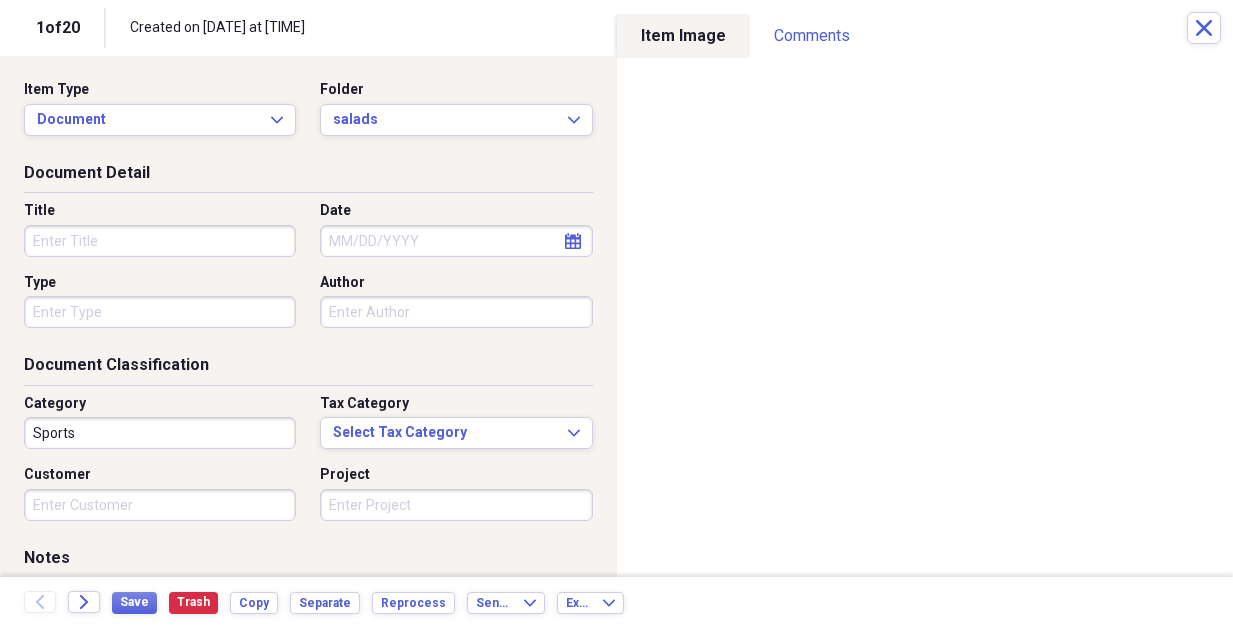 click on "Title" at bounding box center [160, 241] 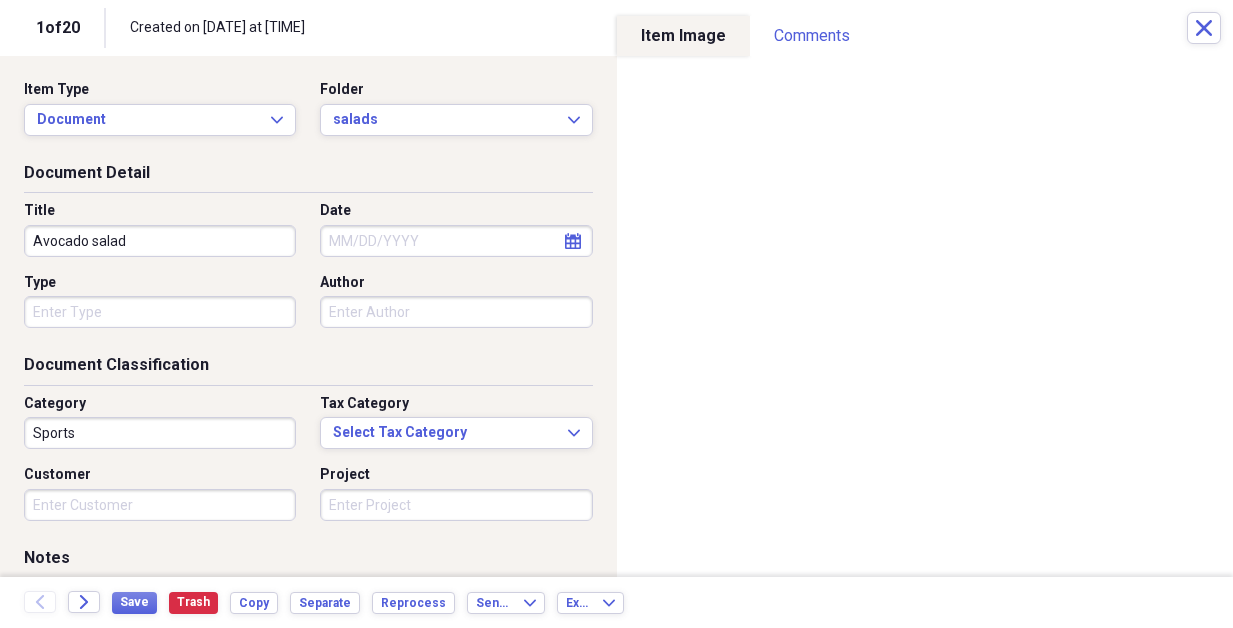 type on "Avocado salad" 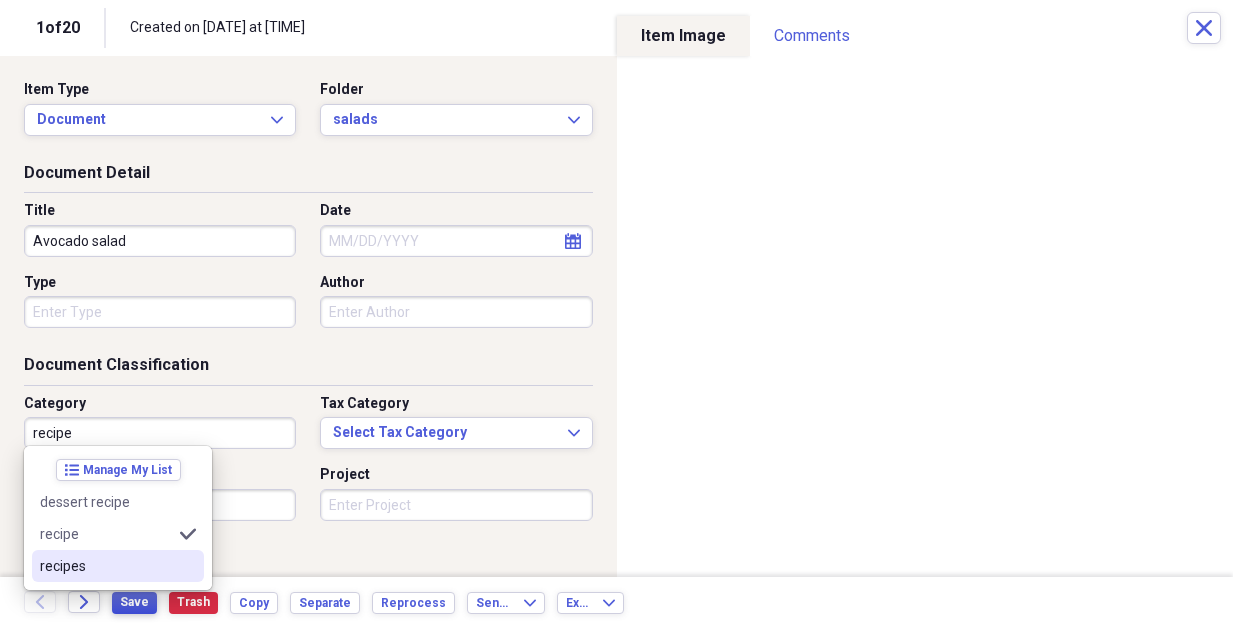 type on "recipe" 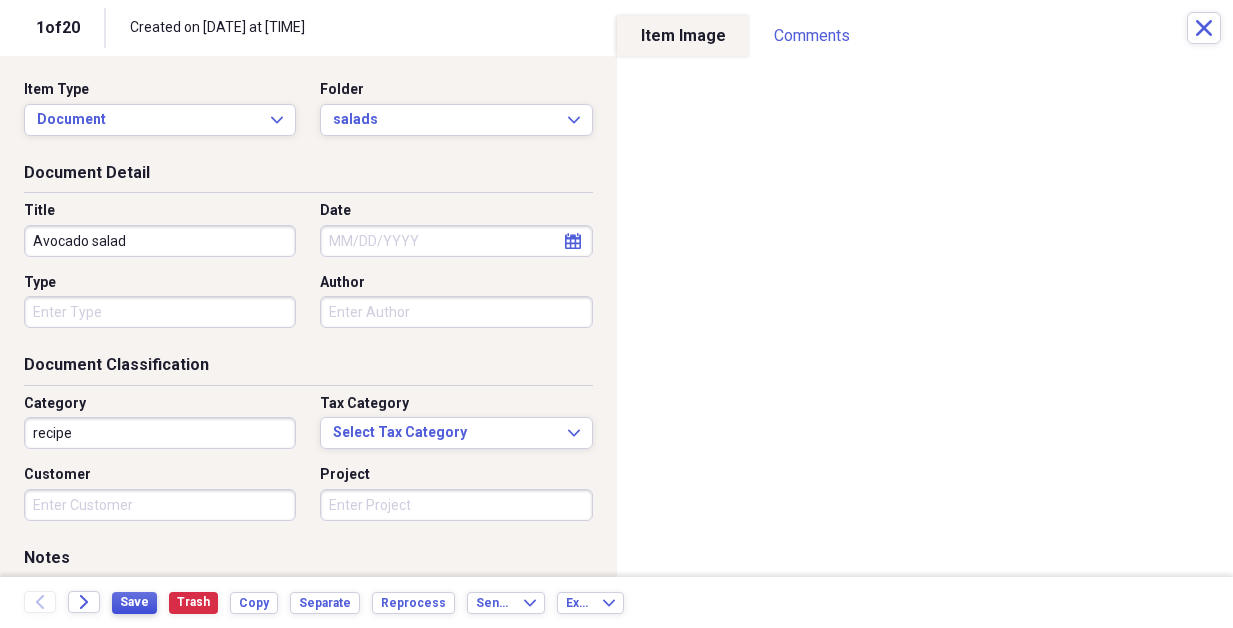 click on "Save" at bounding box center [134, 602] 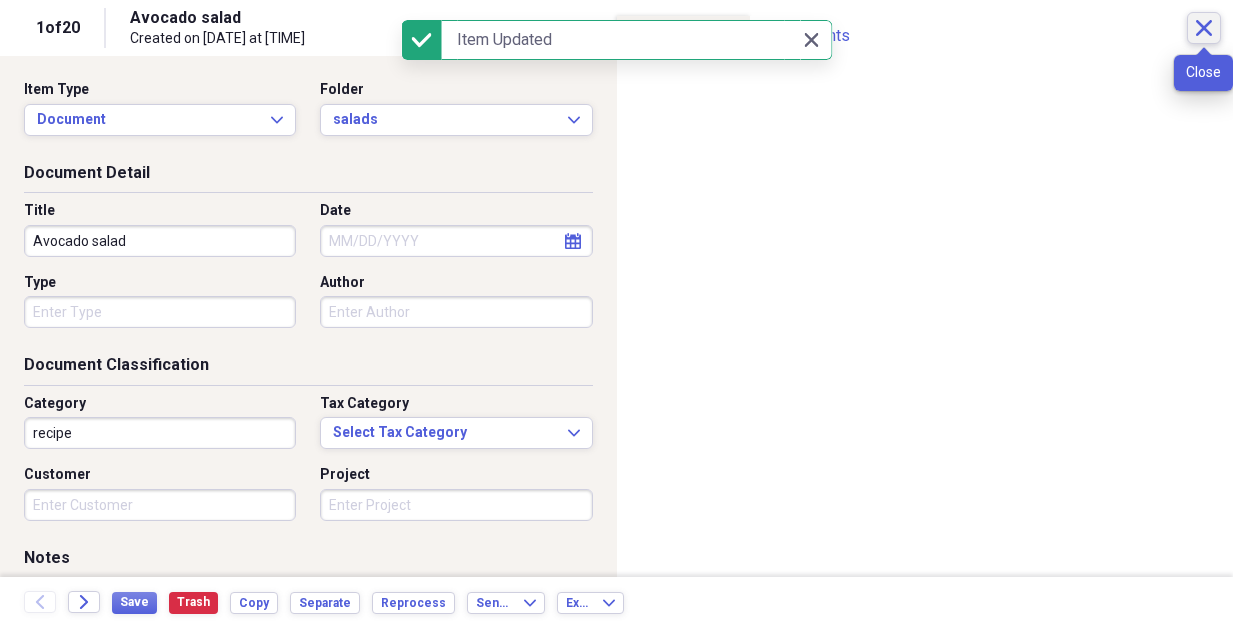 click on "Close" 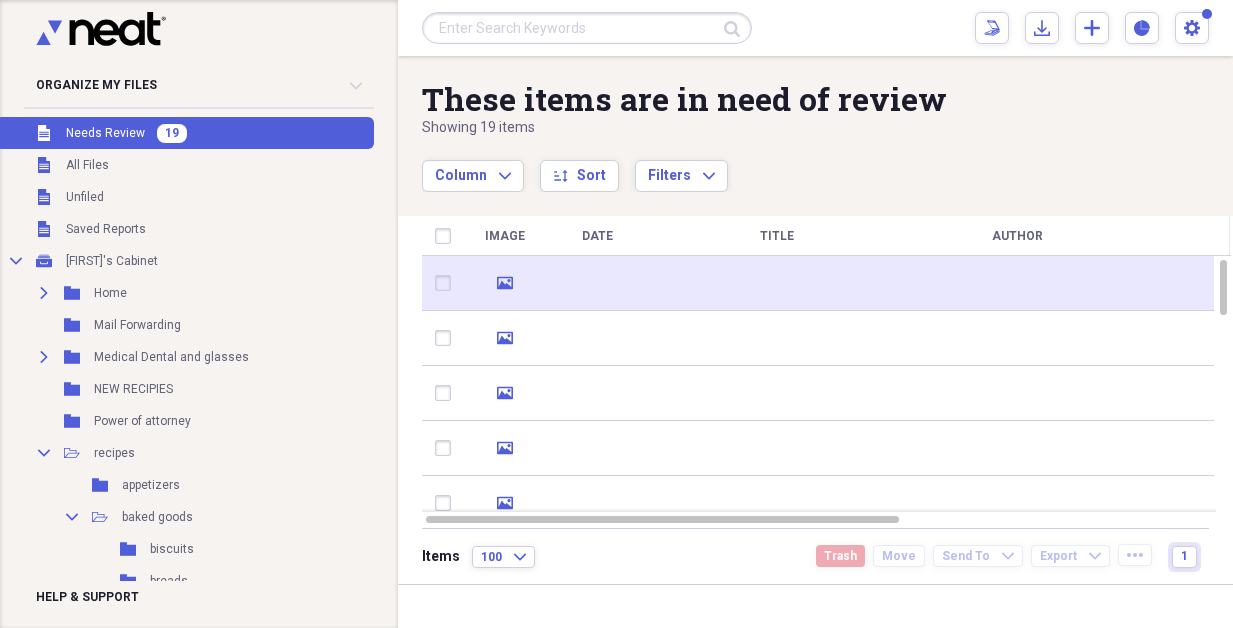 click at bounding box center (777, 283) 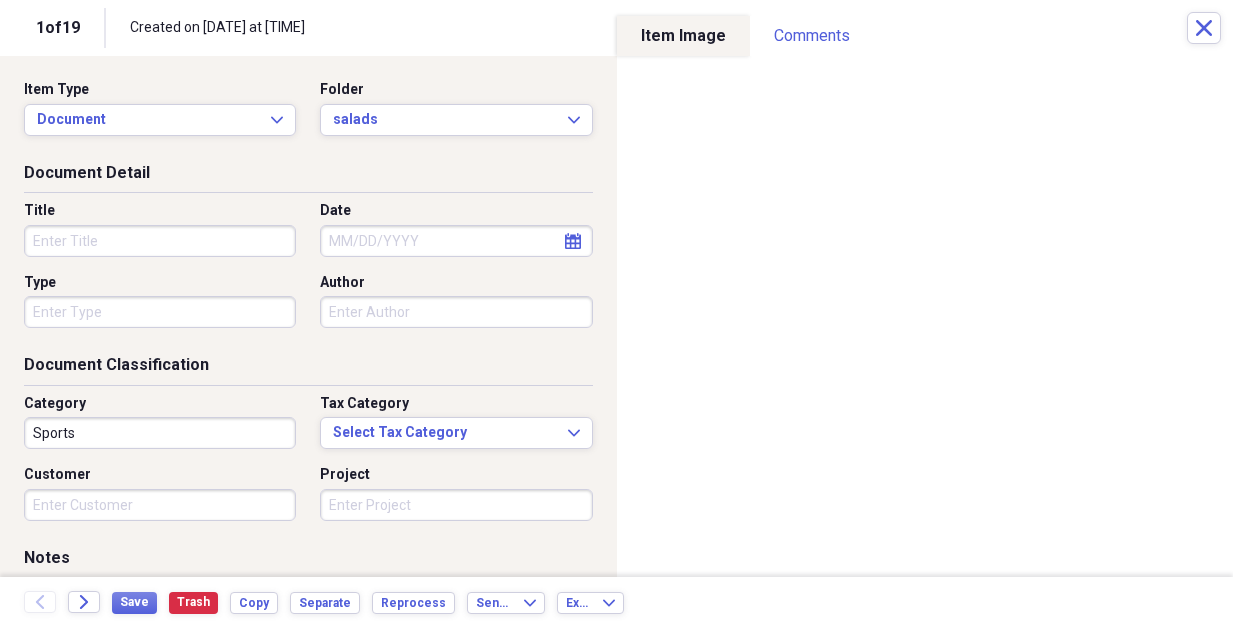 click on "Title" at bounding box center (160, 241) 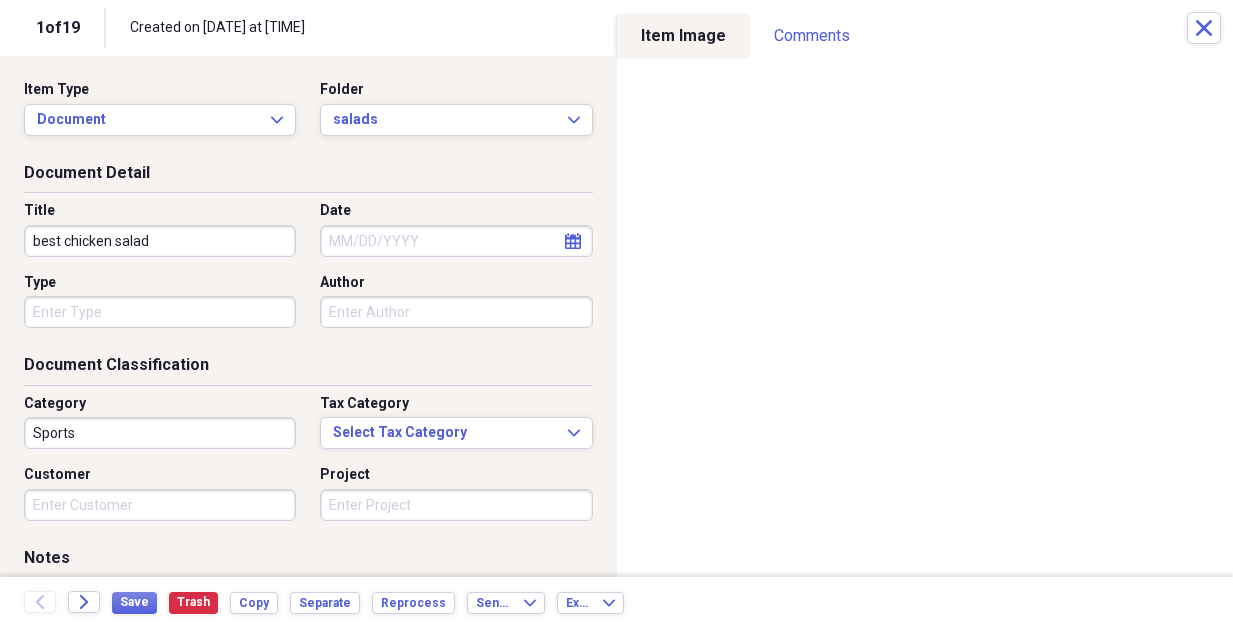 type on "best chicken salad" 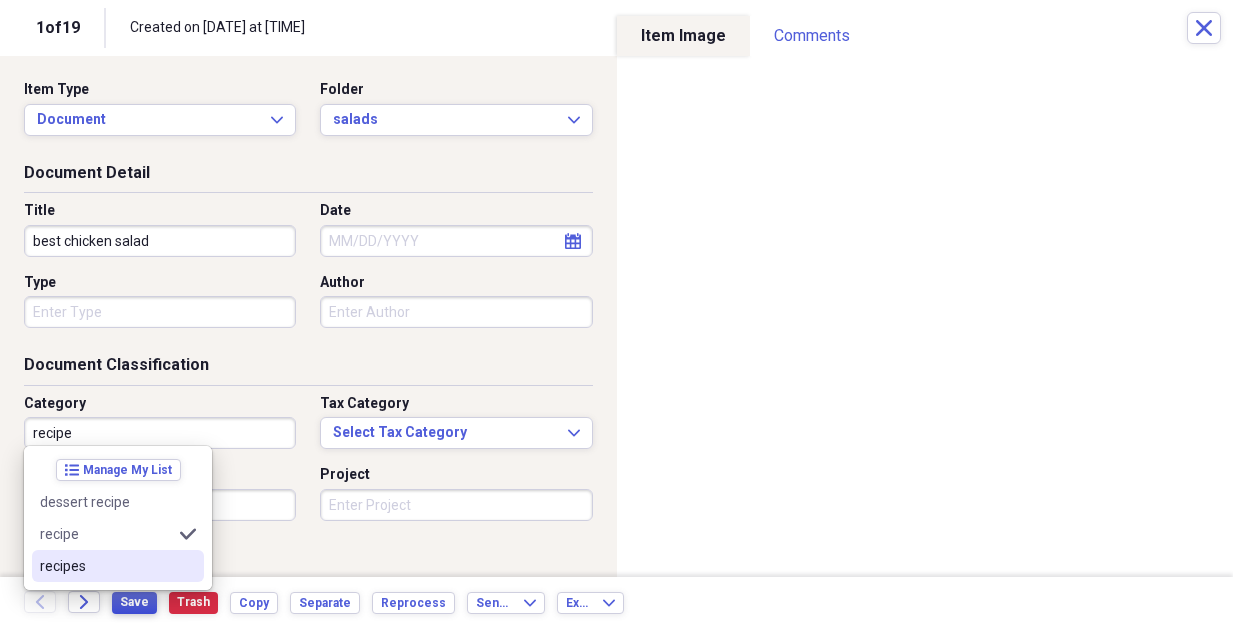 type on "recipe" 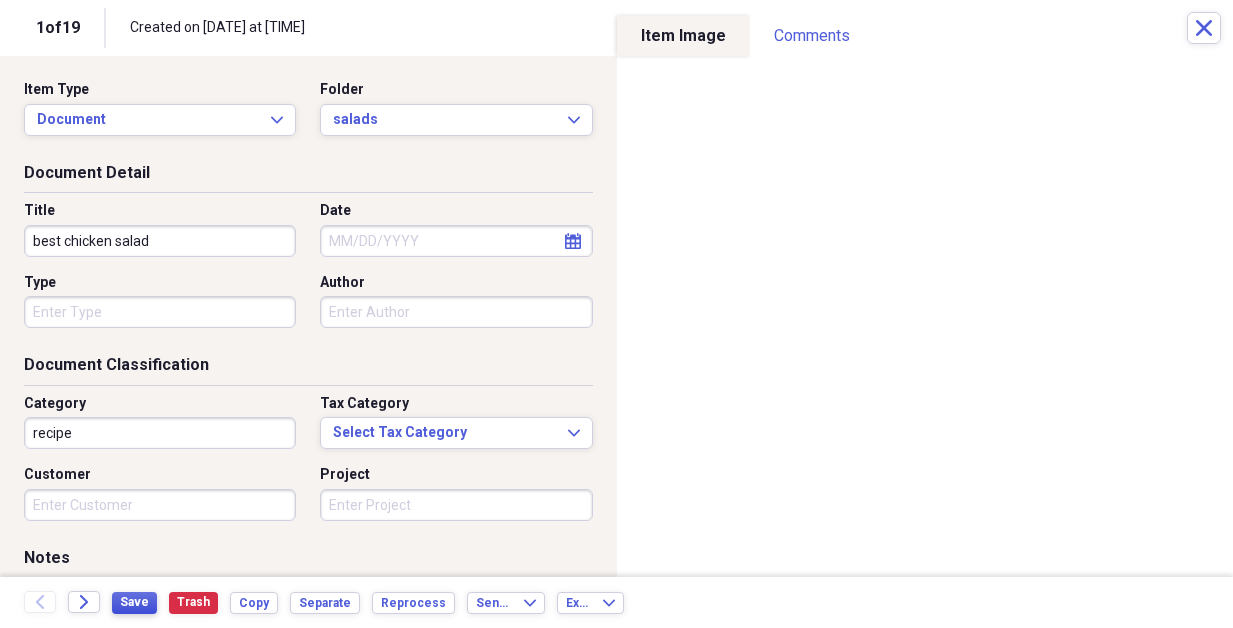 click on "Save" at bounding box center [134, 602] 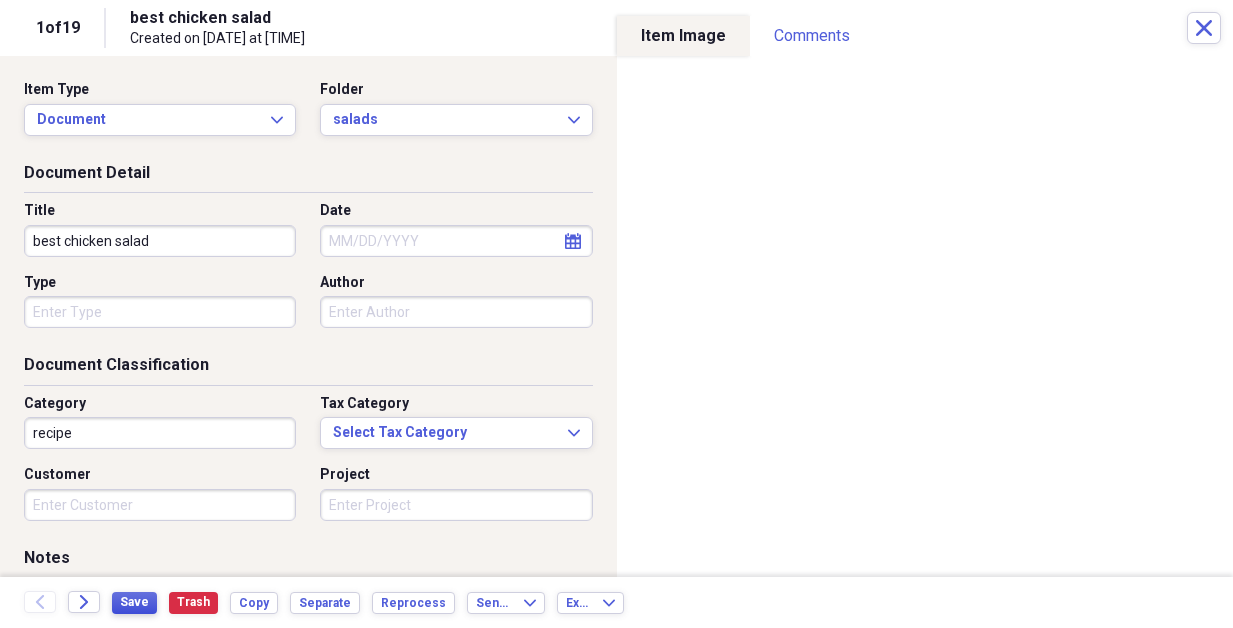 click on "Save" at bounding box center [134, 602] 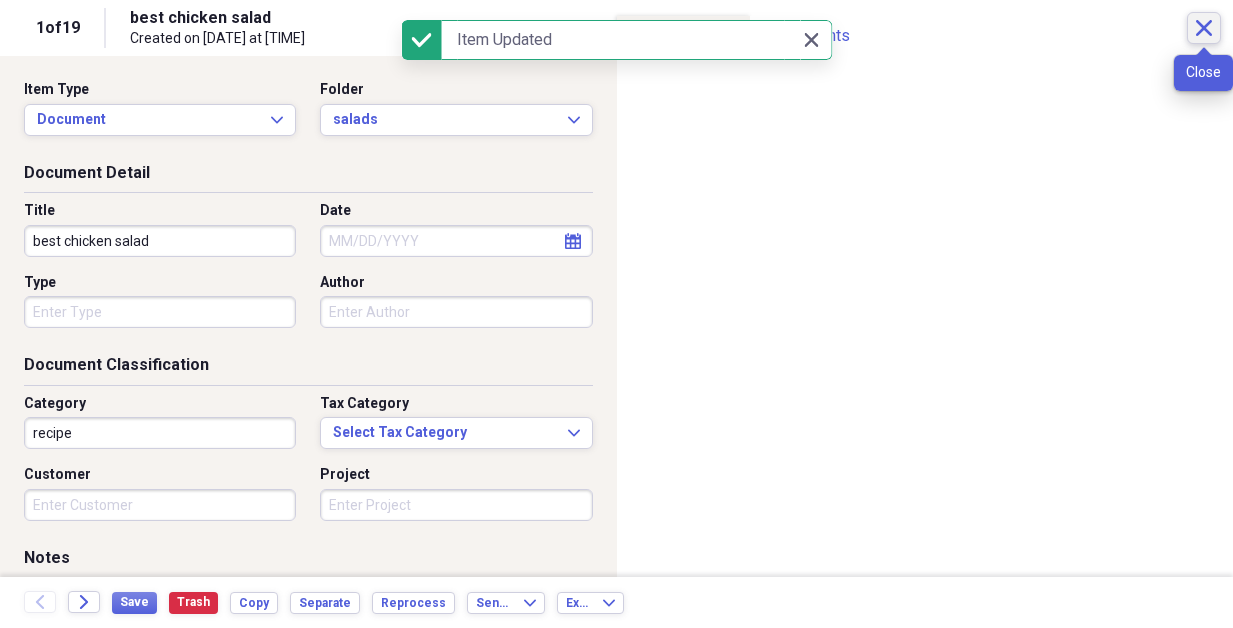 click on "Close" 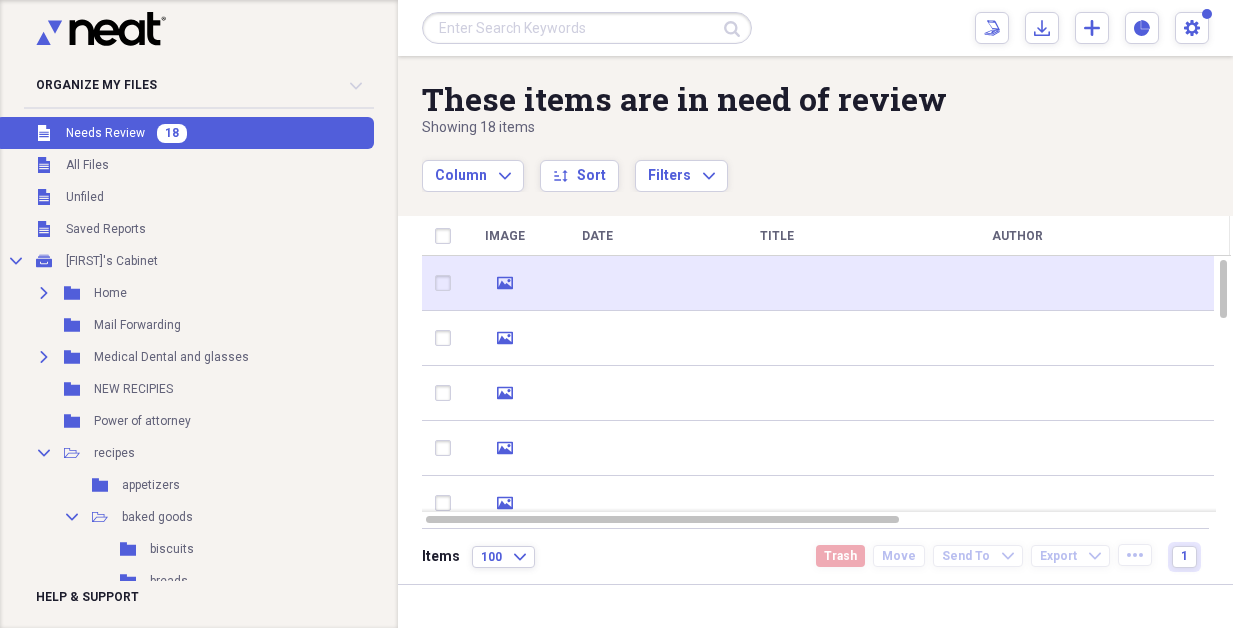 click at bounding box center [777, 283] 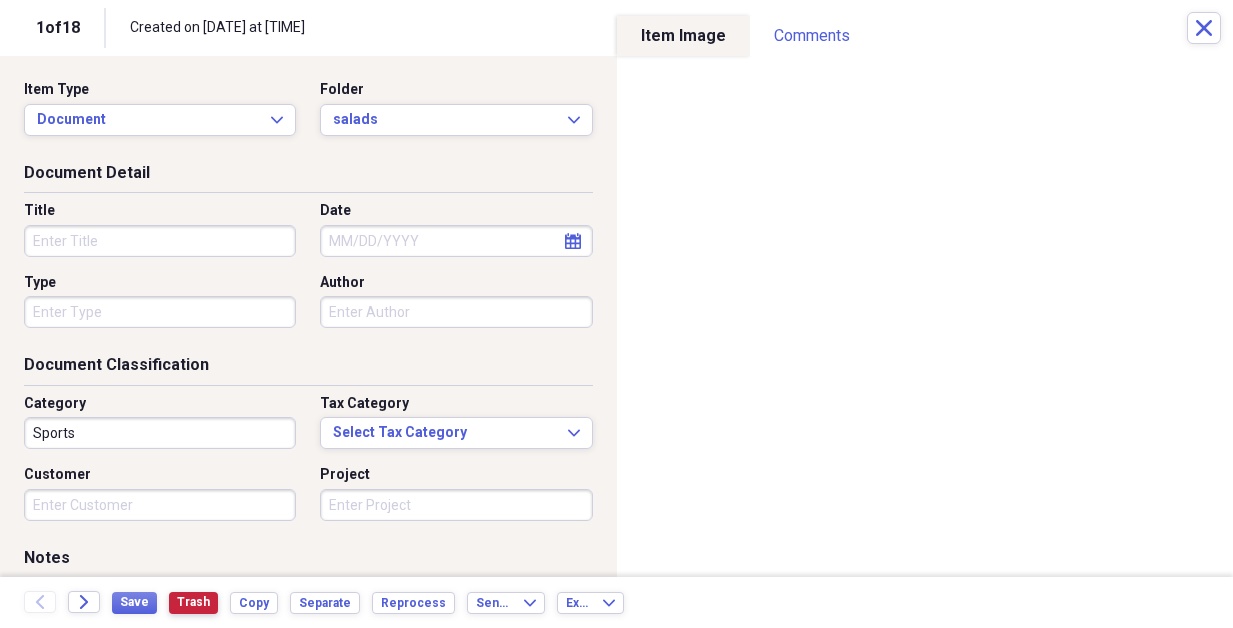 click on "Trash" at bounding box center (193, 602) 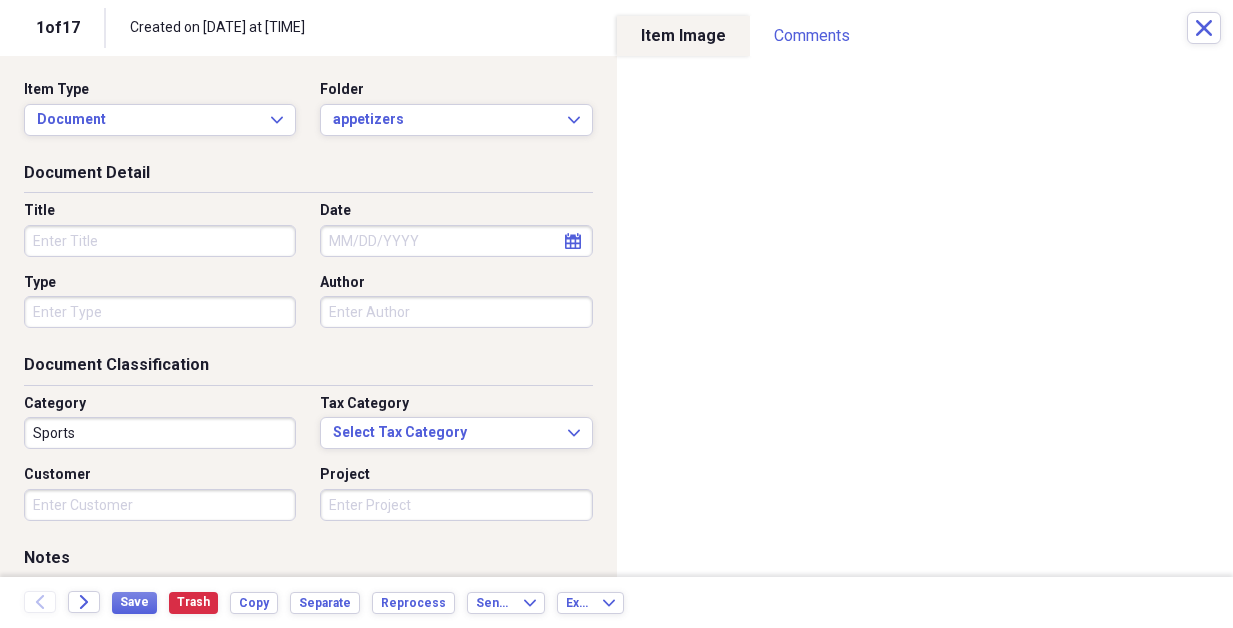 drag, startPoint x: 50, startPoint y: 237, endPoint x: 56, endPoint y: 247, distance: 11.661903 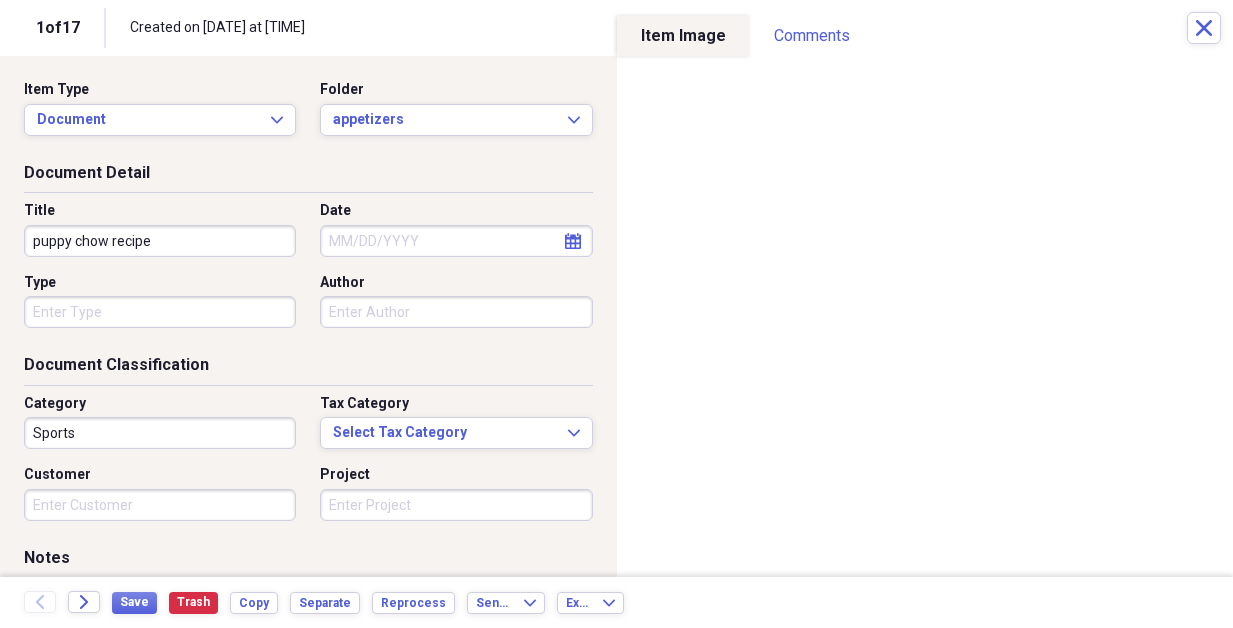type on "puppy chow recipe" 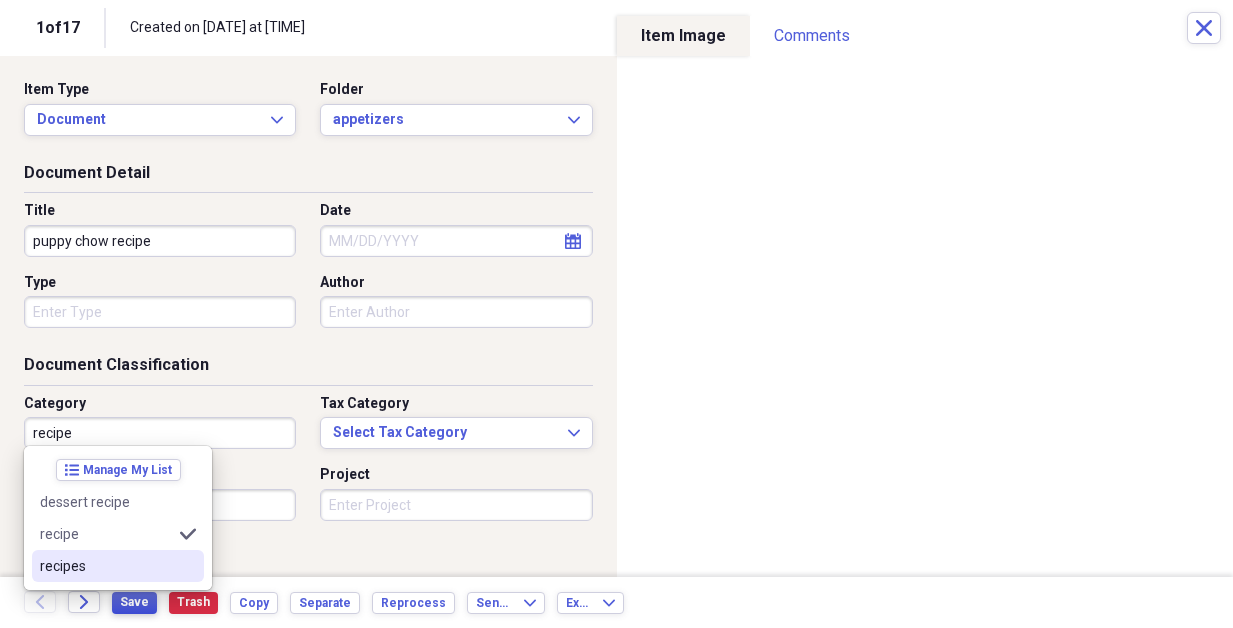 type on "recipe" 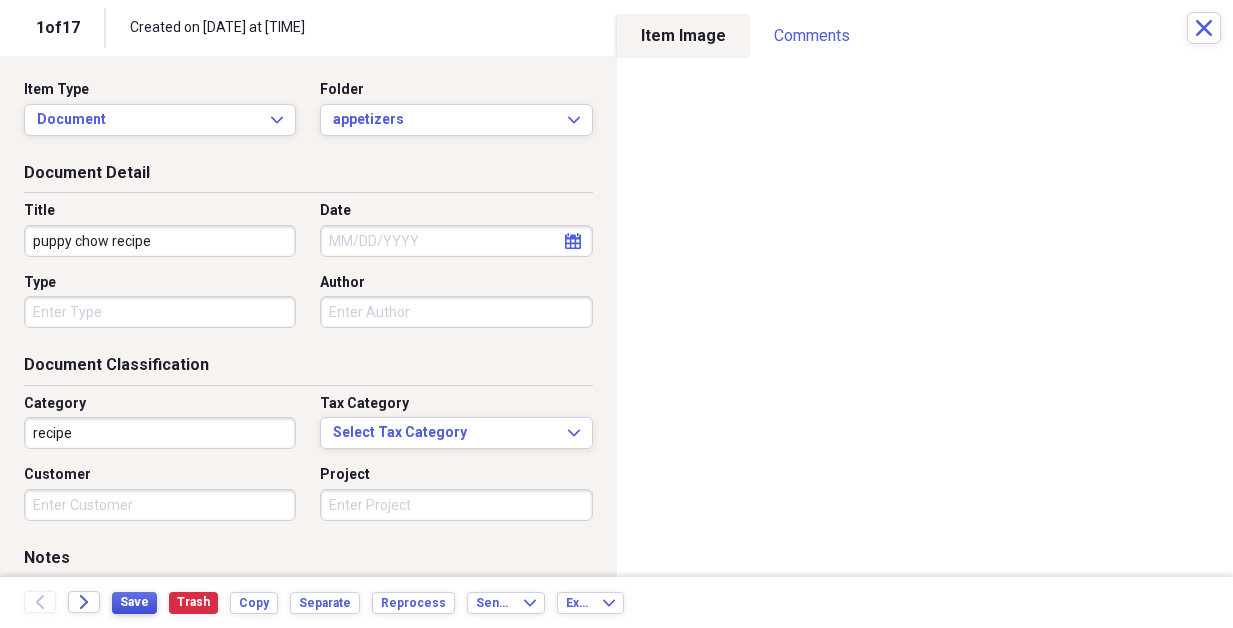 click on "Save" at bounding box center [134, 602] 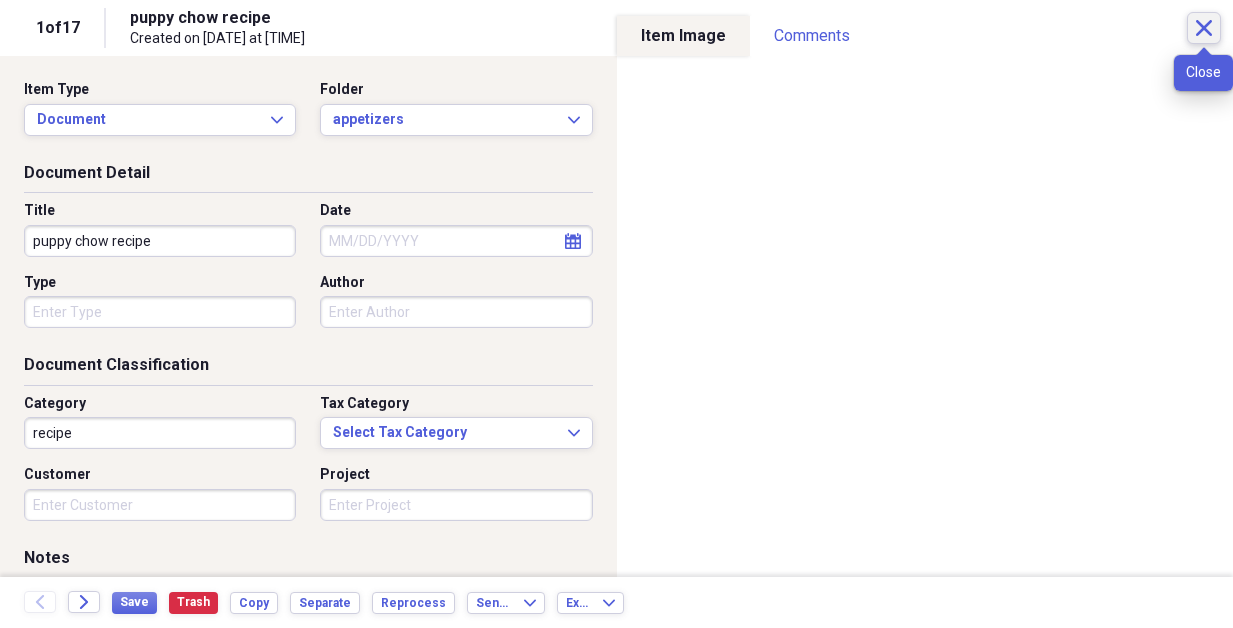 click 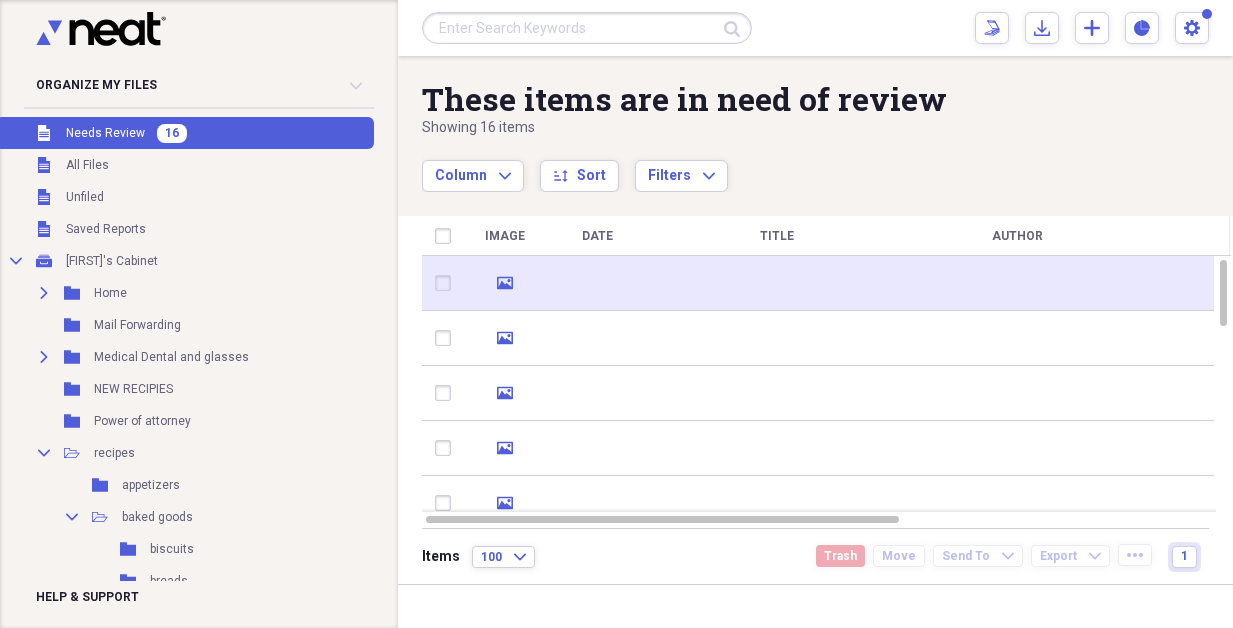 click at bounding box center [777, 283] 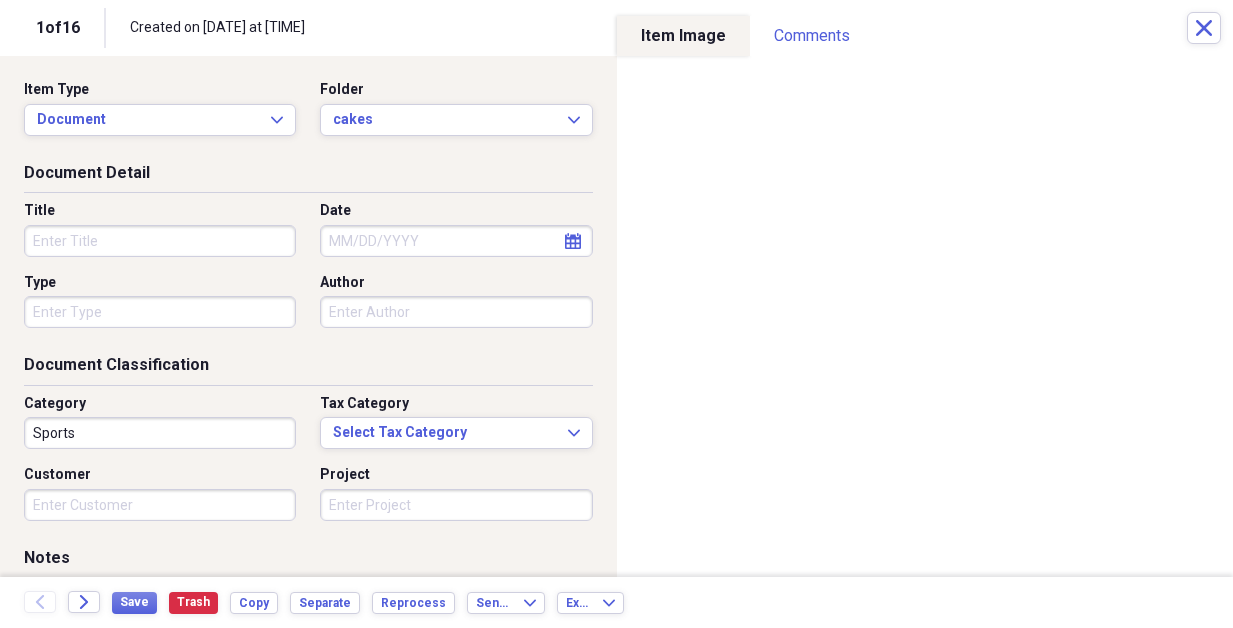 click on "Title" at bounding box center [160, 241] 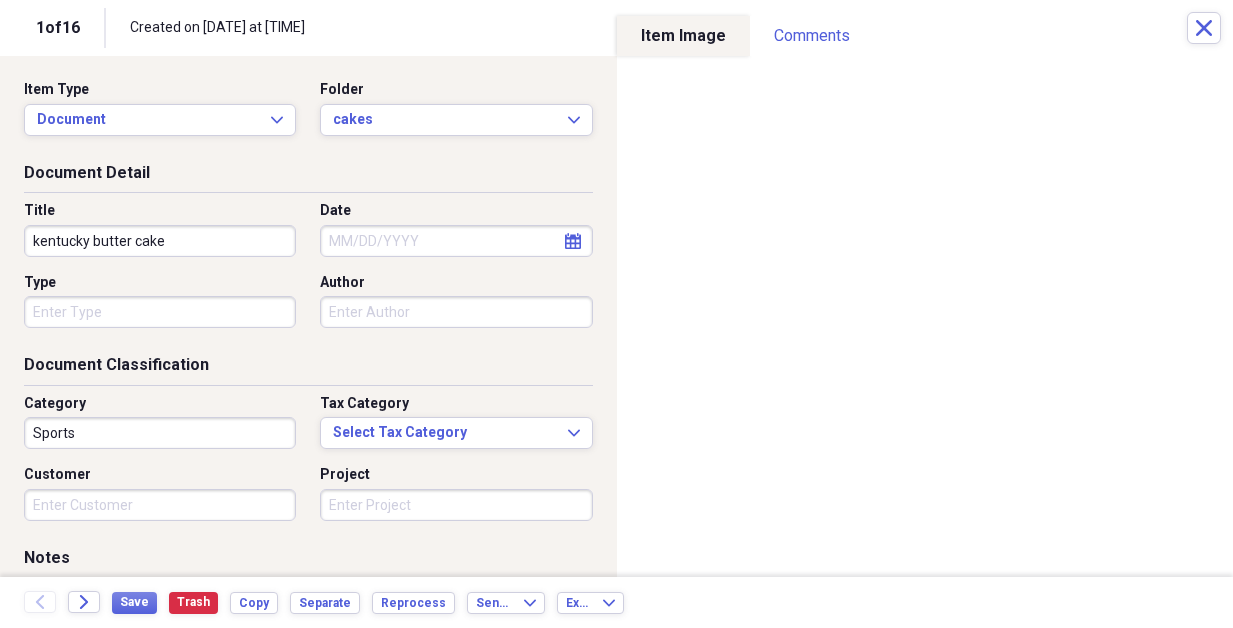type on "kentucky butter cake" 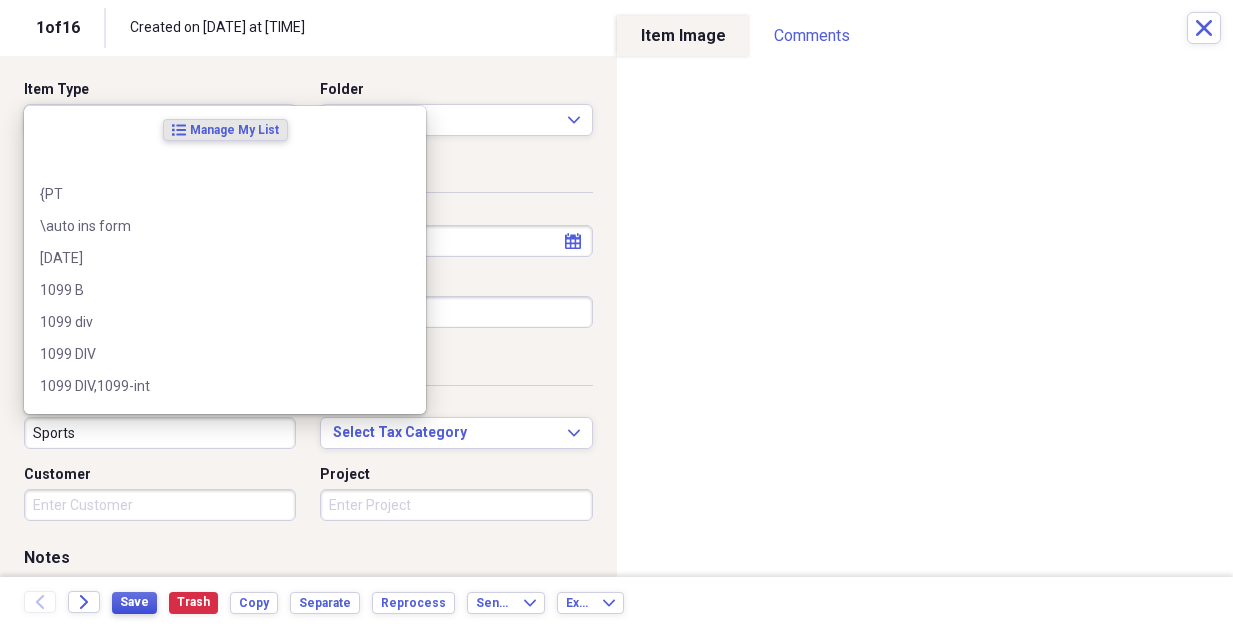 click on "Save Trash Copy Separate Reprocess" at bounding box center (289, 602) 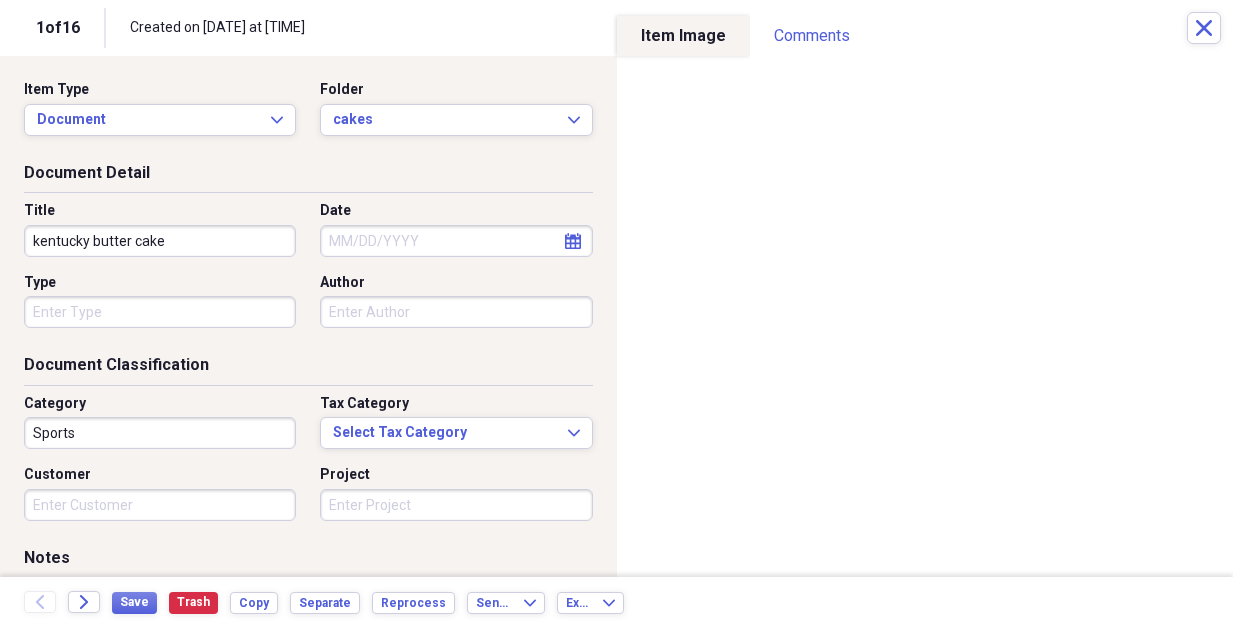 click on "Sports" at bounding box center (160, 433) 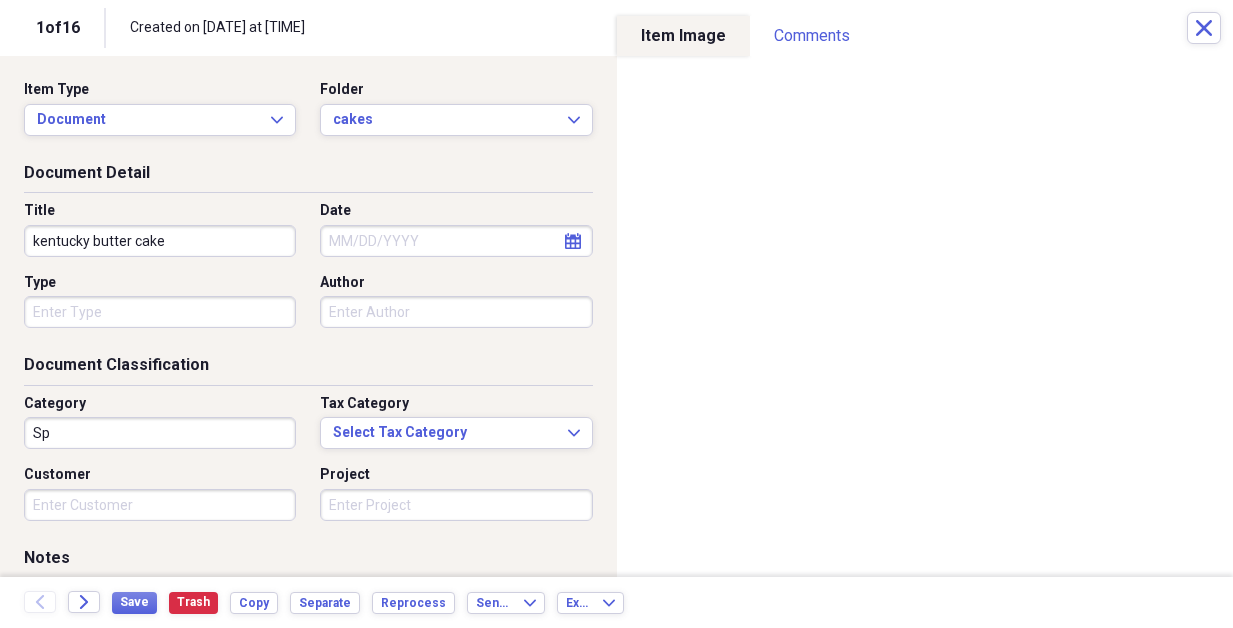 type on "S" 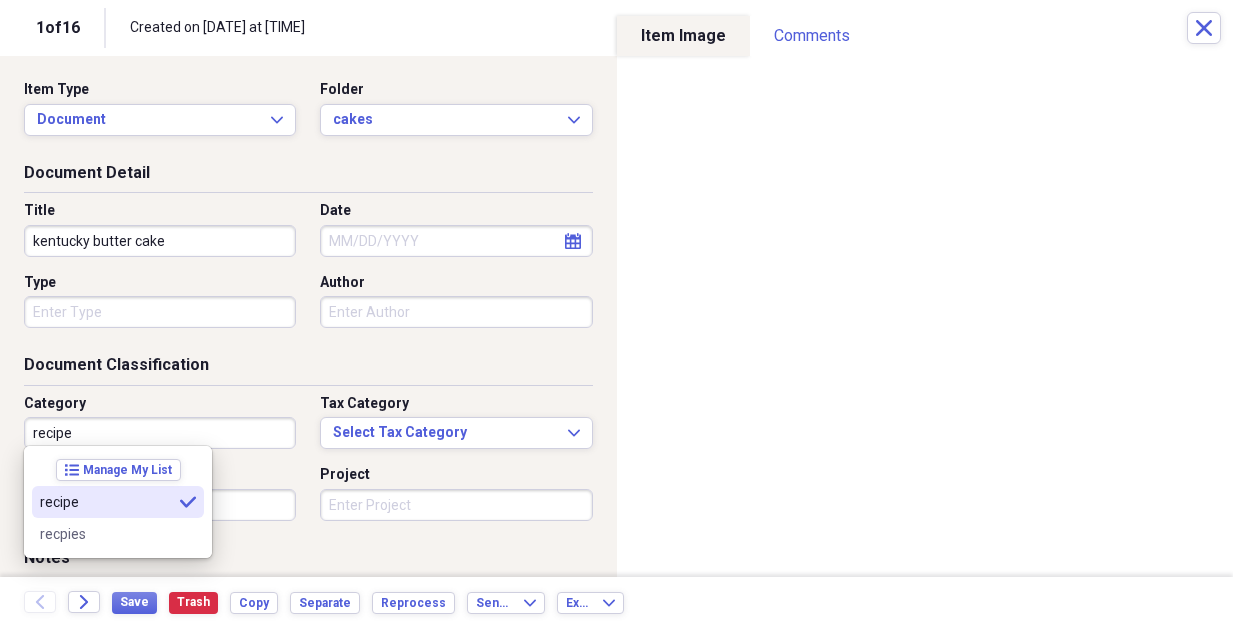 type on "recipe" 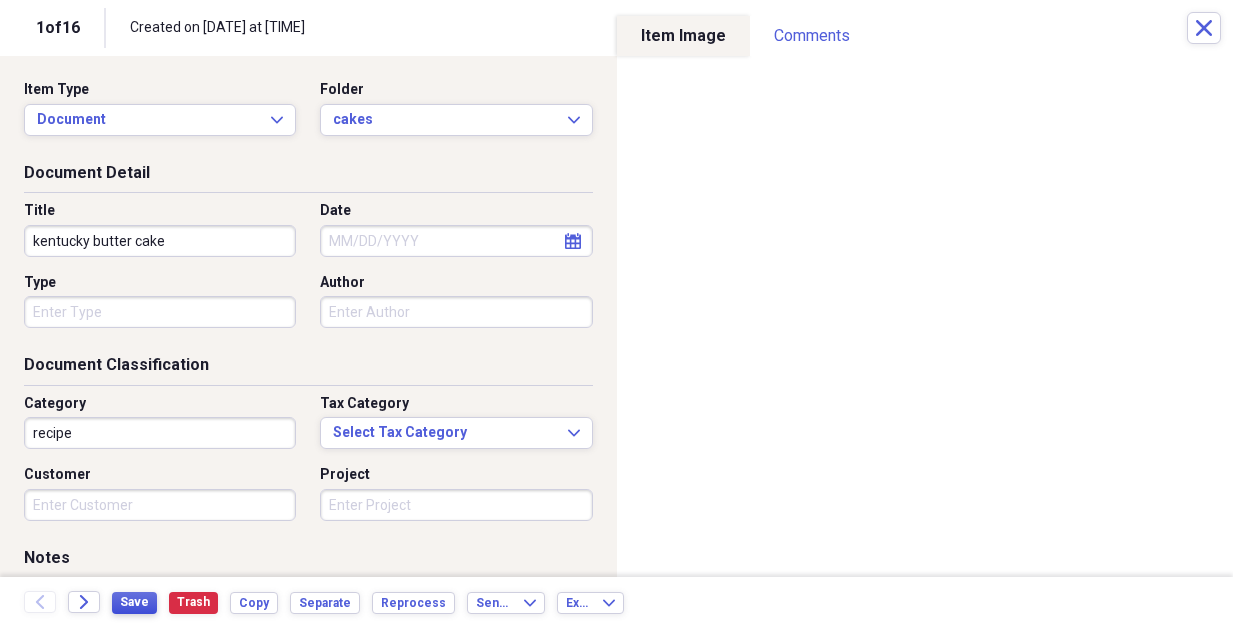 click on "Save" at bounding box center (134, 602) 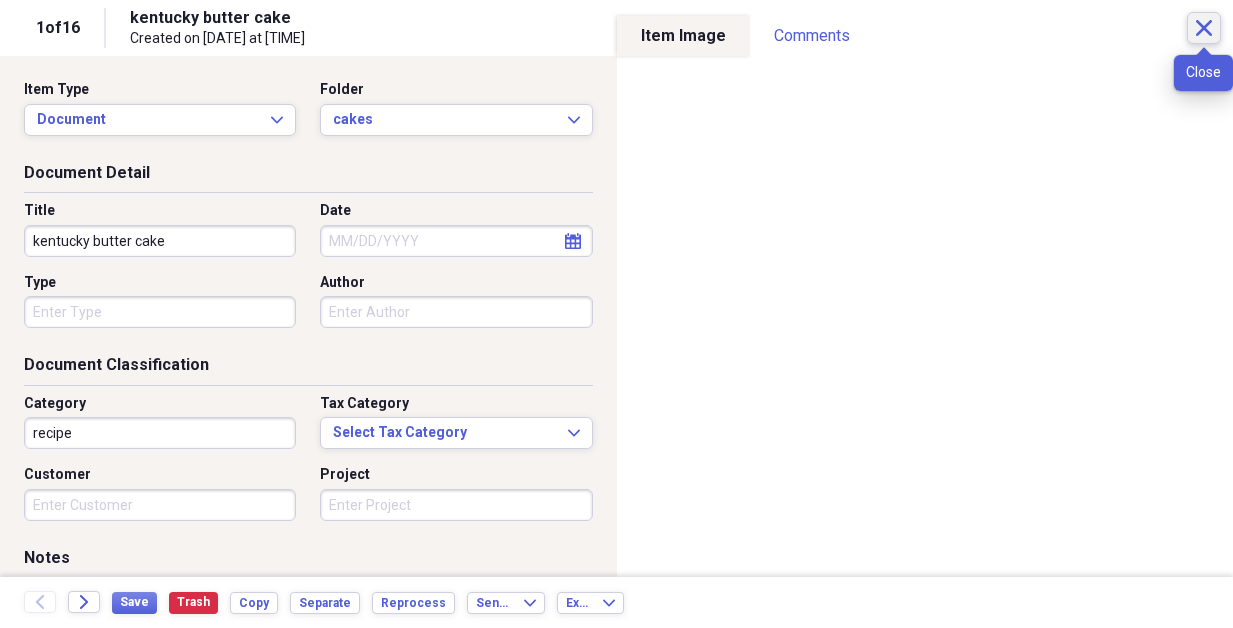click on "Close" at bounding box center (1204, 28) 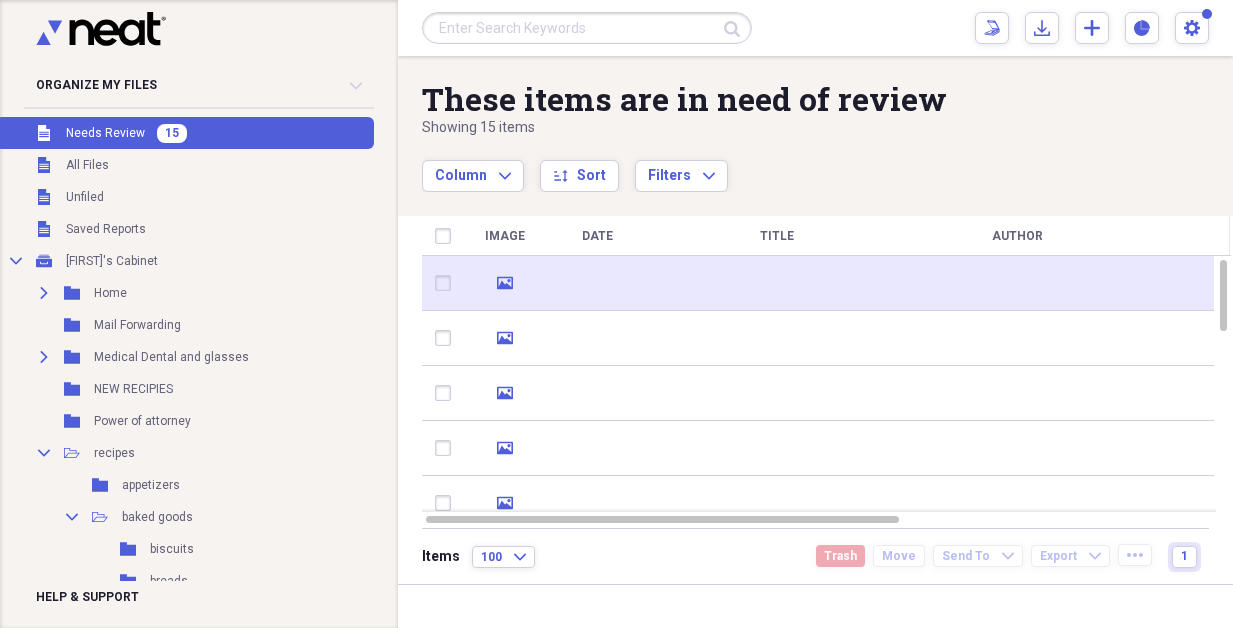 click at bounding box center (777, 283) 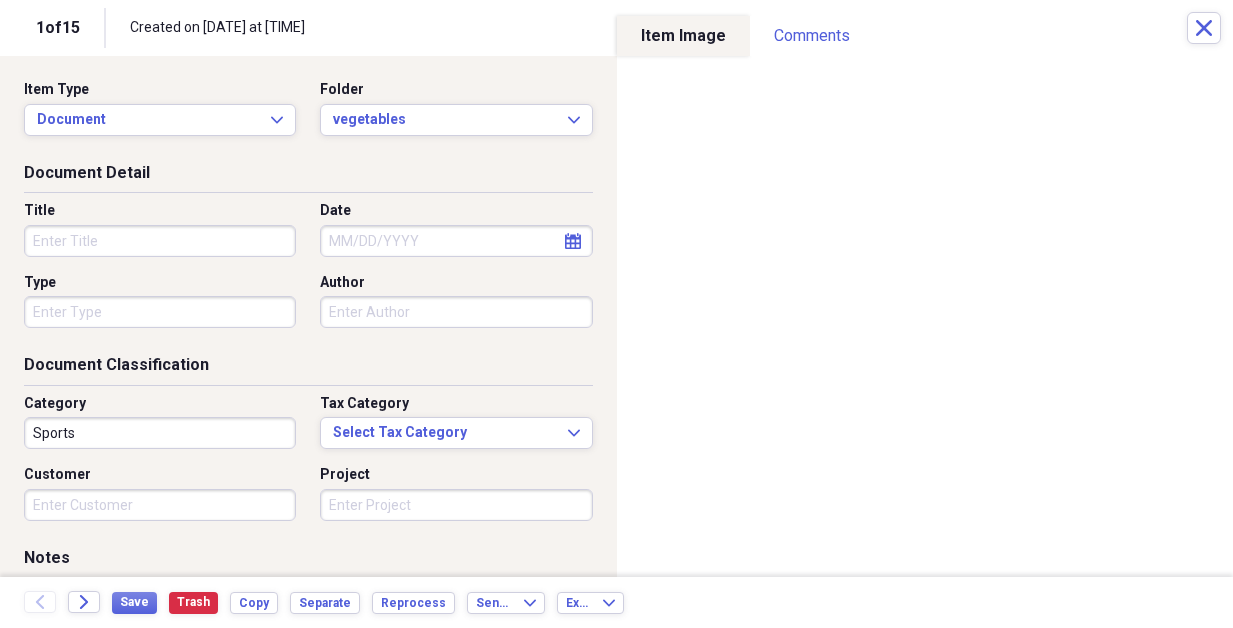 click on "Title" at bounding box center [160, 241] 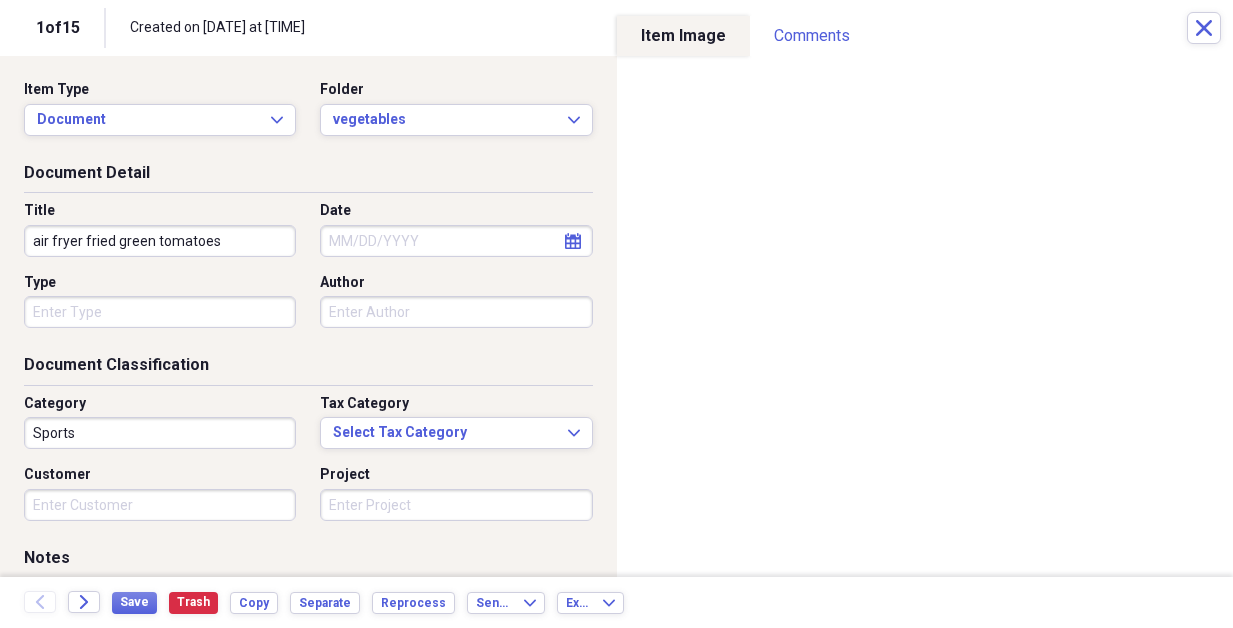 type on "air fryer fried green tomatoes" 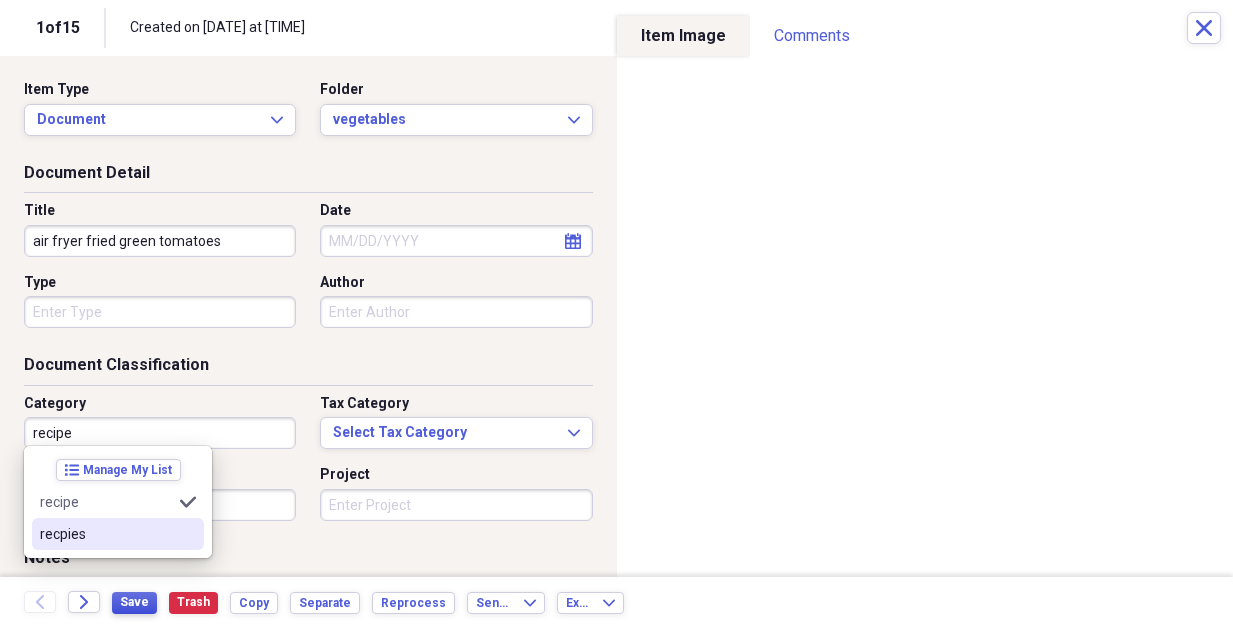 type on "recipe" 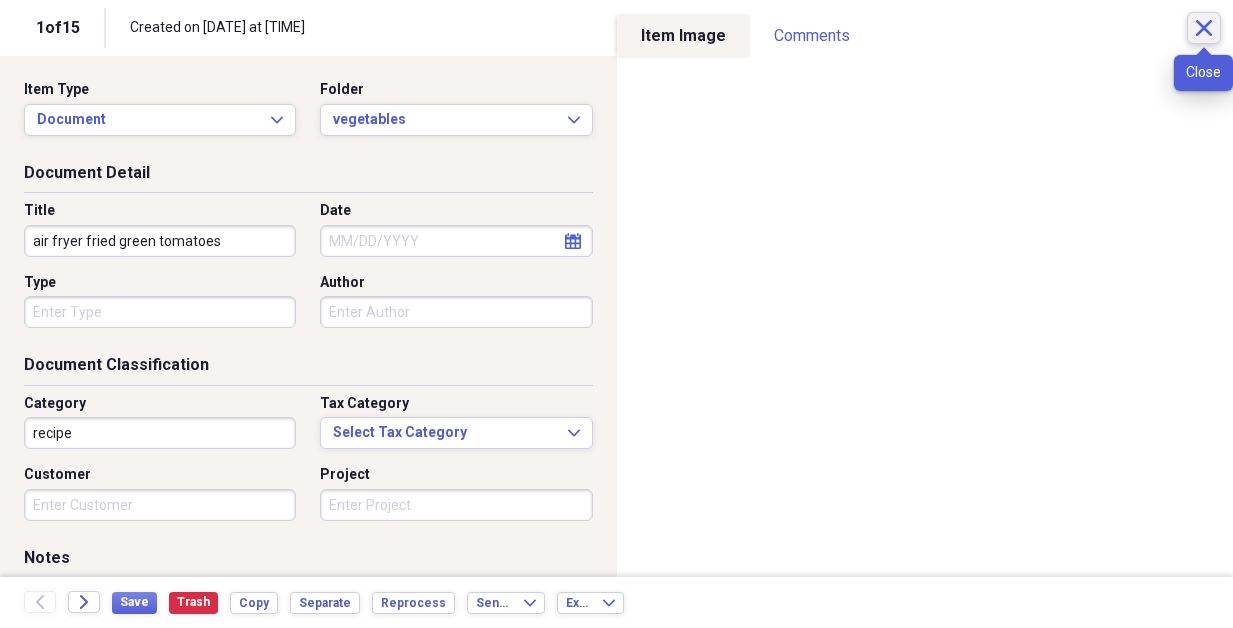 drag, startPoint x: 1196, startPoint y: 23, endPoint x: 1197, endPoint y: 7, distance: 16.03122 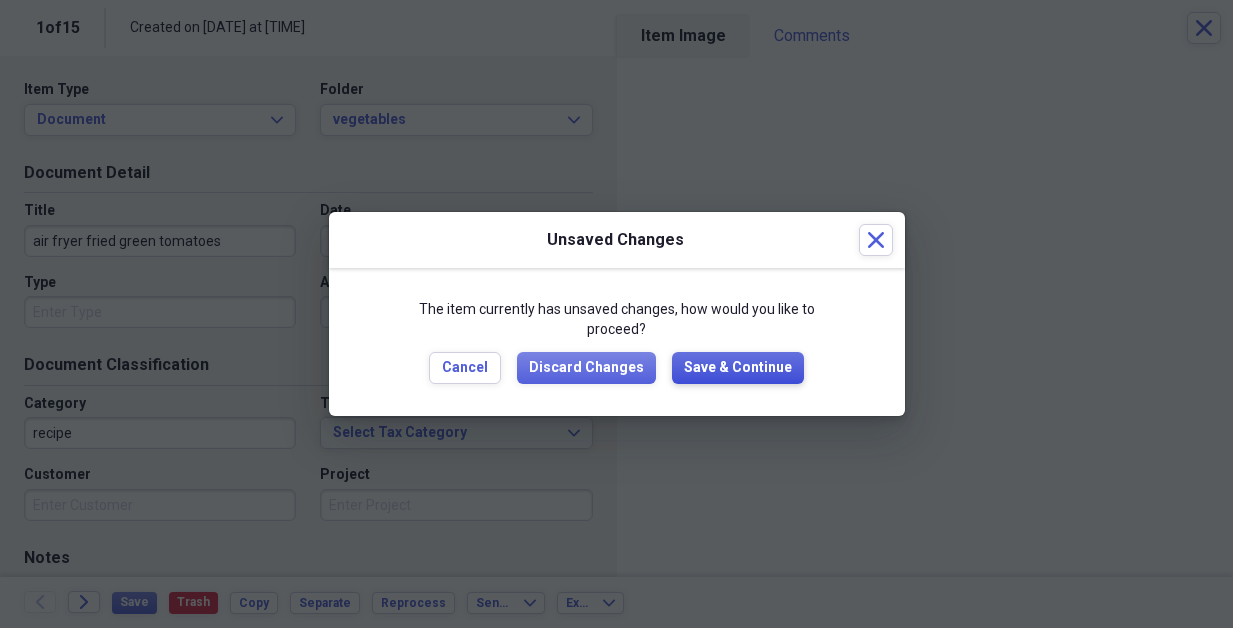 click on "Save & Continue" at bounding box center [738, 368] 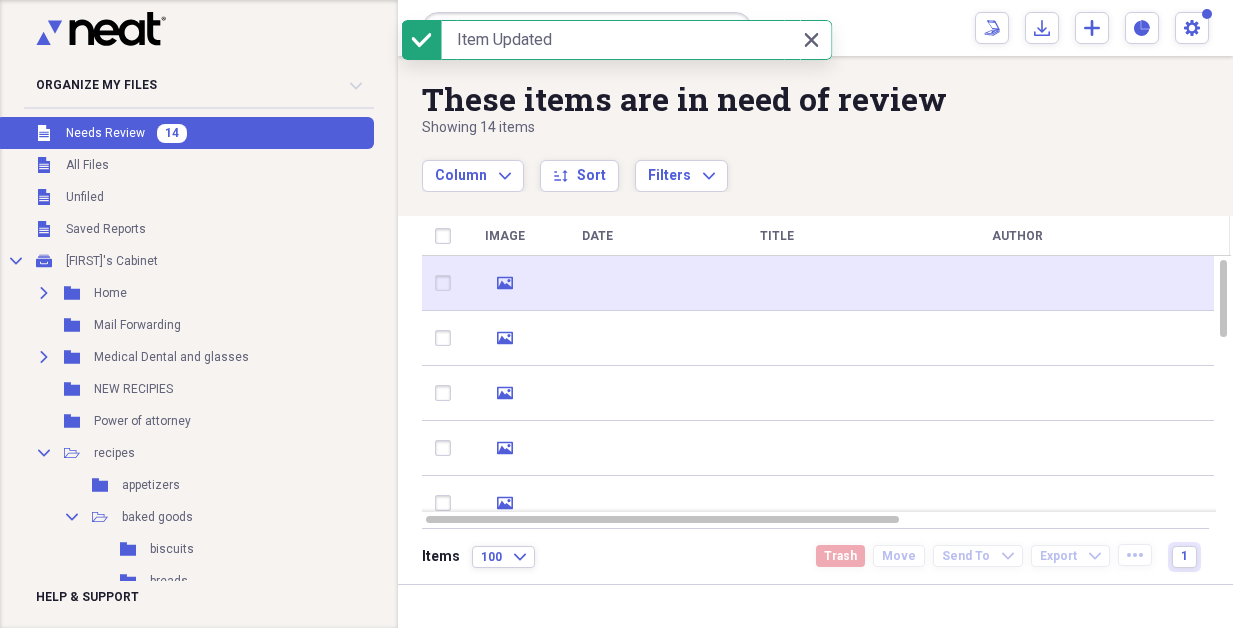 click at bounding box center [777, 283] 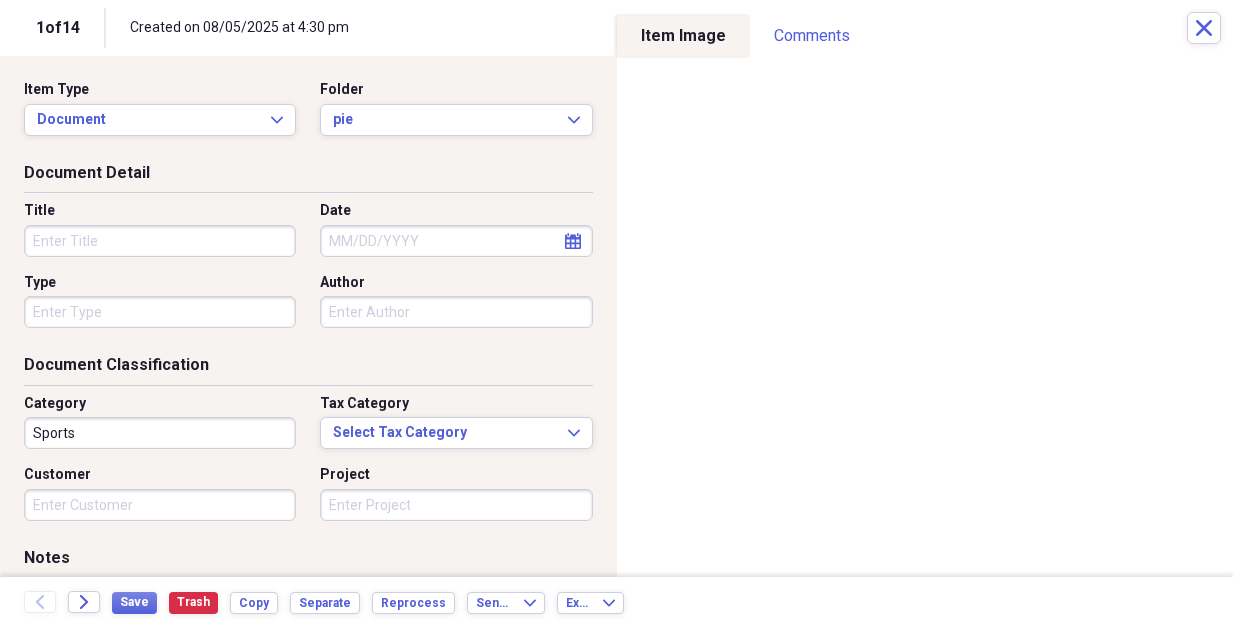 click on "Title" at bounding box center (160, 241) 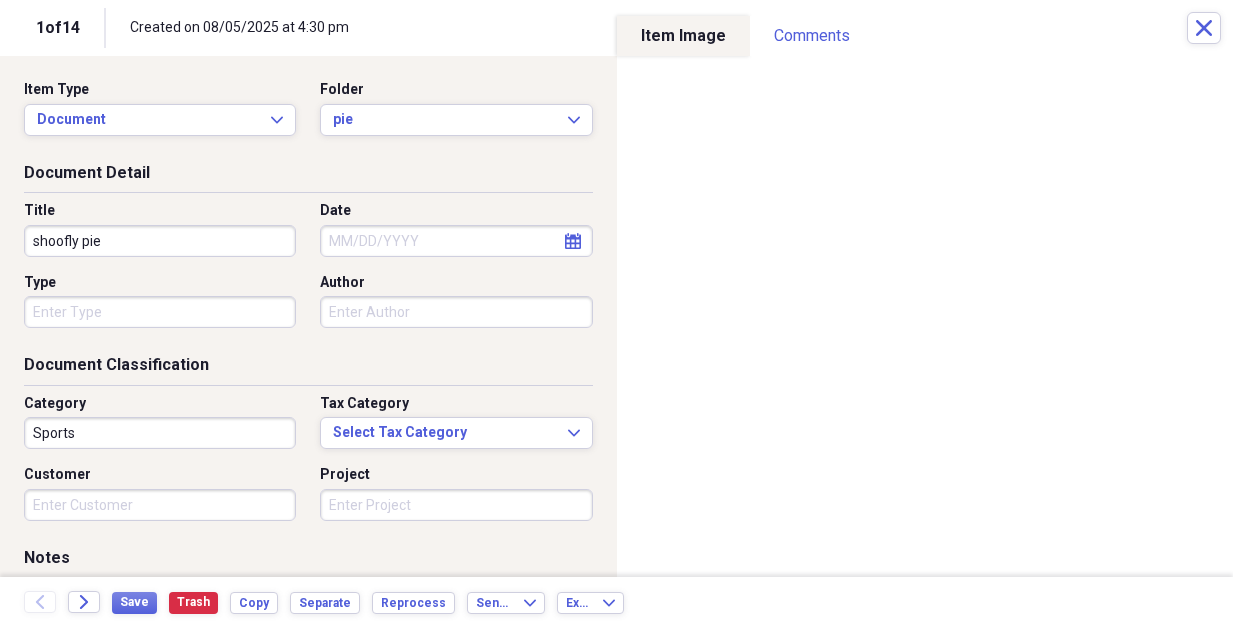 type on "shoofly pie" 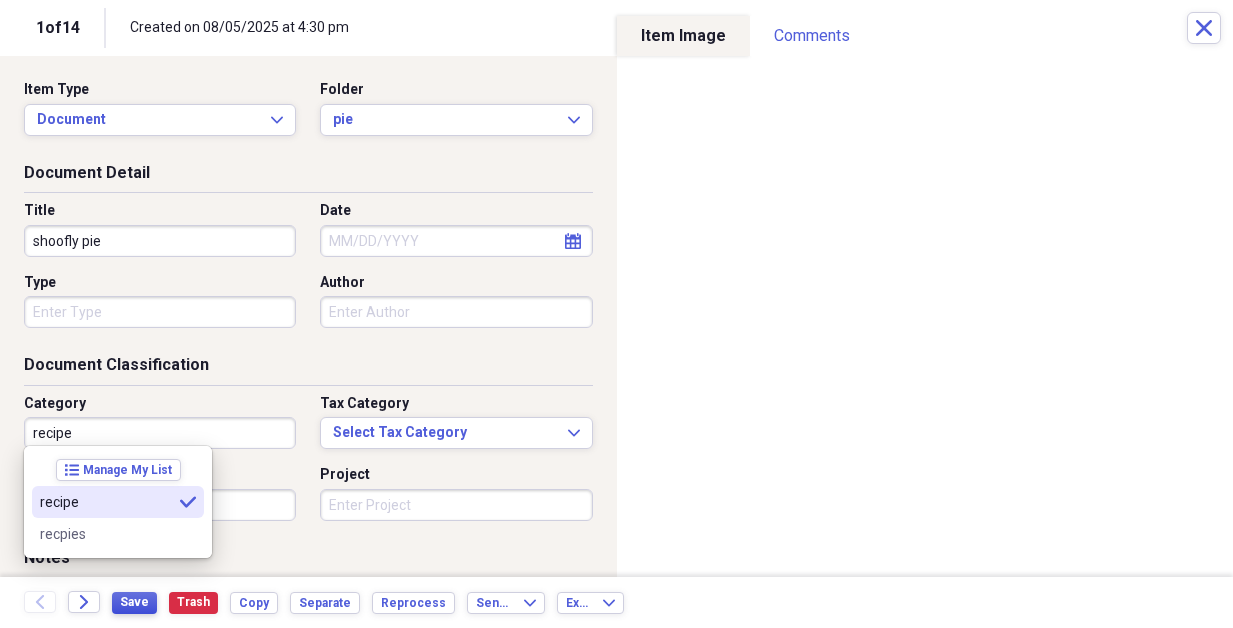type on "recipe" 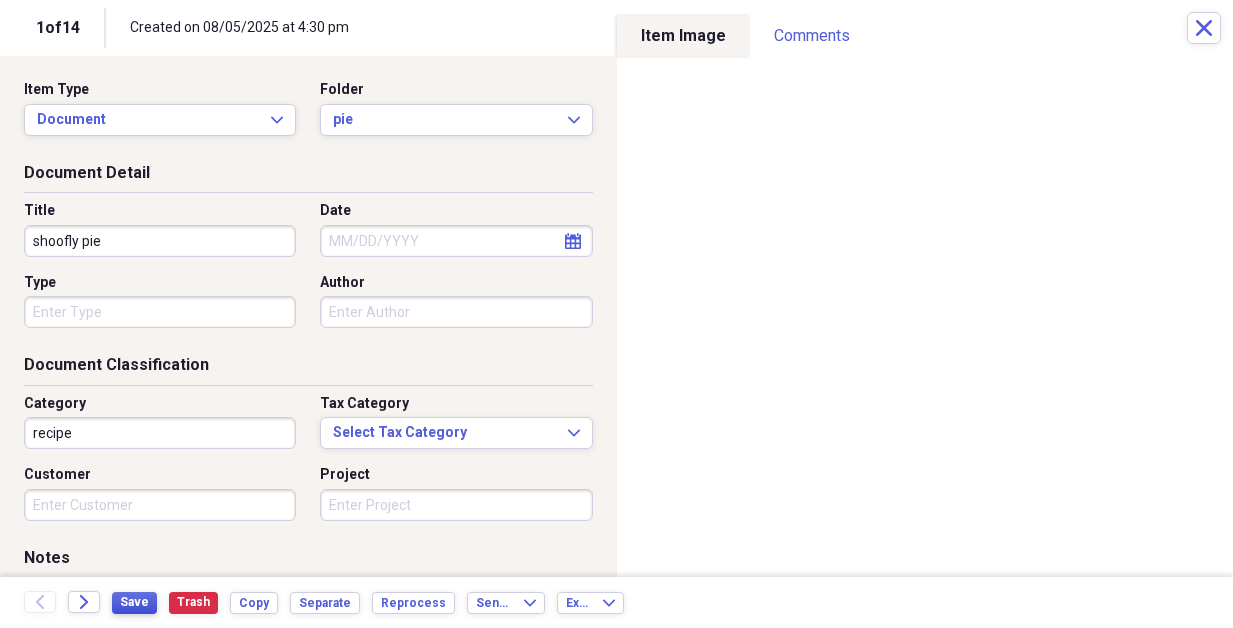 click on "Save" at bounding box center (134, 602) 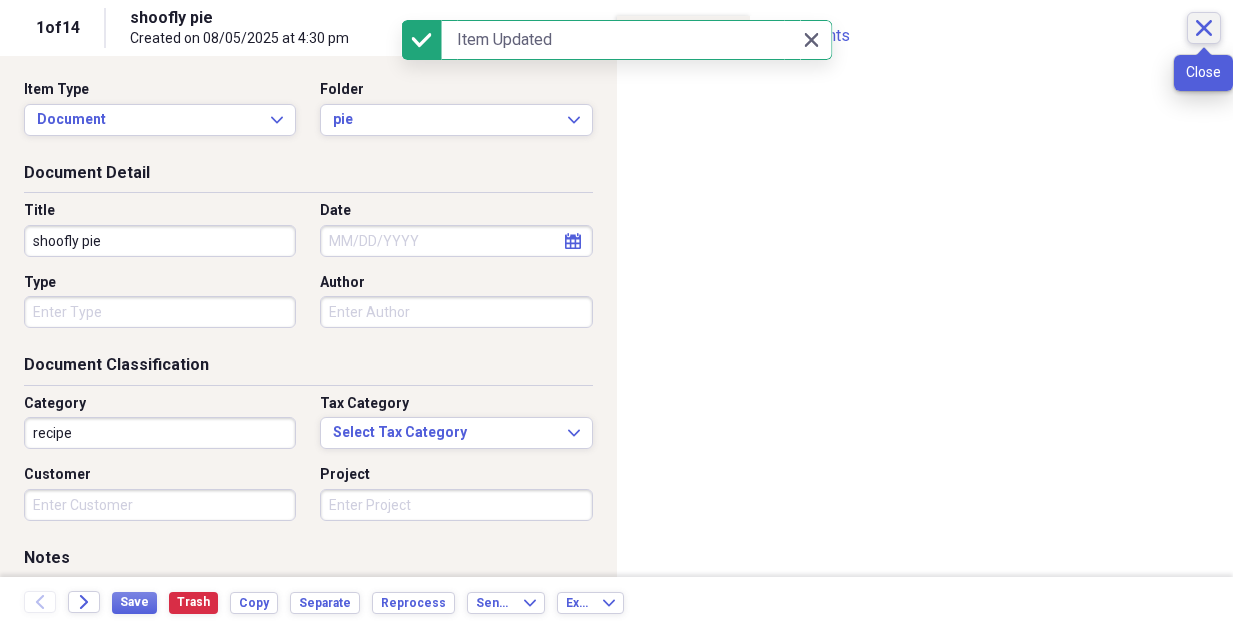 click 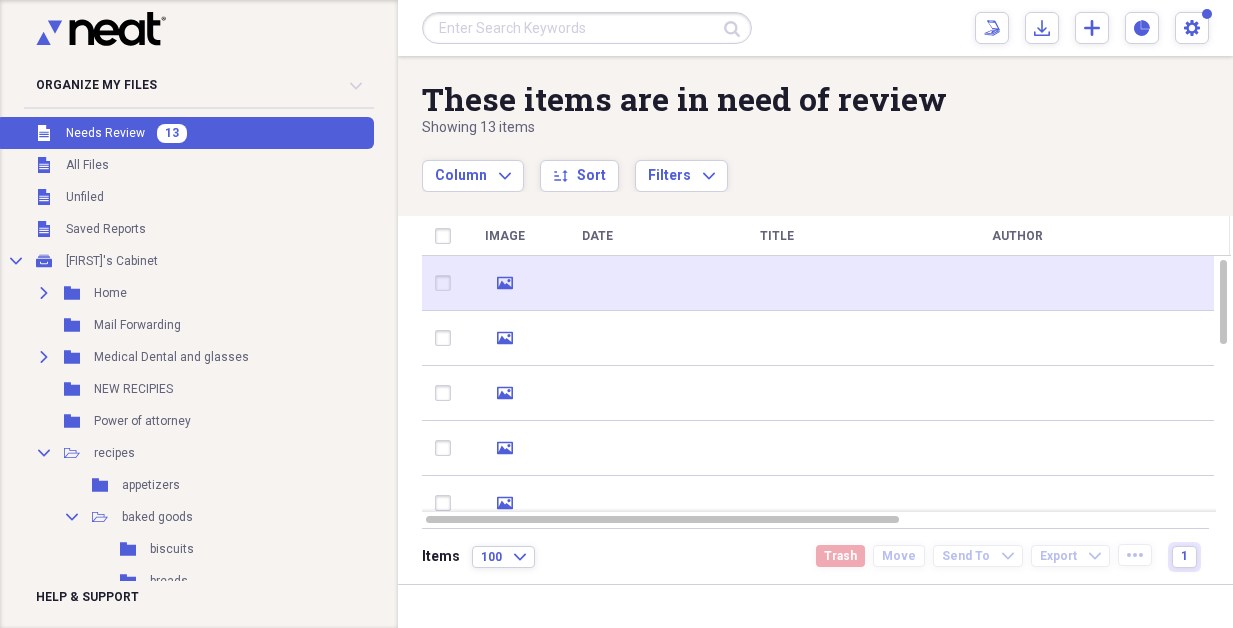 click at bounding box center (777, 283) 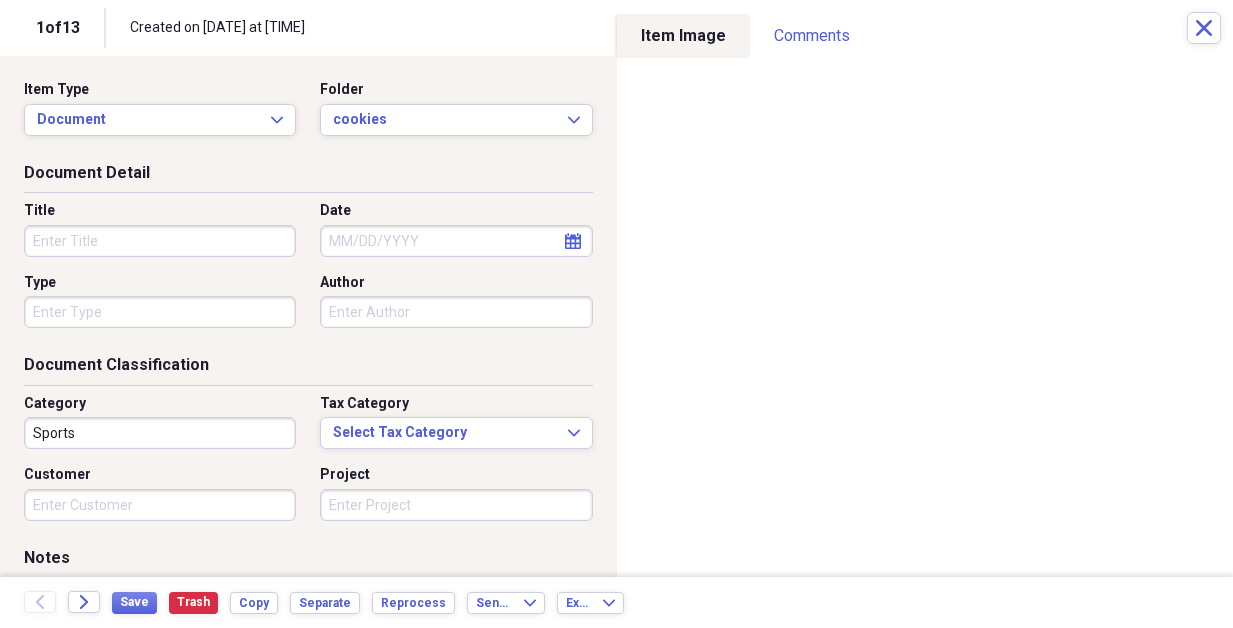 click on "Title" at bounding box center (160, 241) 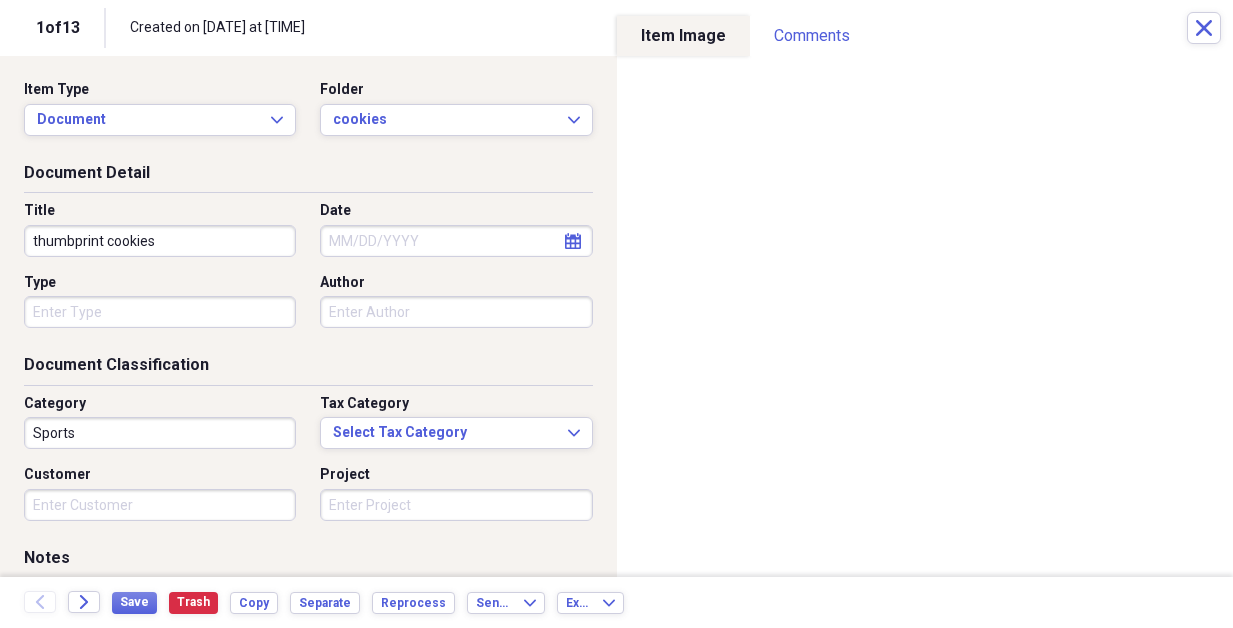 type on "thumbprint cookies" 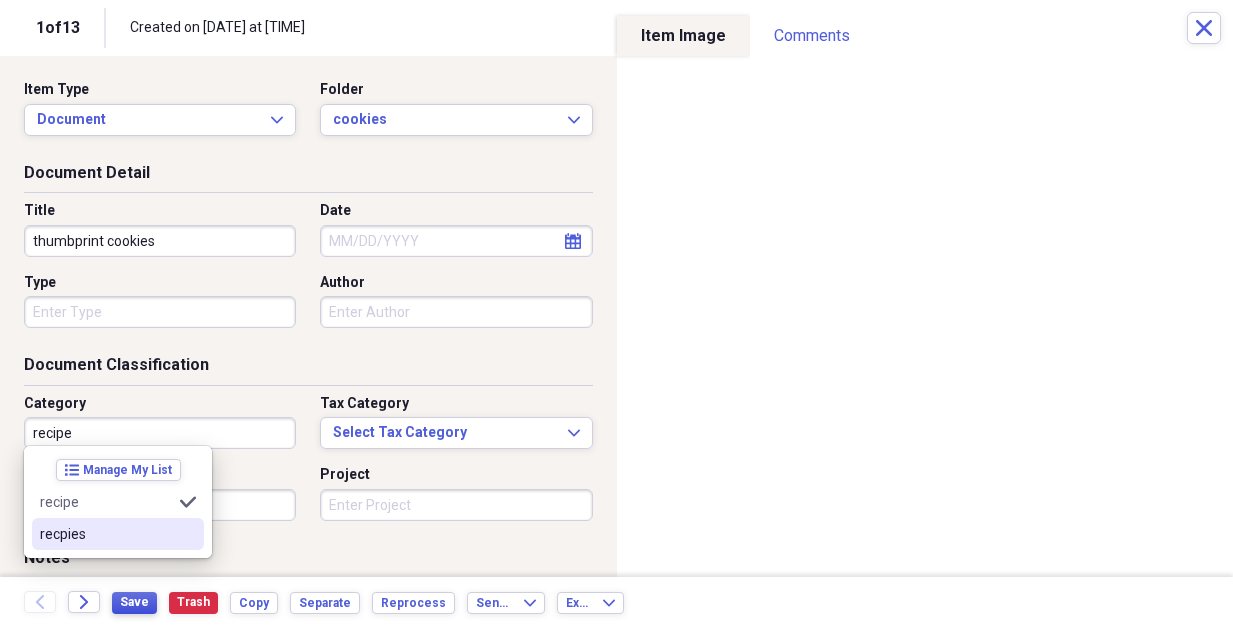 type on "recipe" 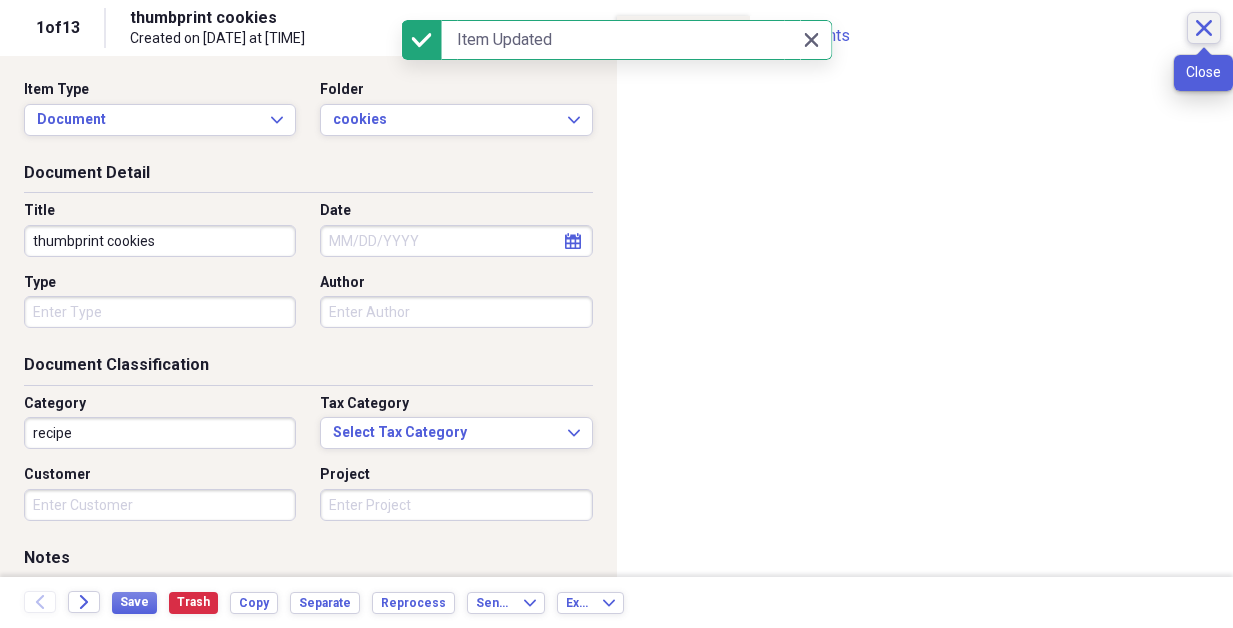 click on "Close" 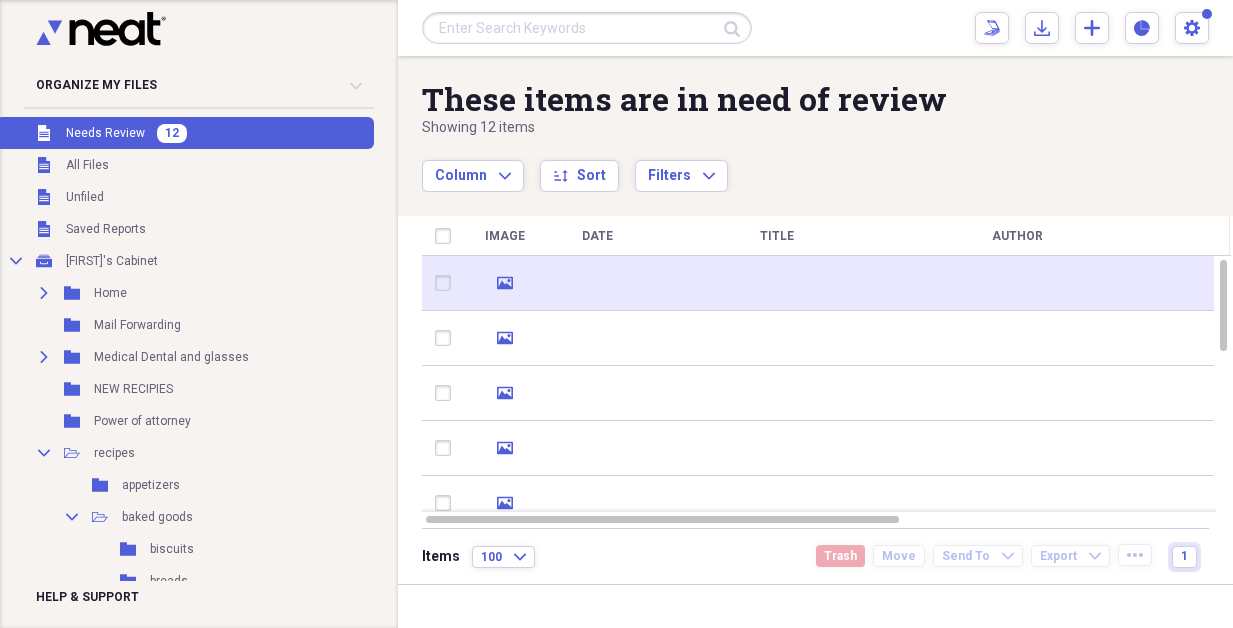 click at bounding box center [1017, 283] 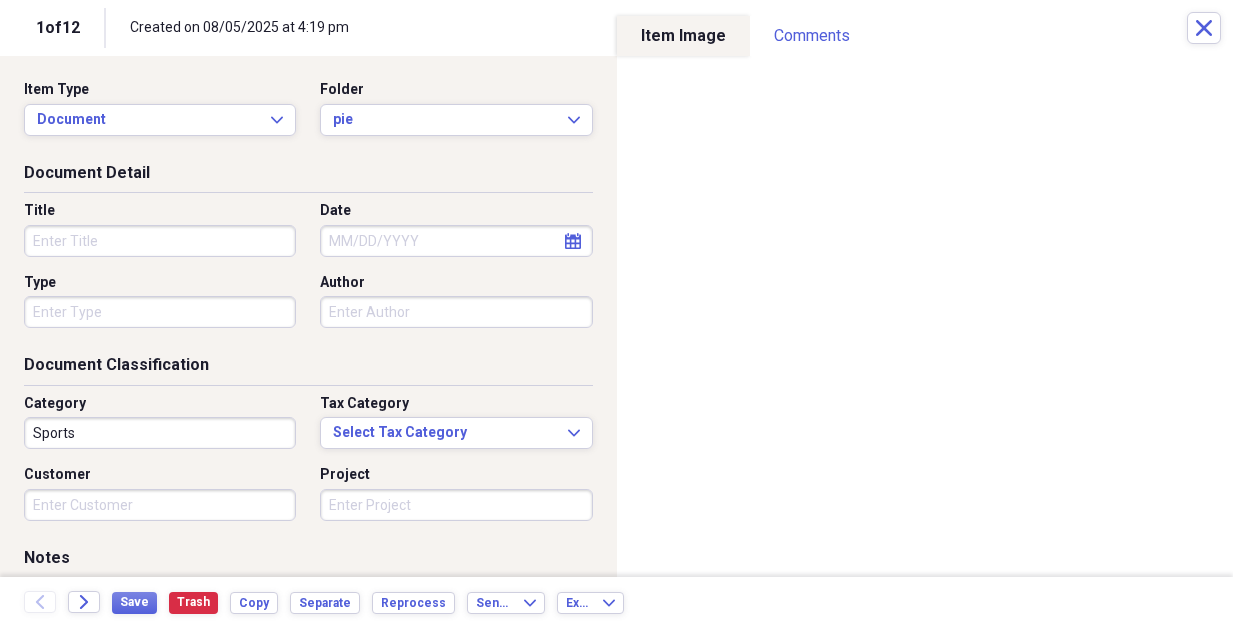 drag, startPoint x: 72, startPoint y: 236, endPoint x: 88, endPoint y: 246, distance: 18.867962 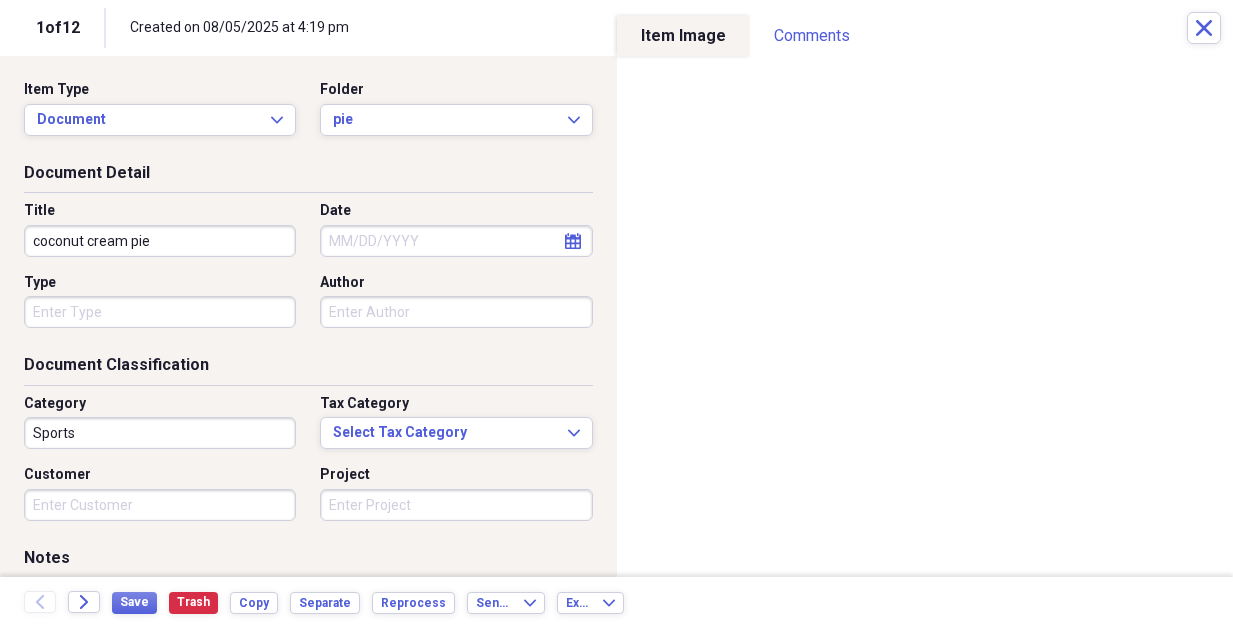 type on "coconut cream pie" 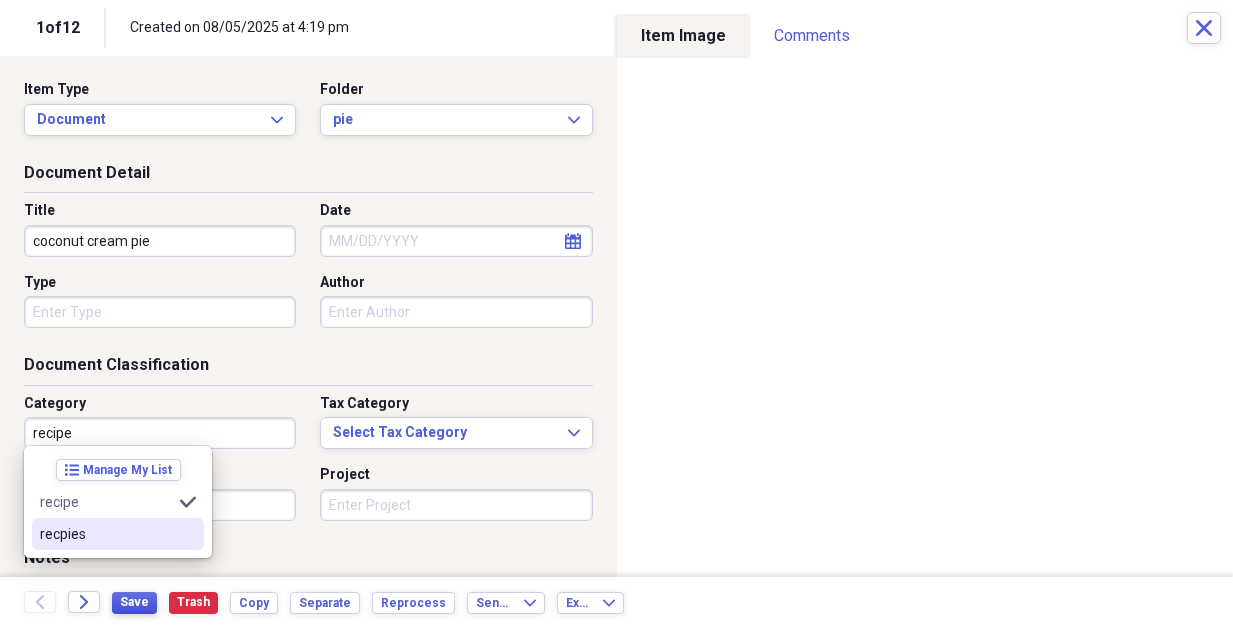 type on "recipe" 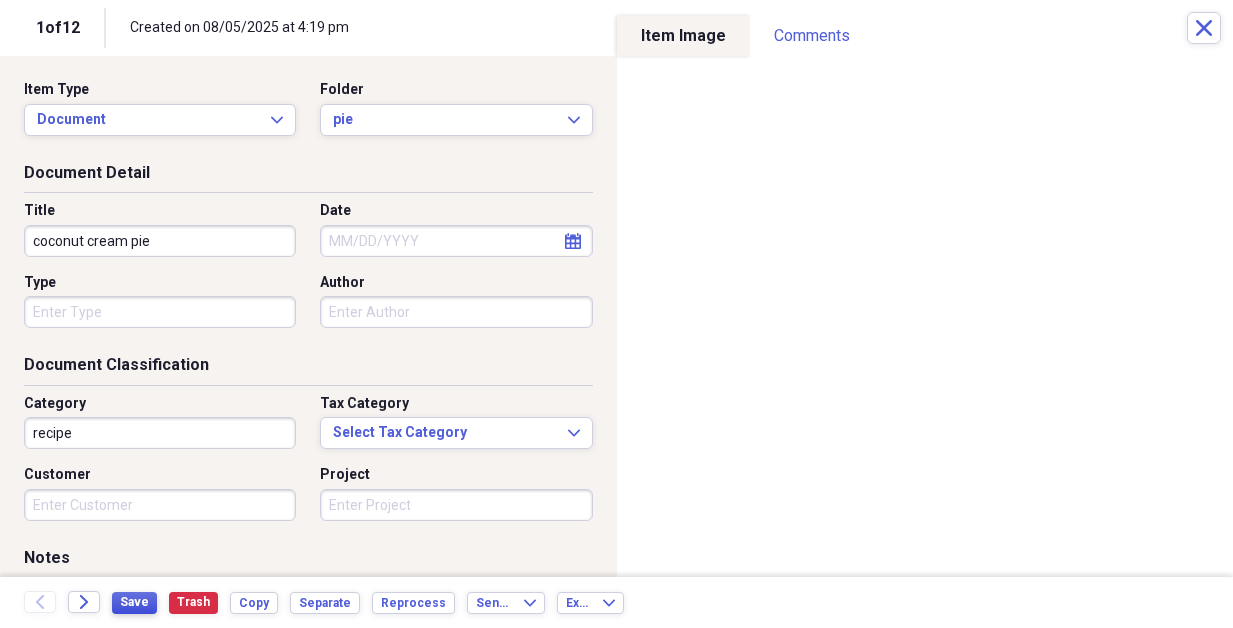 click on "Save" at bounding box center [134, 602] 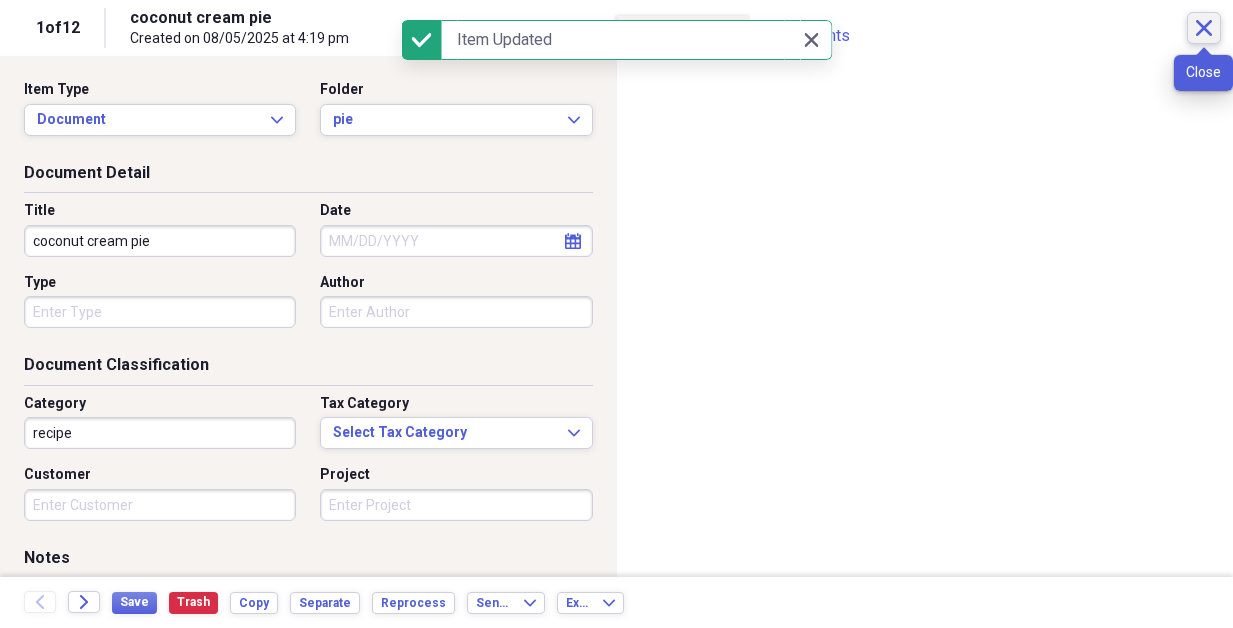 click on "Close" 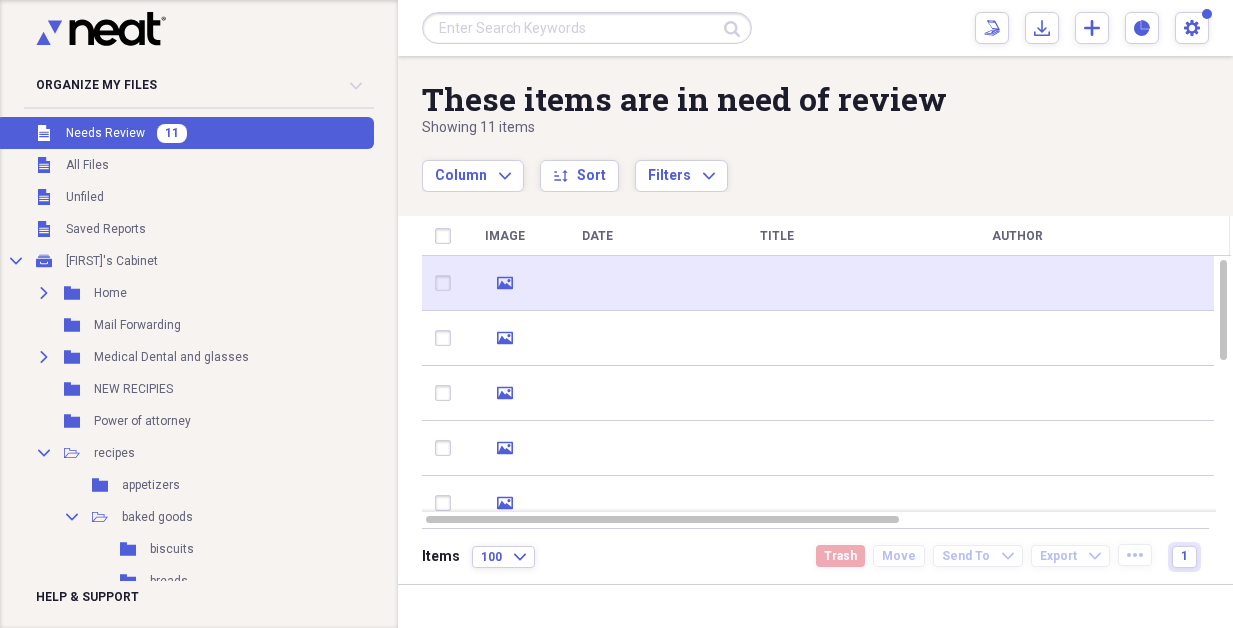 click at bounding box center (777, 283) 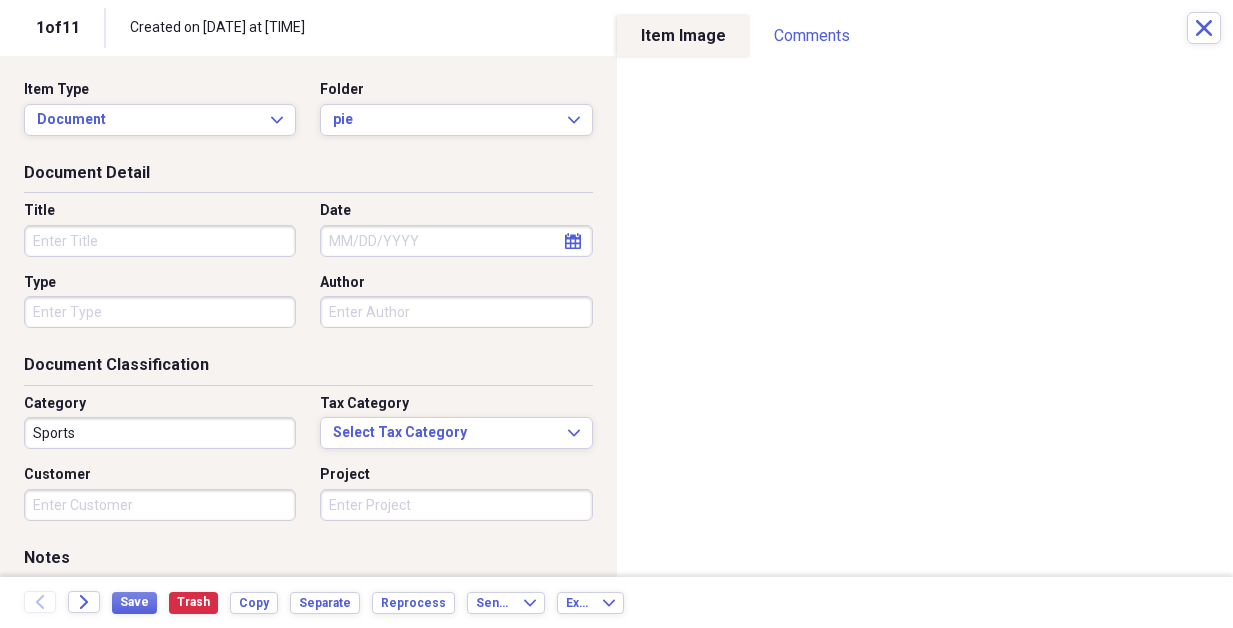 click on "Title" at bounding box center (160, 241) 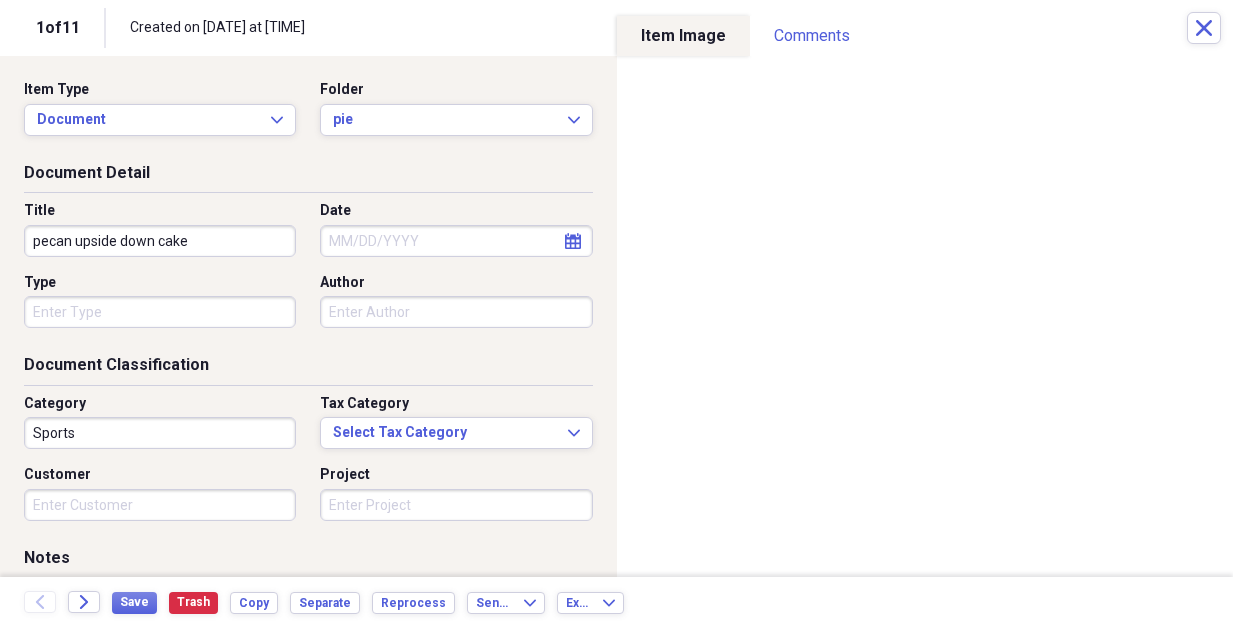 type on "pecan upside down cake" 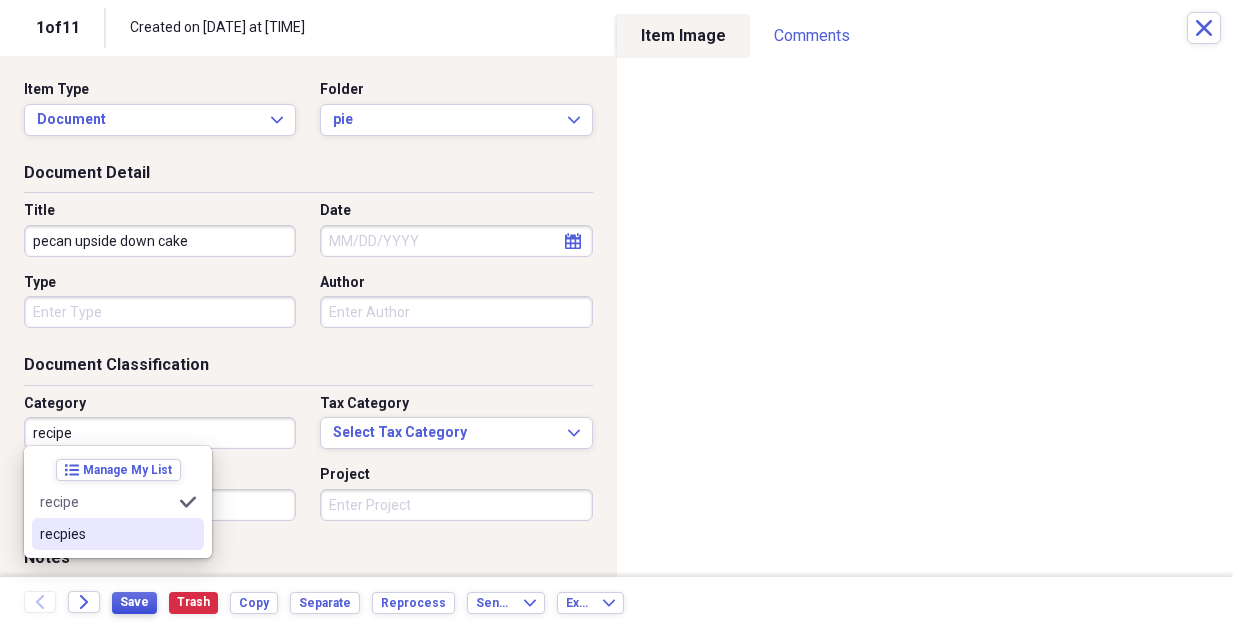 type on "recipe" 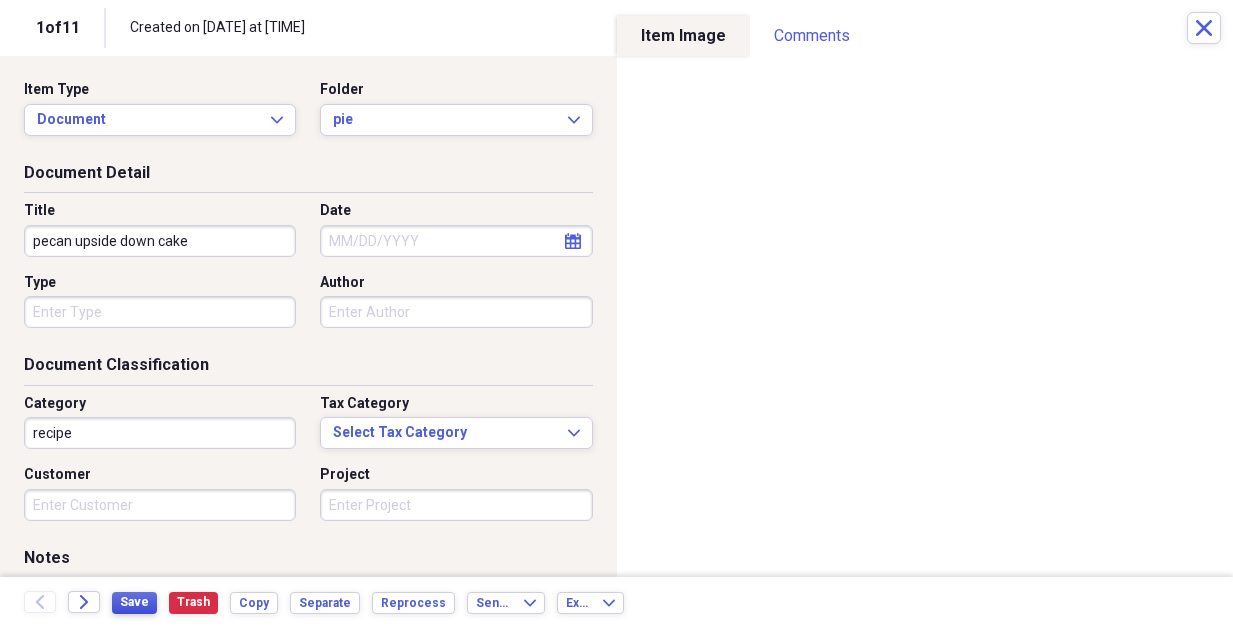 click on "Save" at bounding box center (134, 602) 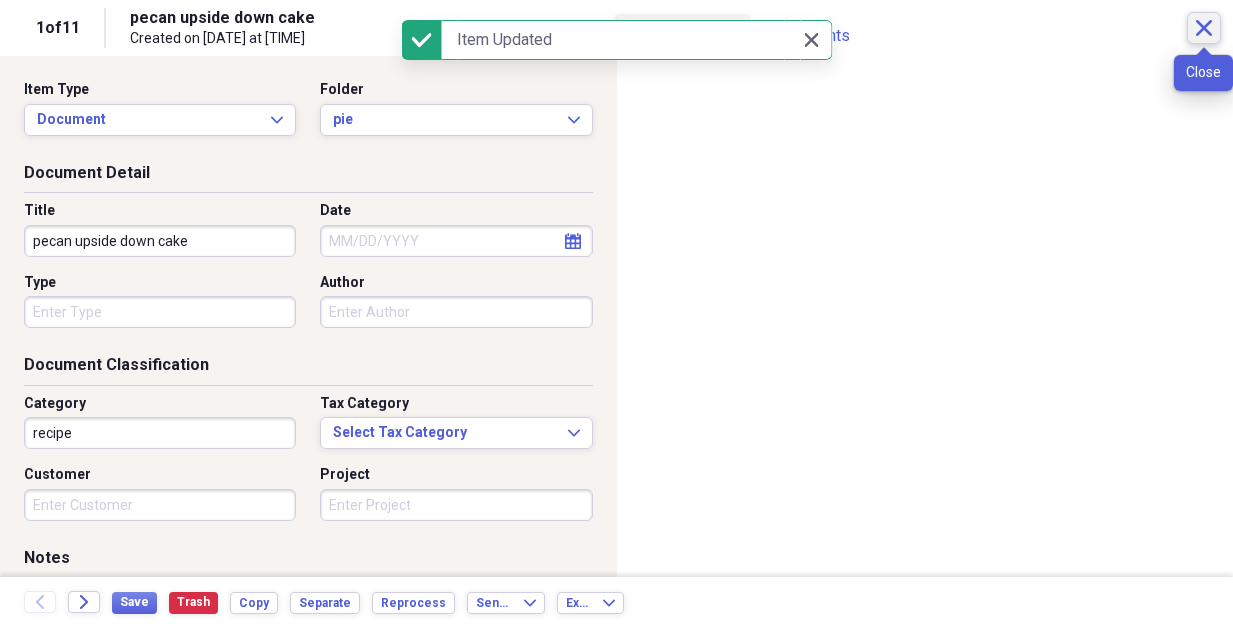 click 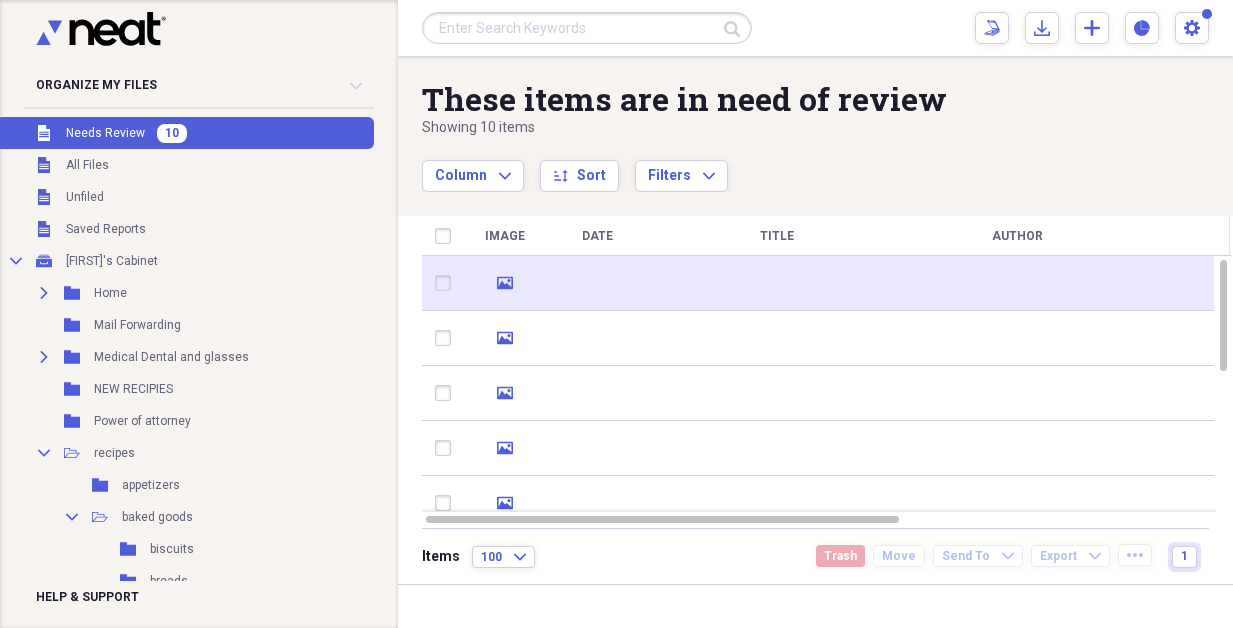 click at bounding box center (777, 283) 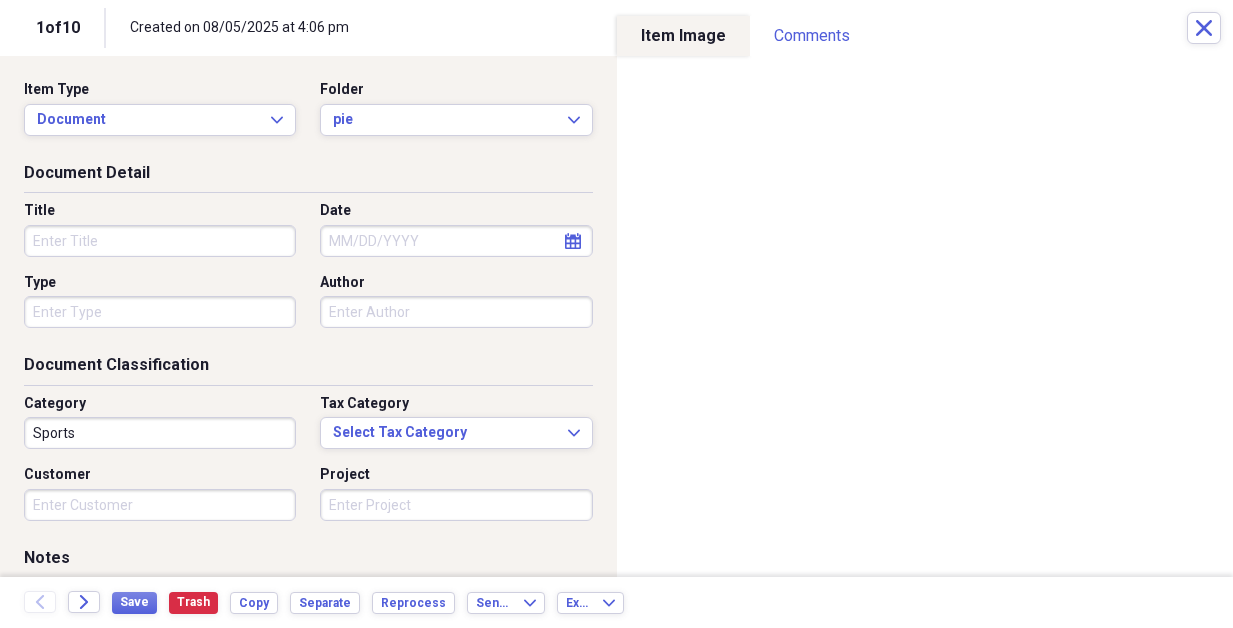 click on "Title" at bounding box center [160, 241] 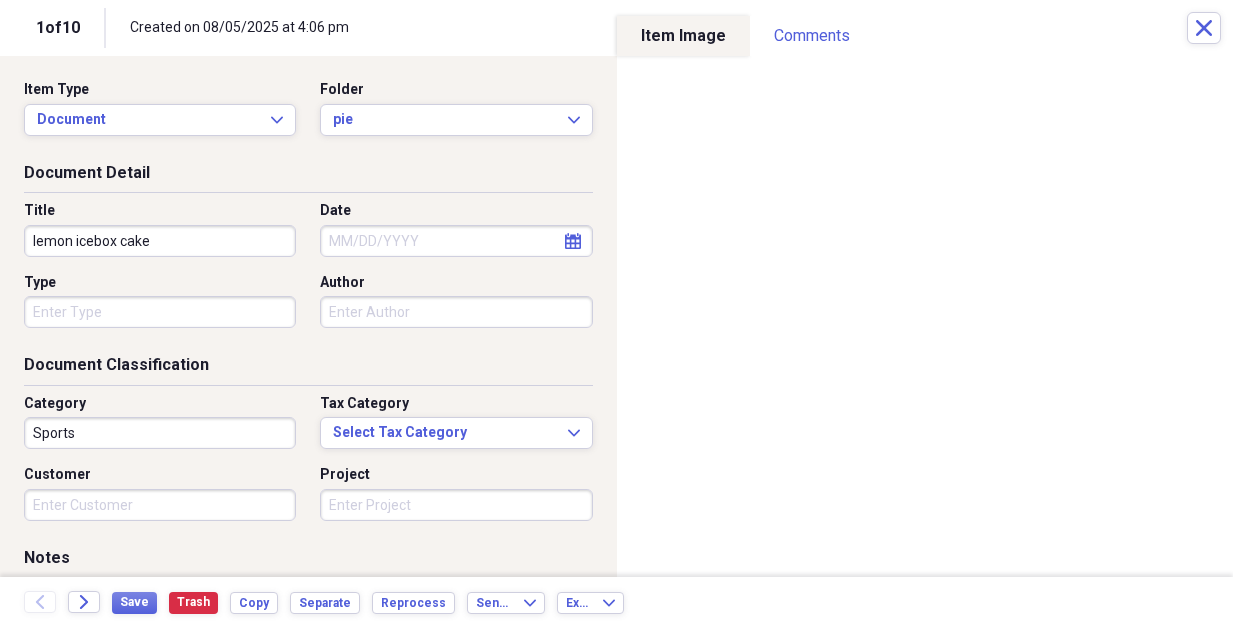 type on "lemon icebox cake" 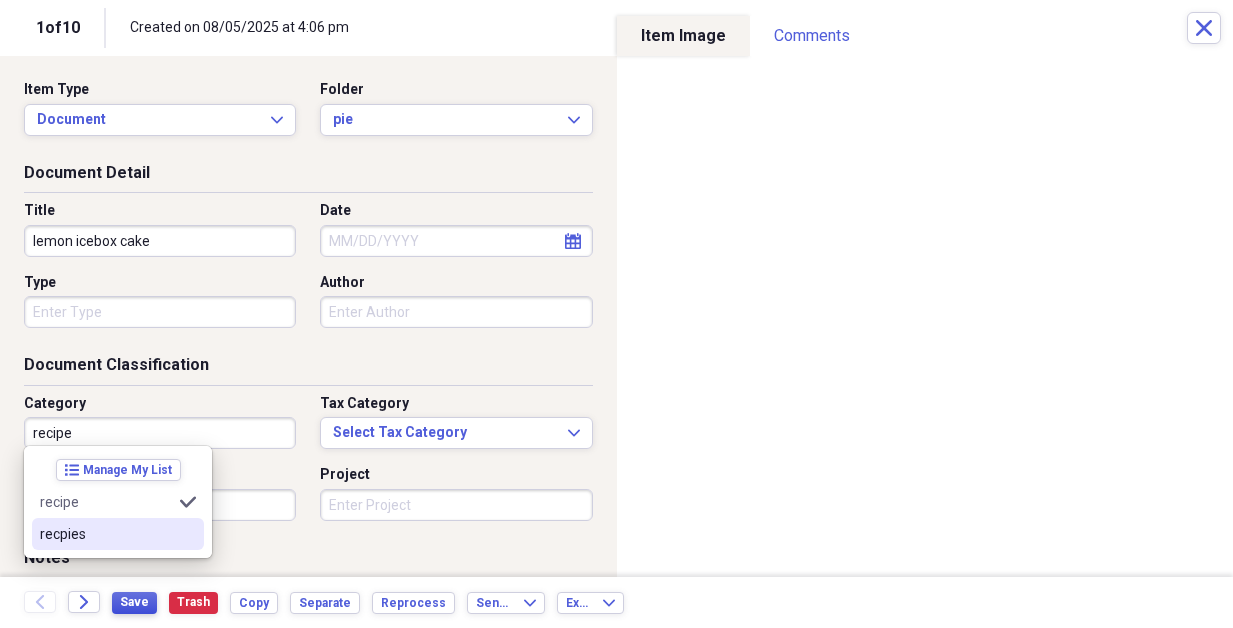 type on "recipe" 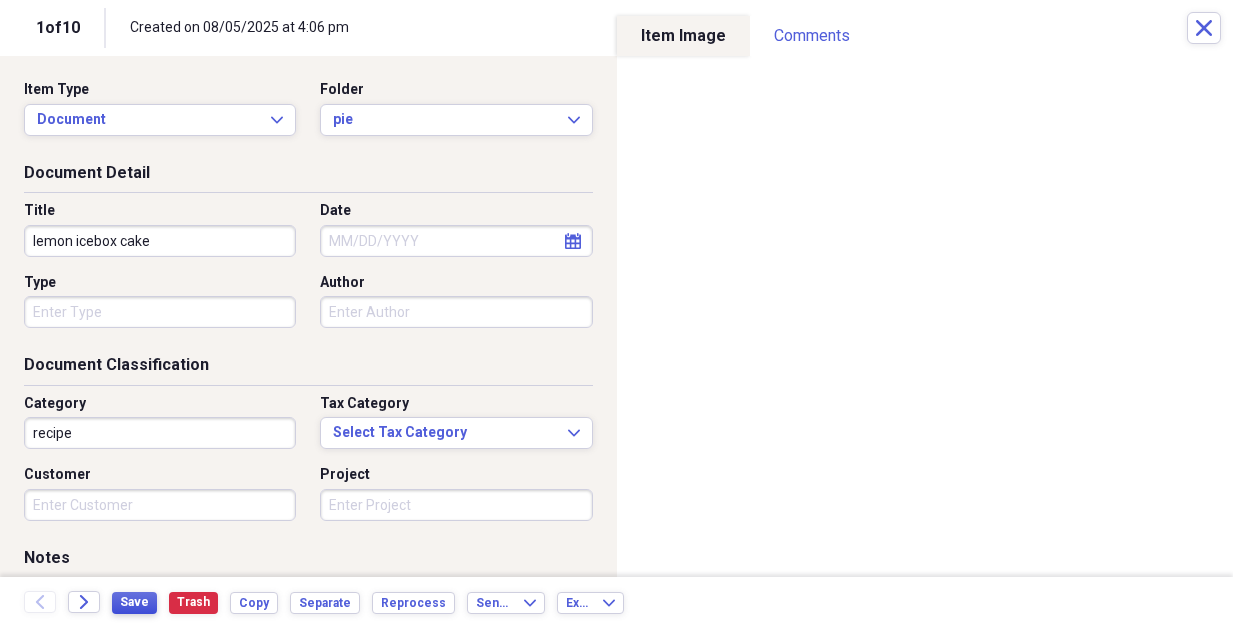 drag, startPoint x: 144, startPoint y: 603, endPoint x: 134, endPoint y: 604, distance: 10.049875 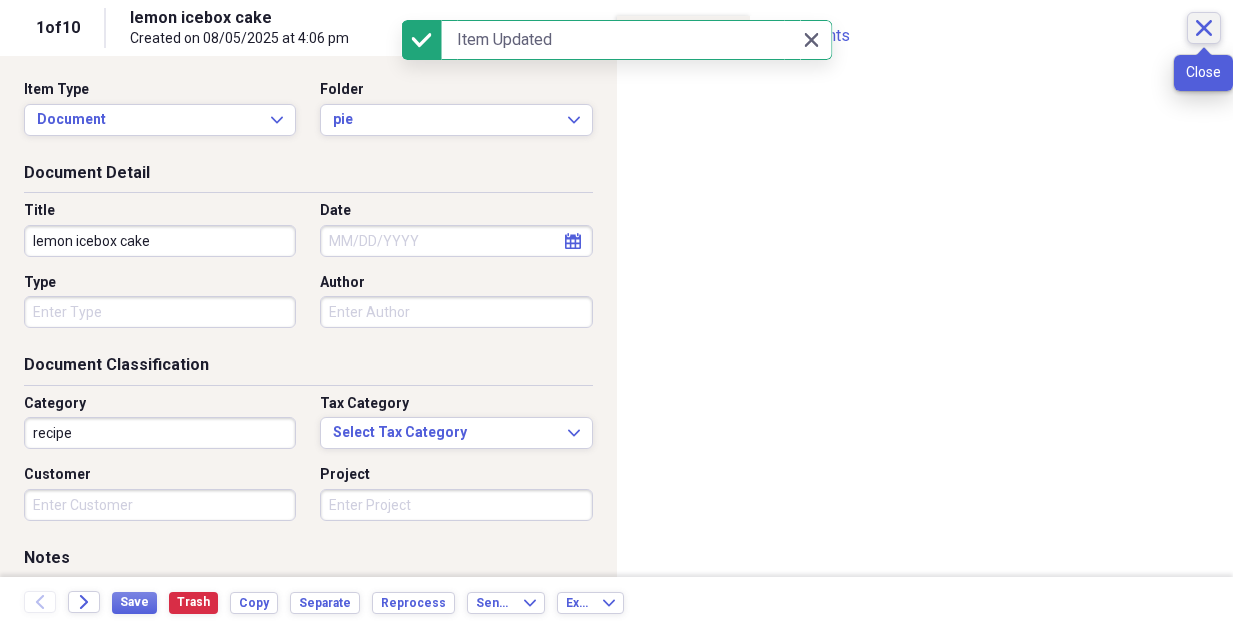 click on "Close" at bounding box center [1204, 28] 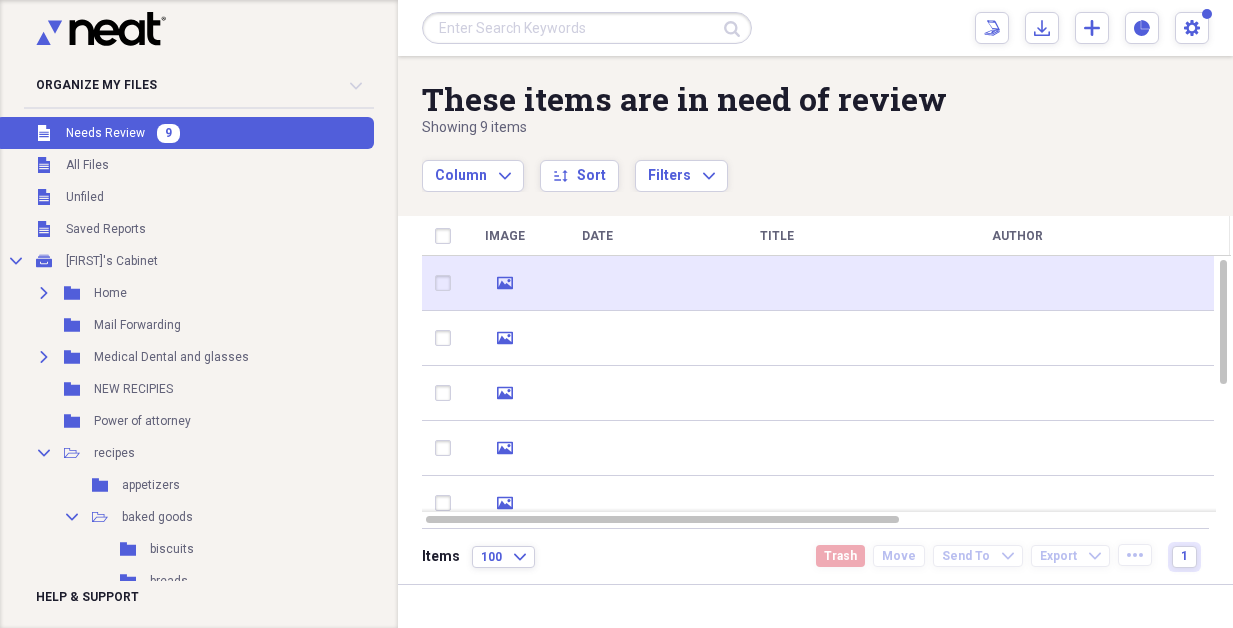 click at bounding box center (1017, 283) 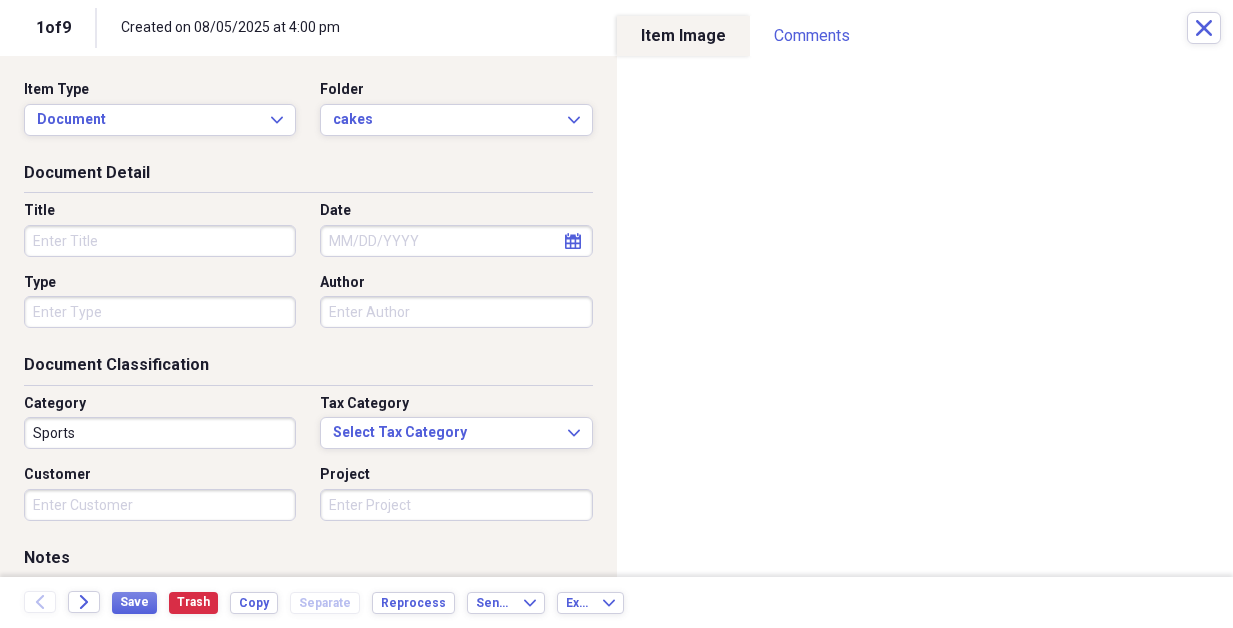 click on "Title" at bounding box center (160, 241) 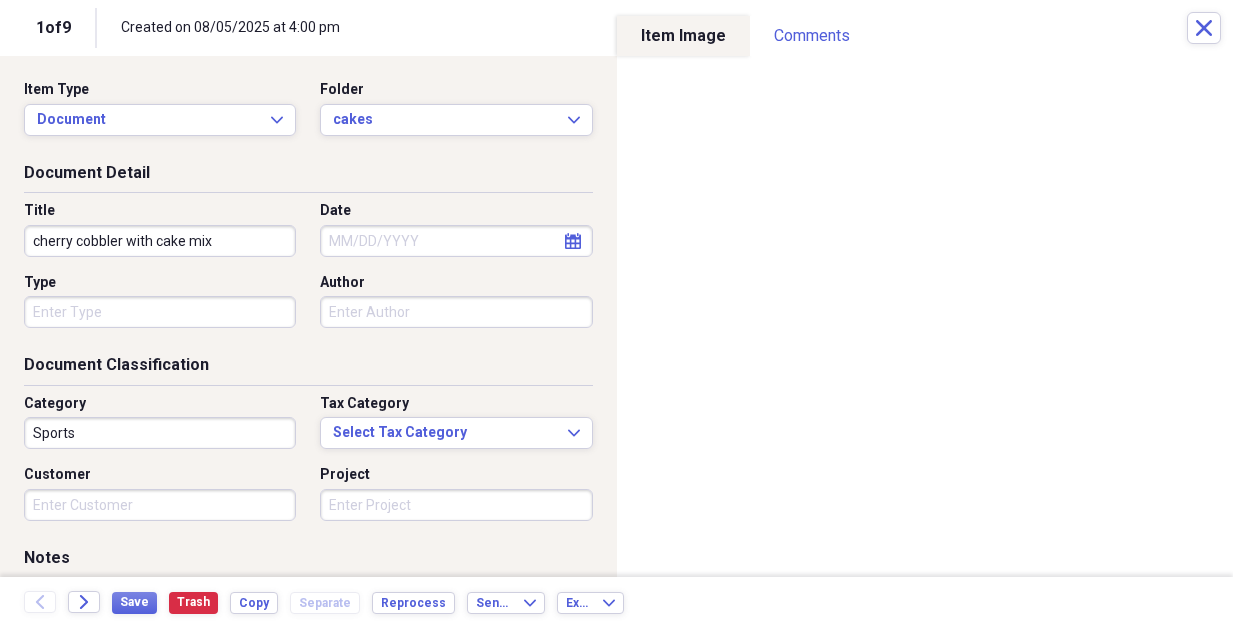 type on "cherry cobbler with cake mix" 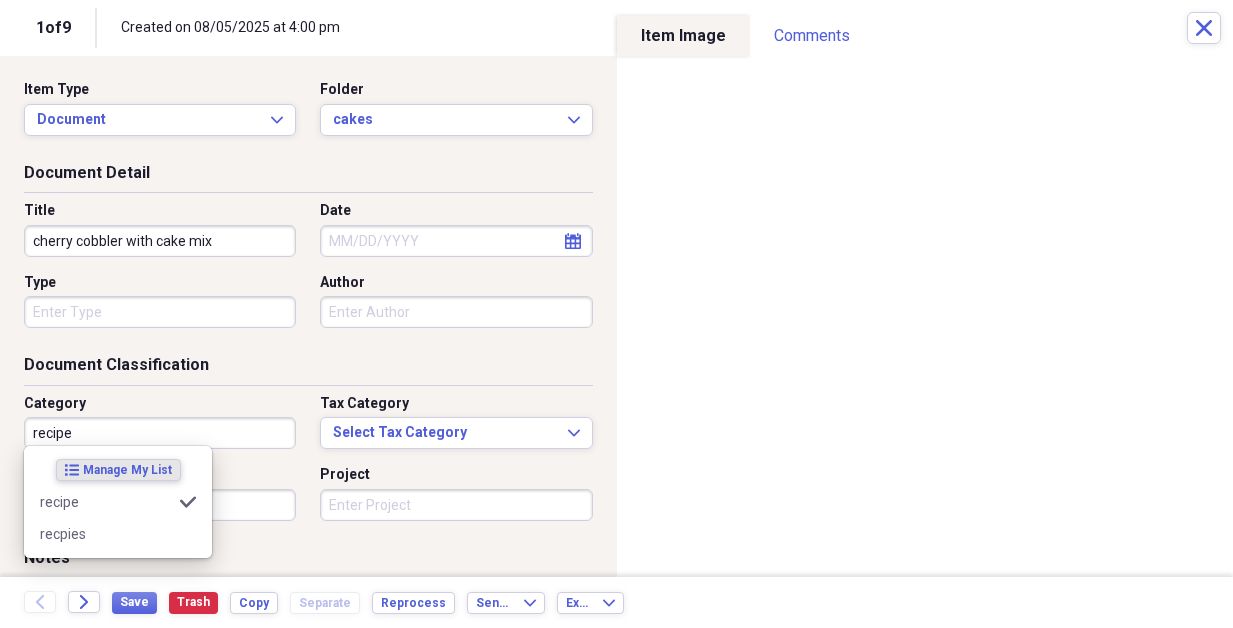 type on "recipe" 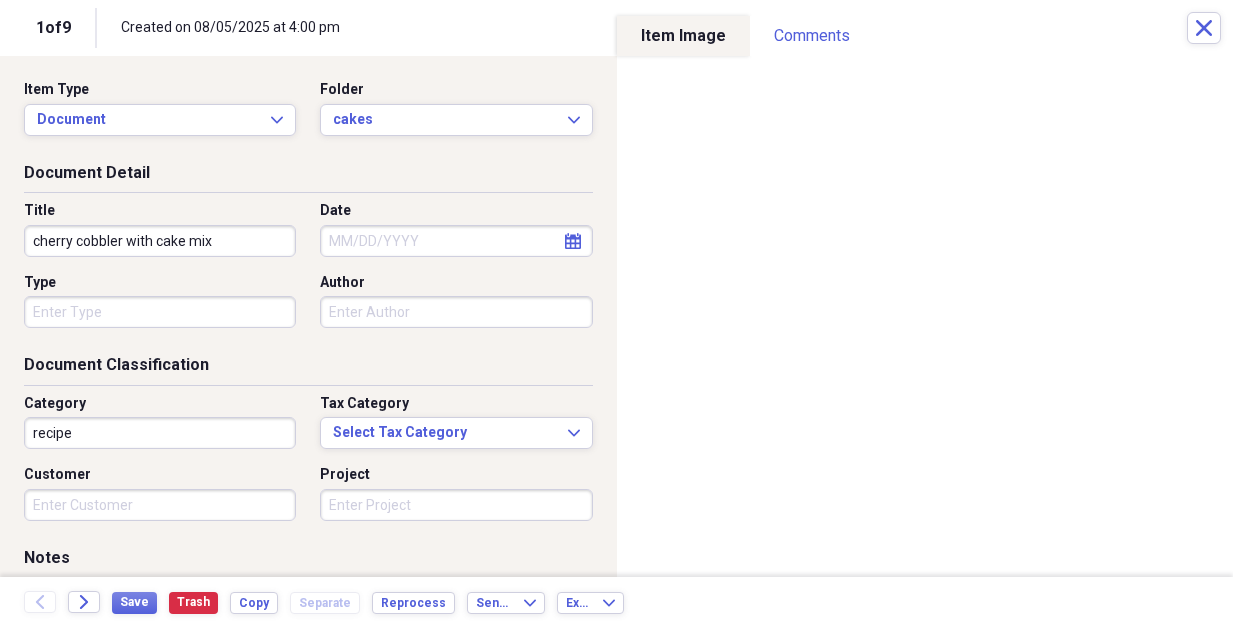click on "Customer" at bounding box center (160, 475) 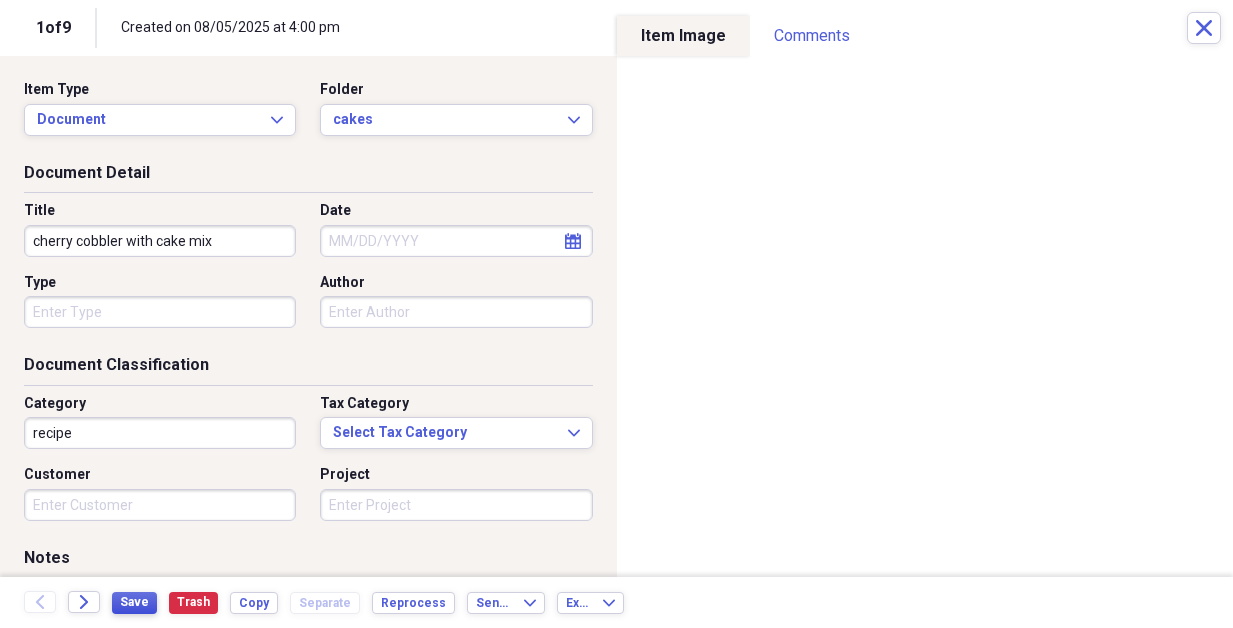 click on "Save" at bounding box center (134, 602) 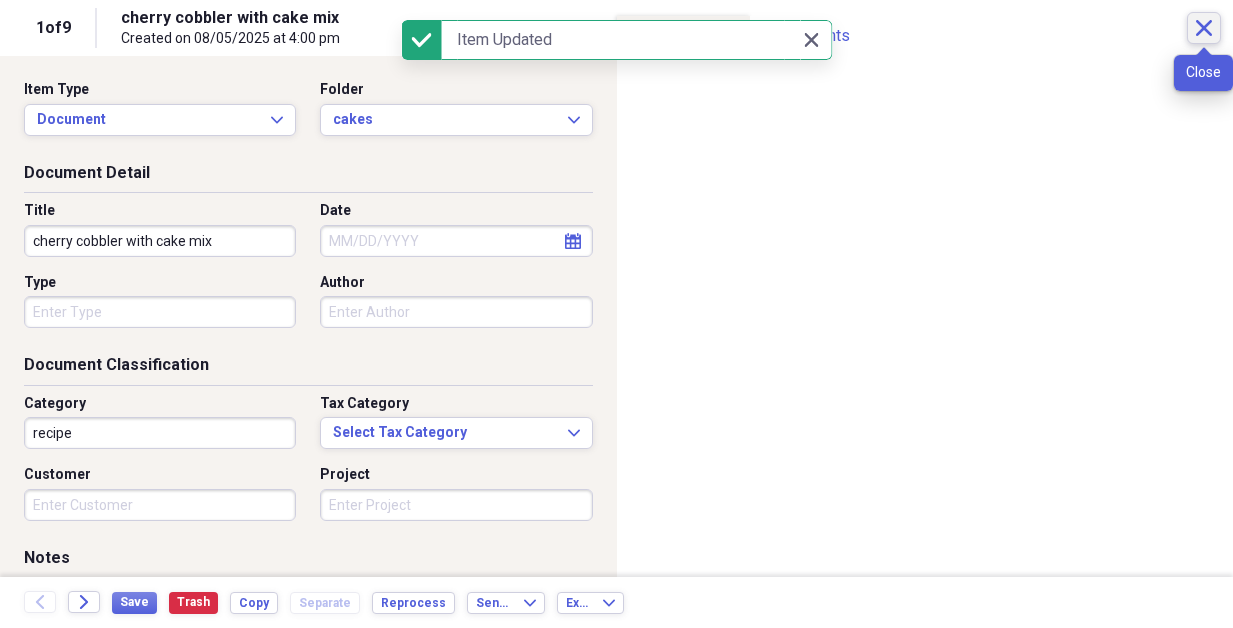 click 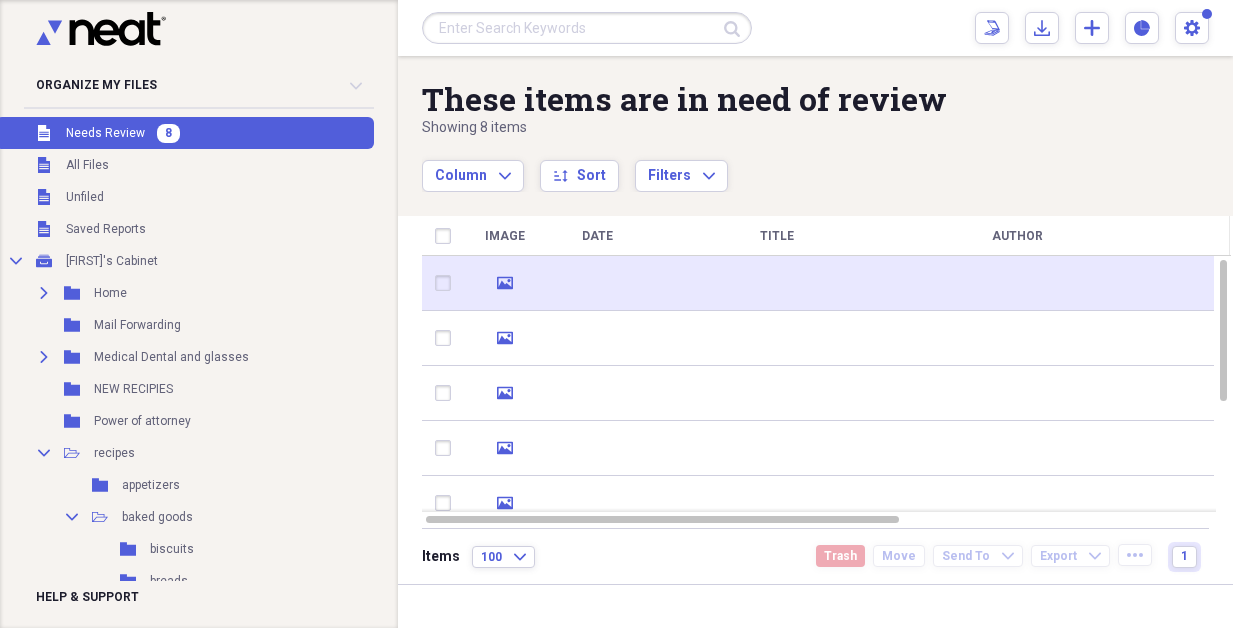 click at bounding box center (1017, 283) 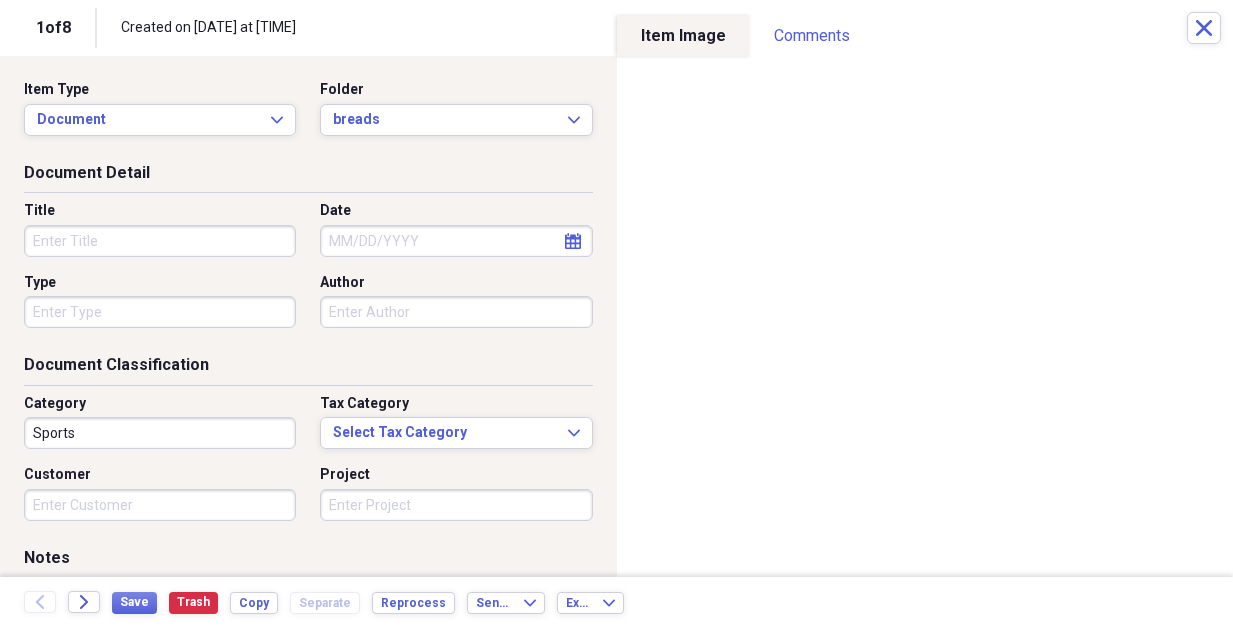 click on "Title" at bounding box center [160, 241] 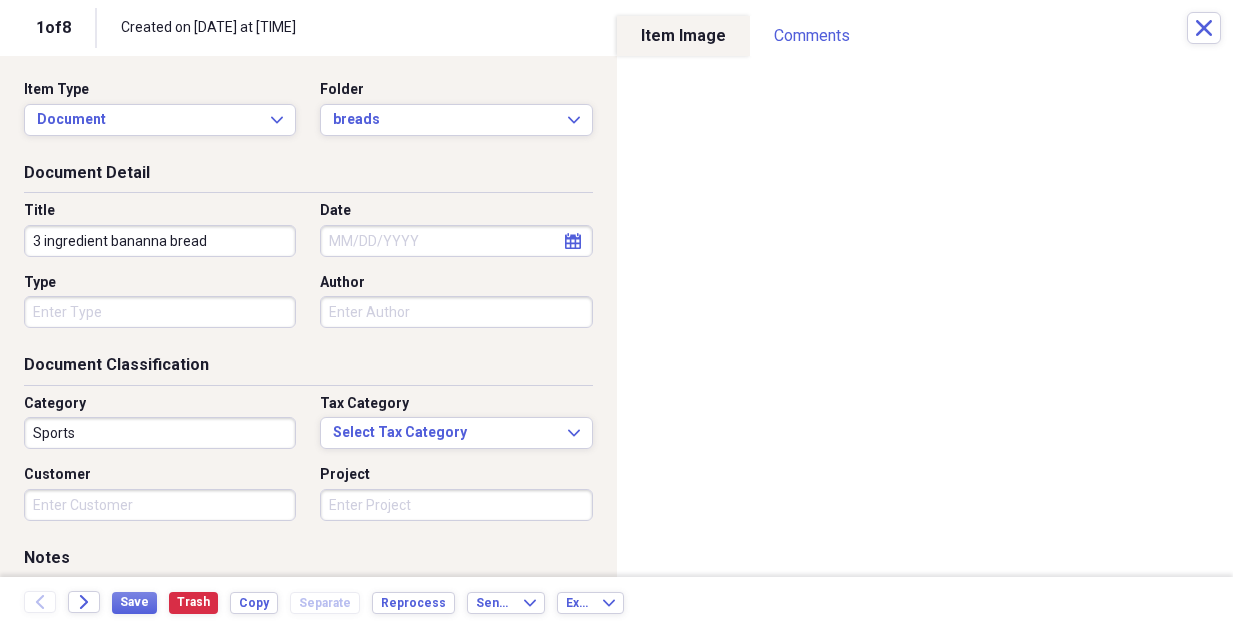 type on "3 ingredient bananna bread" 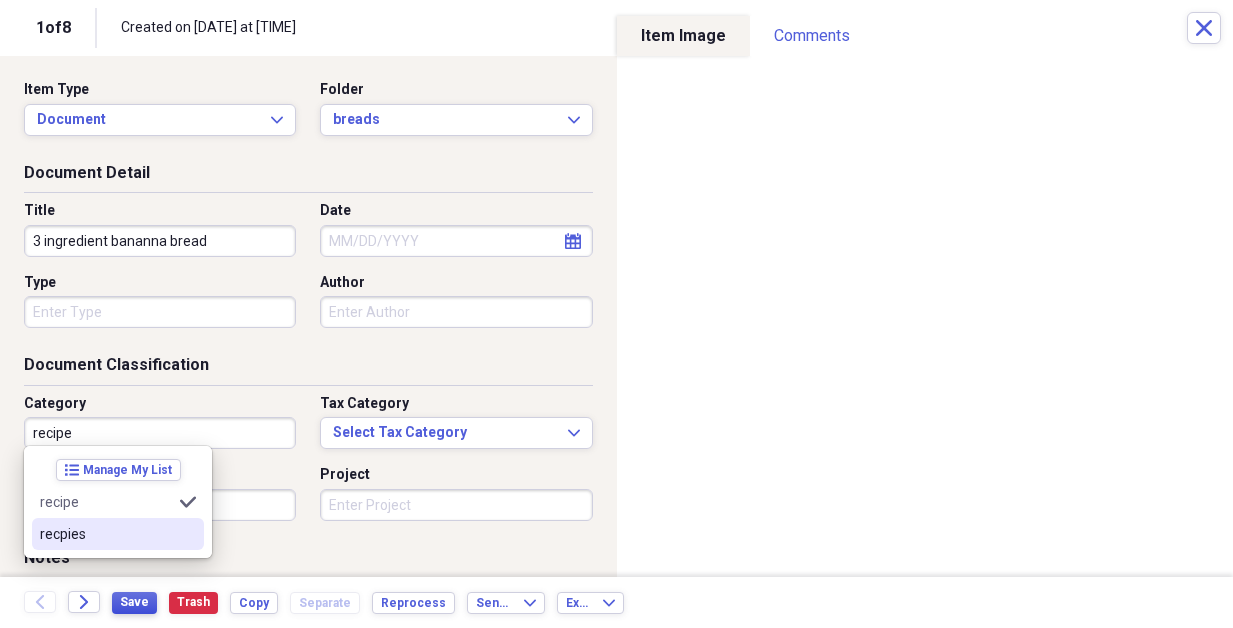 type on "recipe" 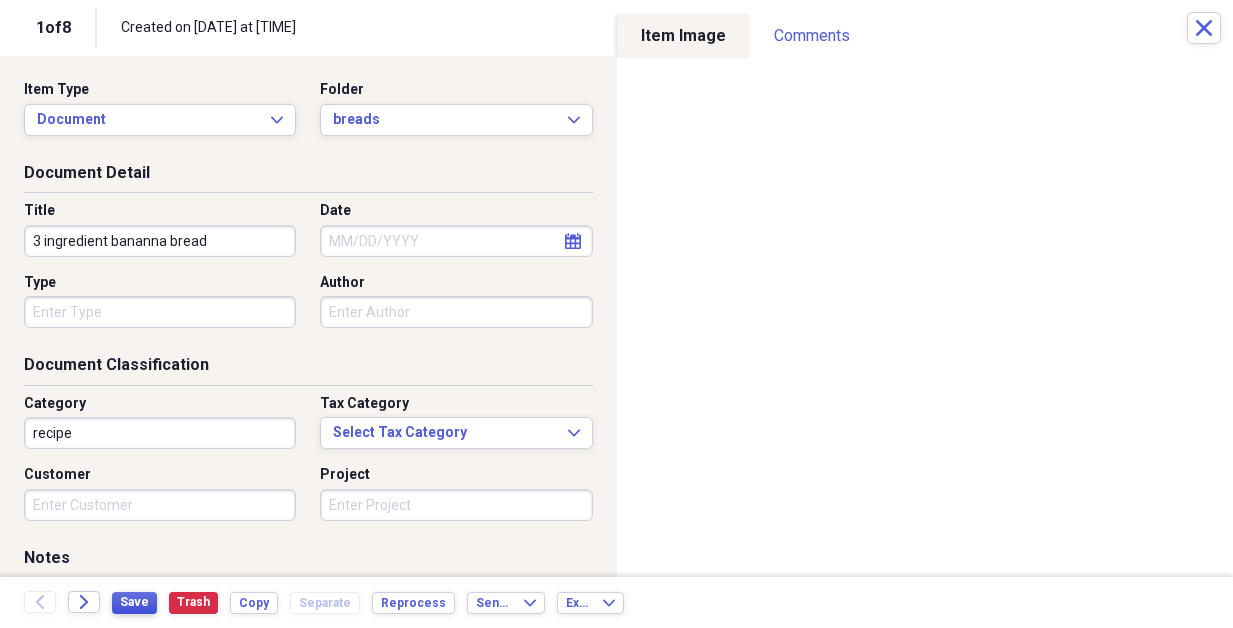 click on "Save" at bounding box center [134, 602] 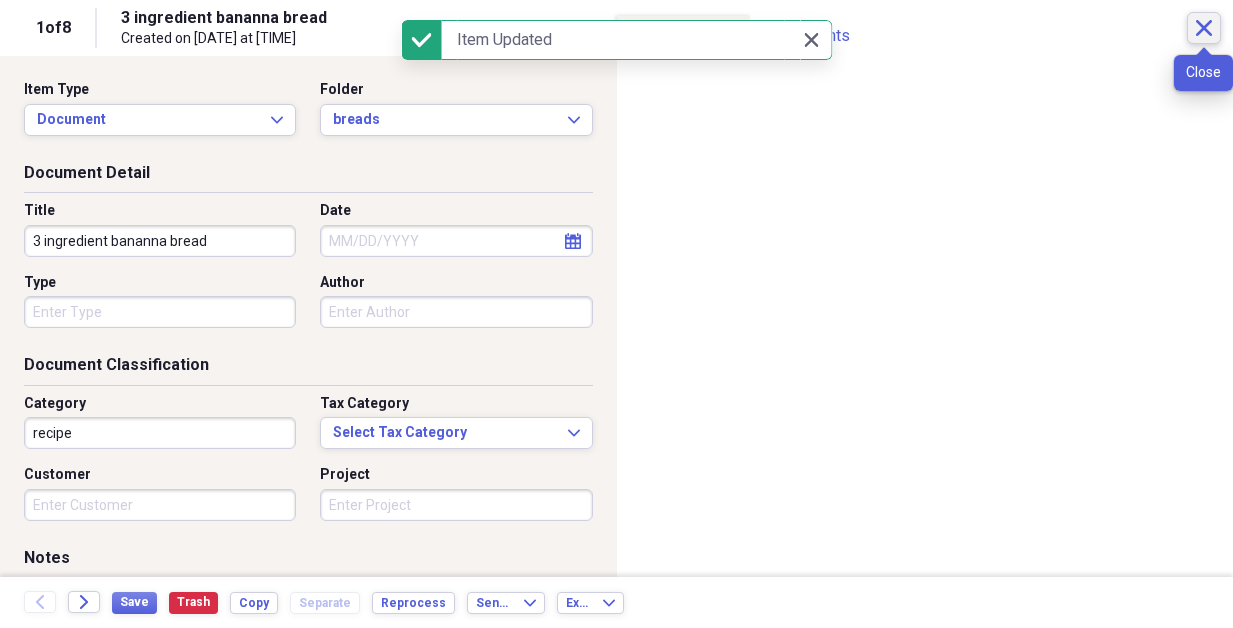 click 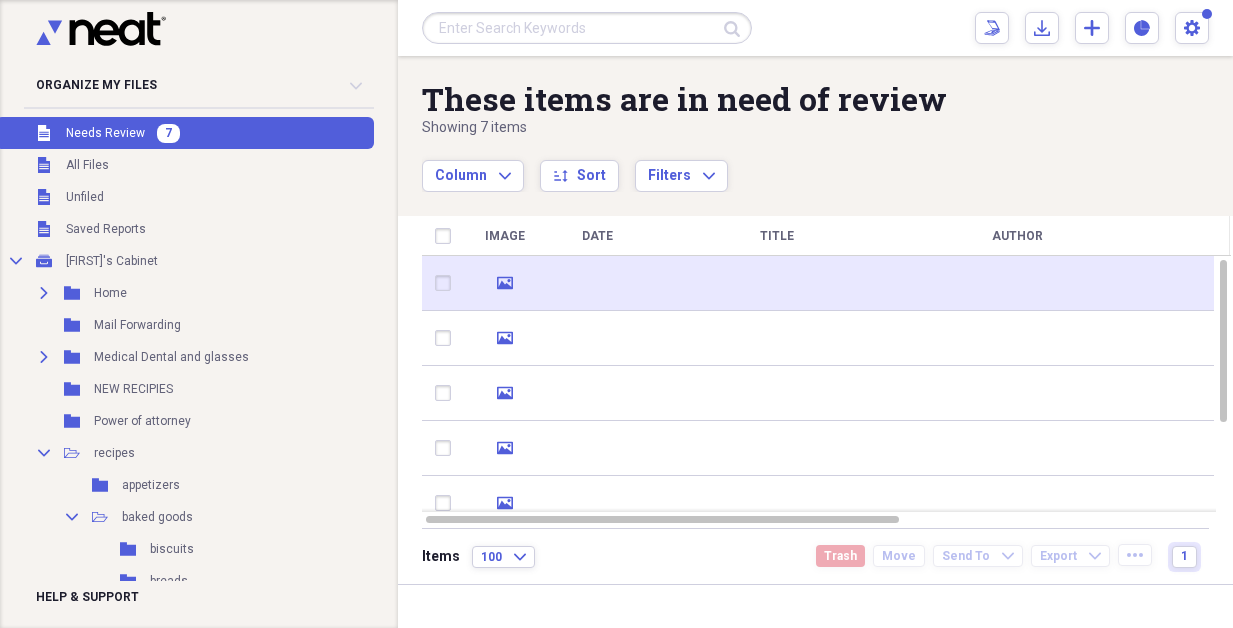 click at bounding box center (777, 283) 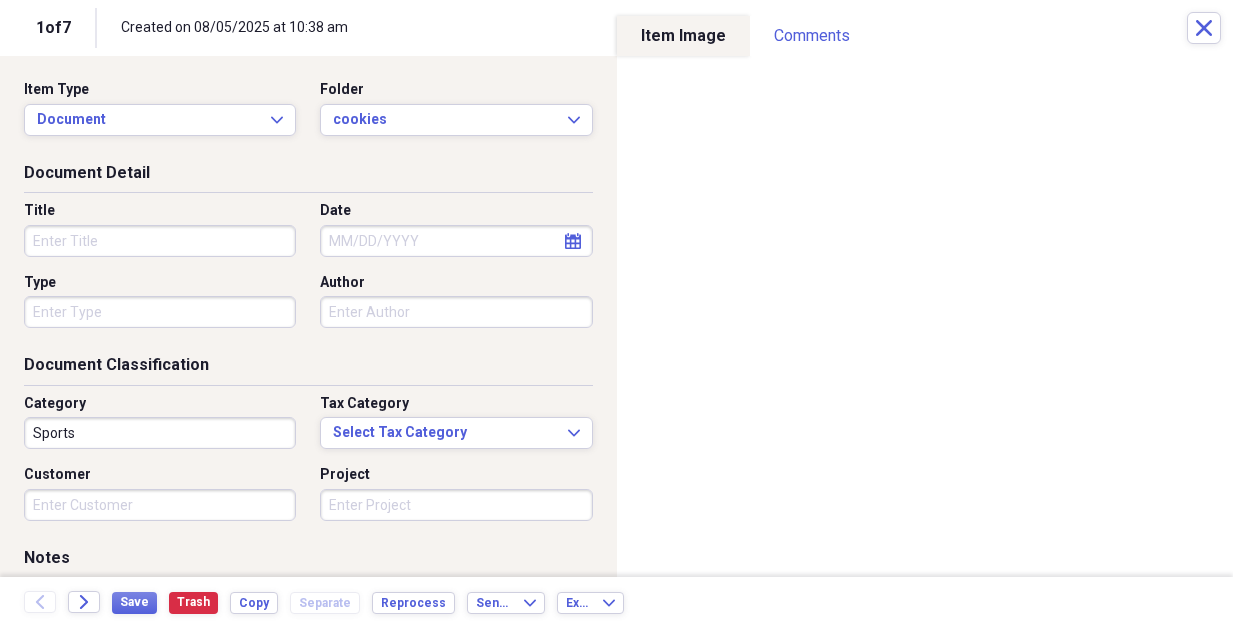 drag, startPoint x: 57, startPoint y: 245, endPoint x: 2, endPoint y: 284, distance: 67.424034 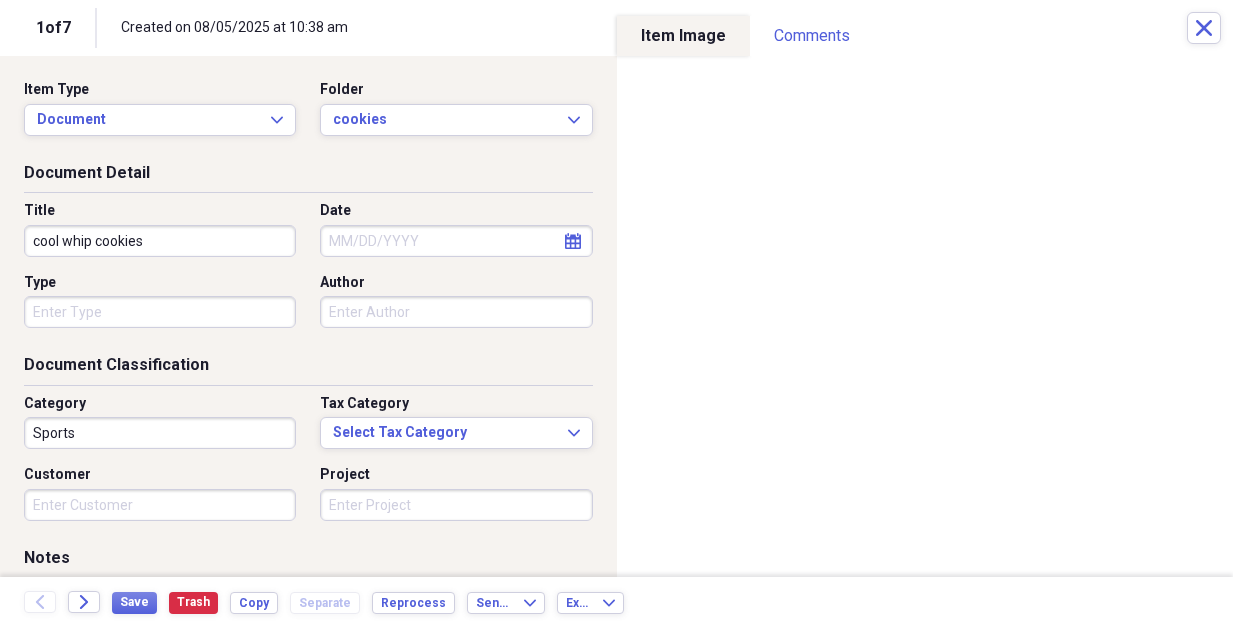 type on "cool whip cookies" 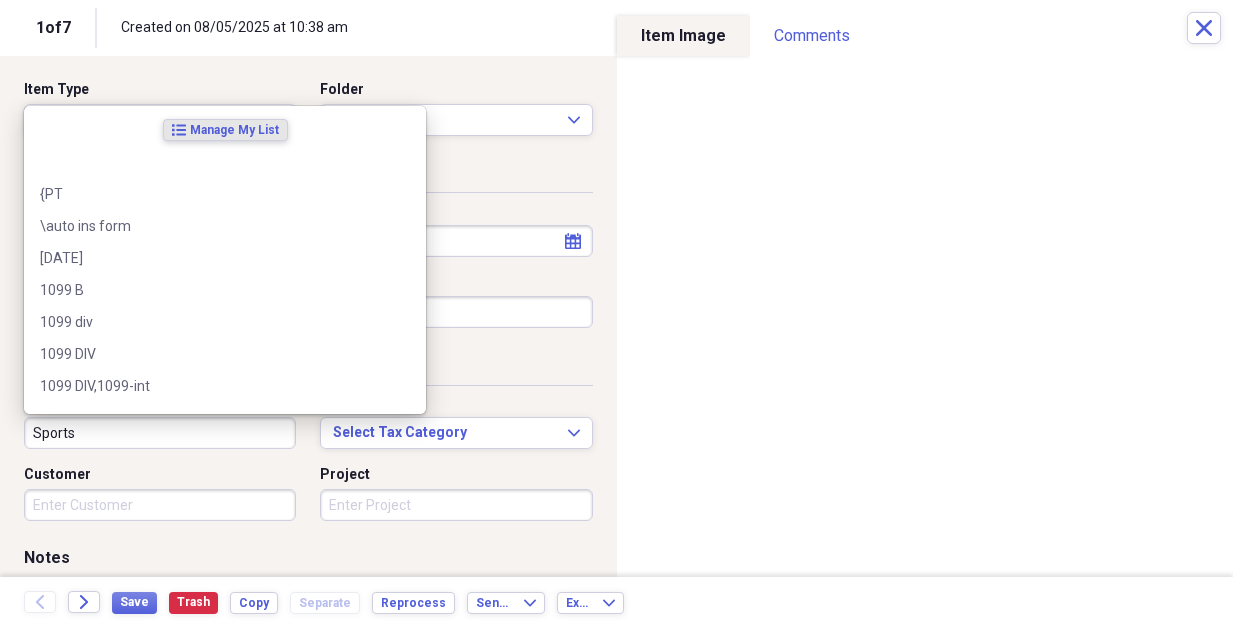 type on "e" 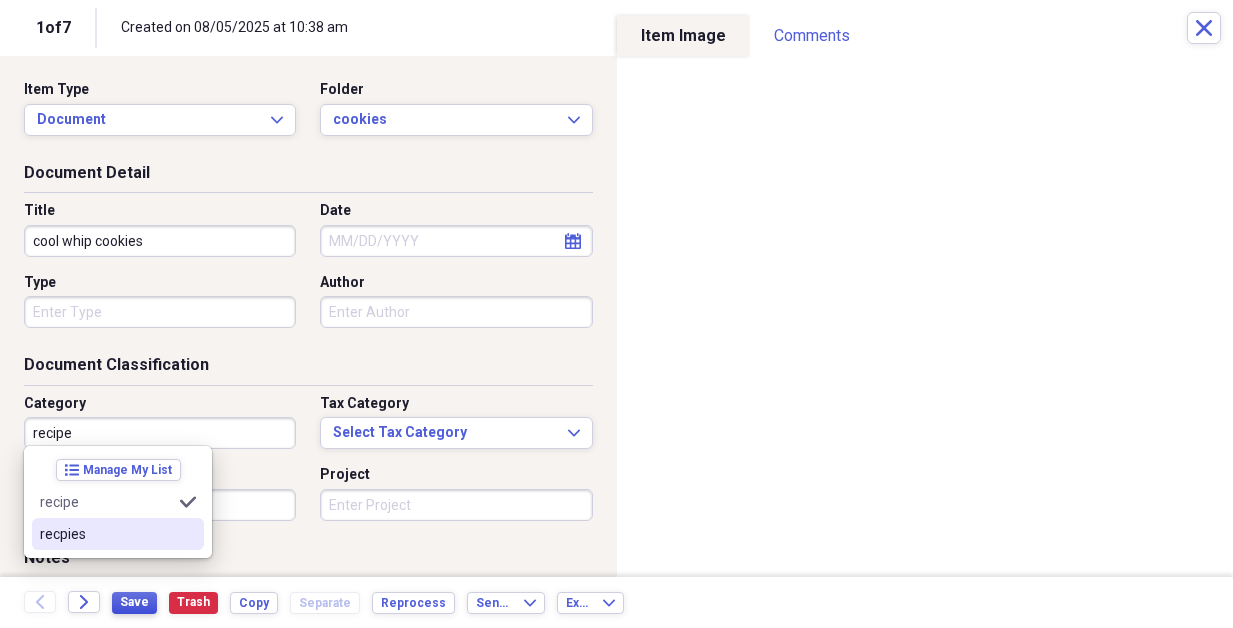 type on "recipe" 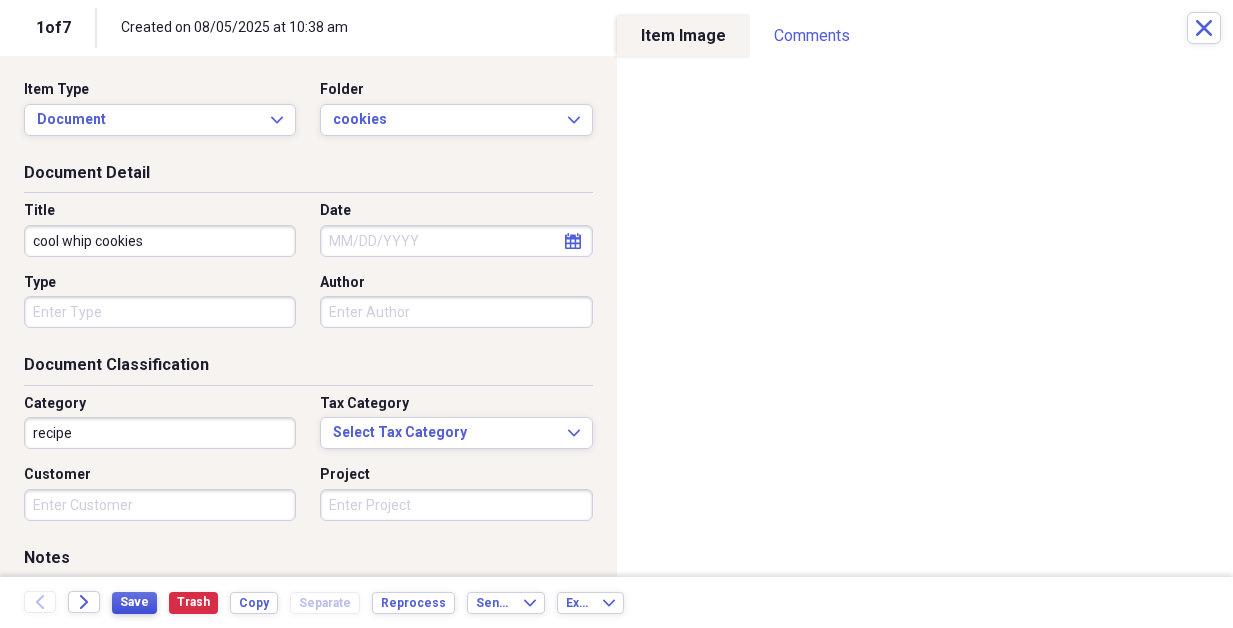 click on "Save" at bounding box center (134, 602) 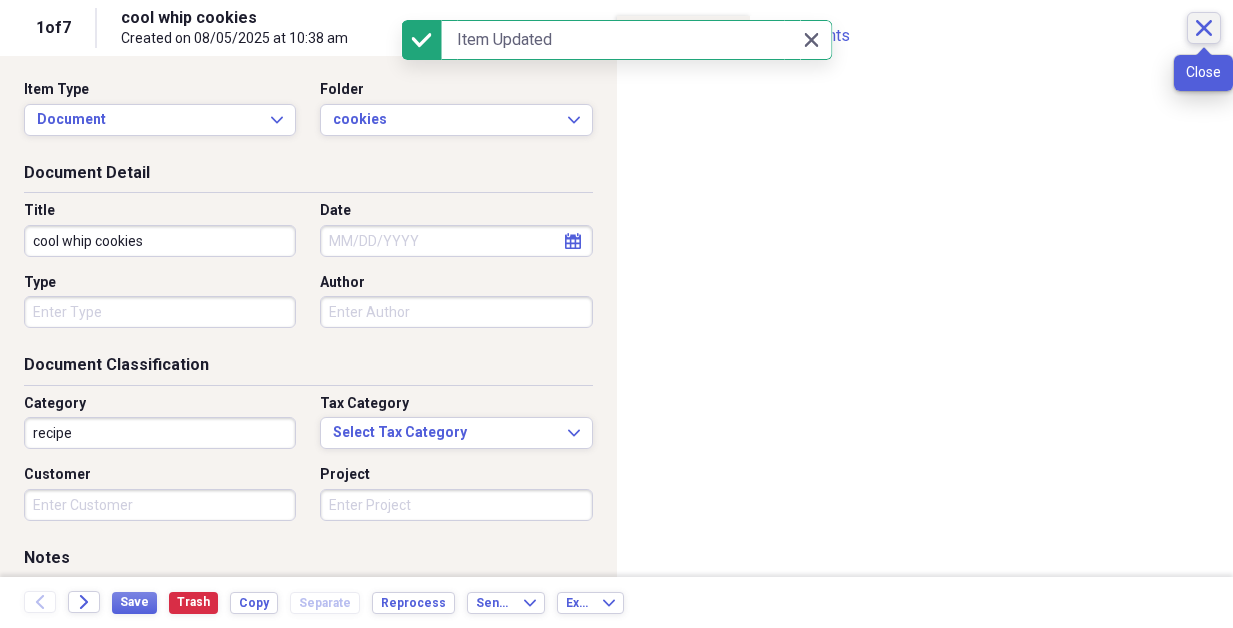 click on "Close" 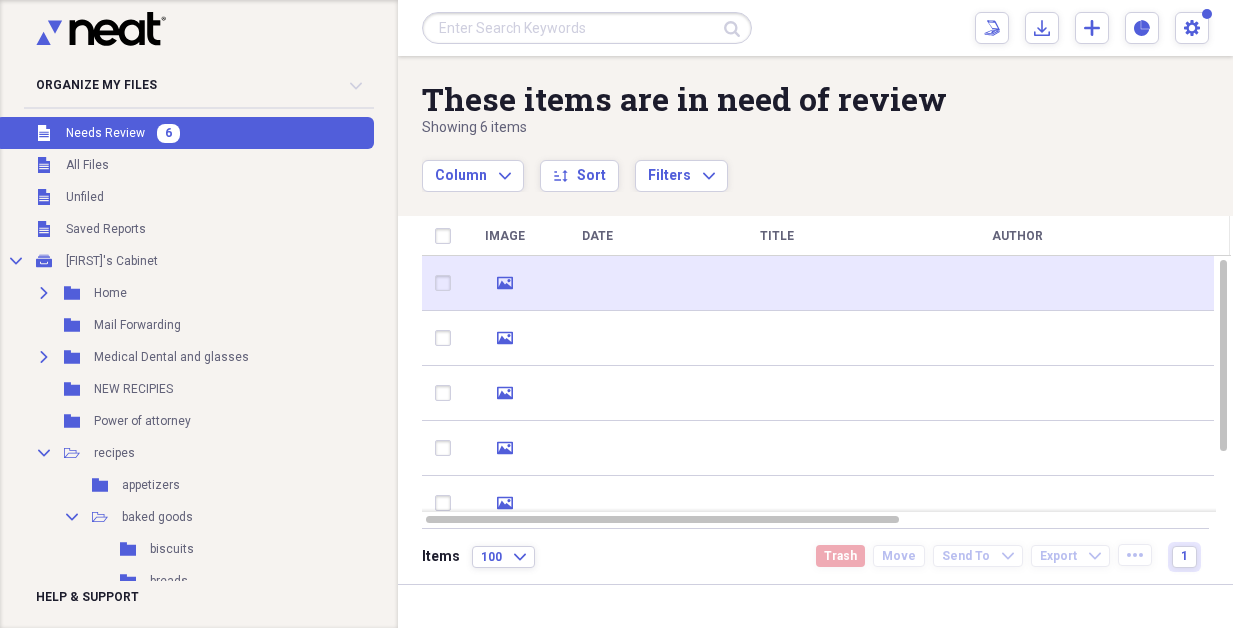 click at bounding box center (597, 283) 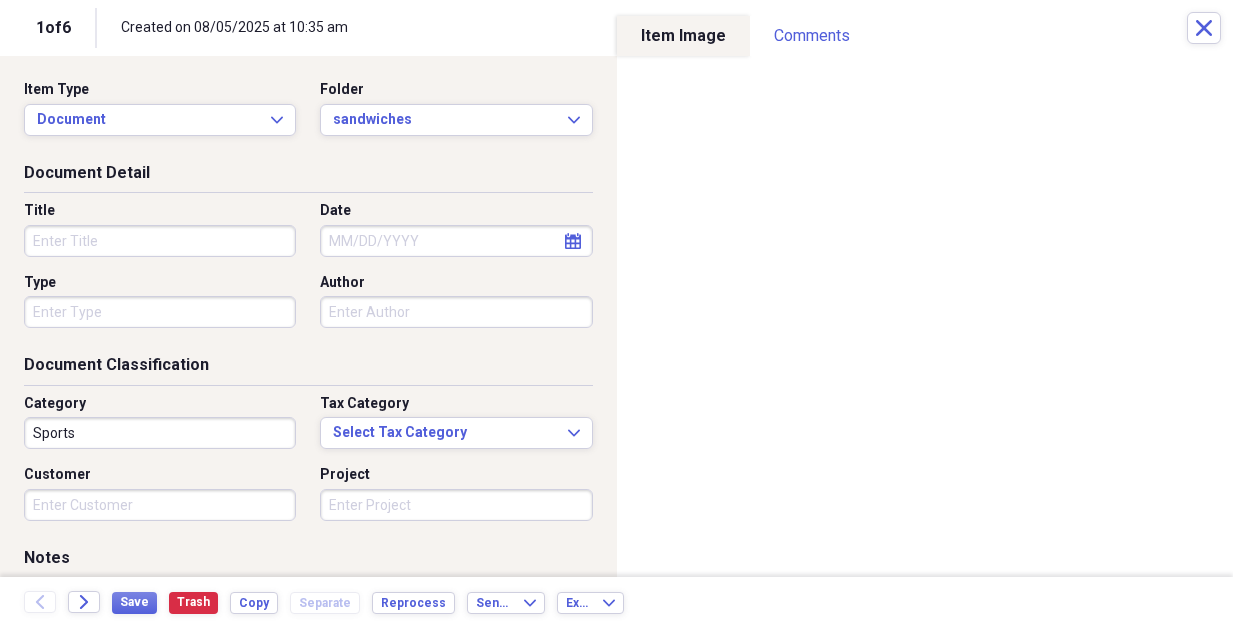 click on "Title" at bounding box center [160, 241] 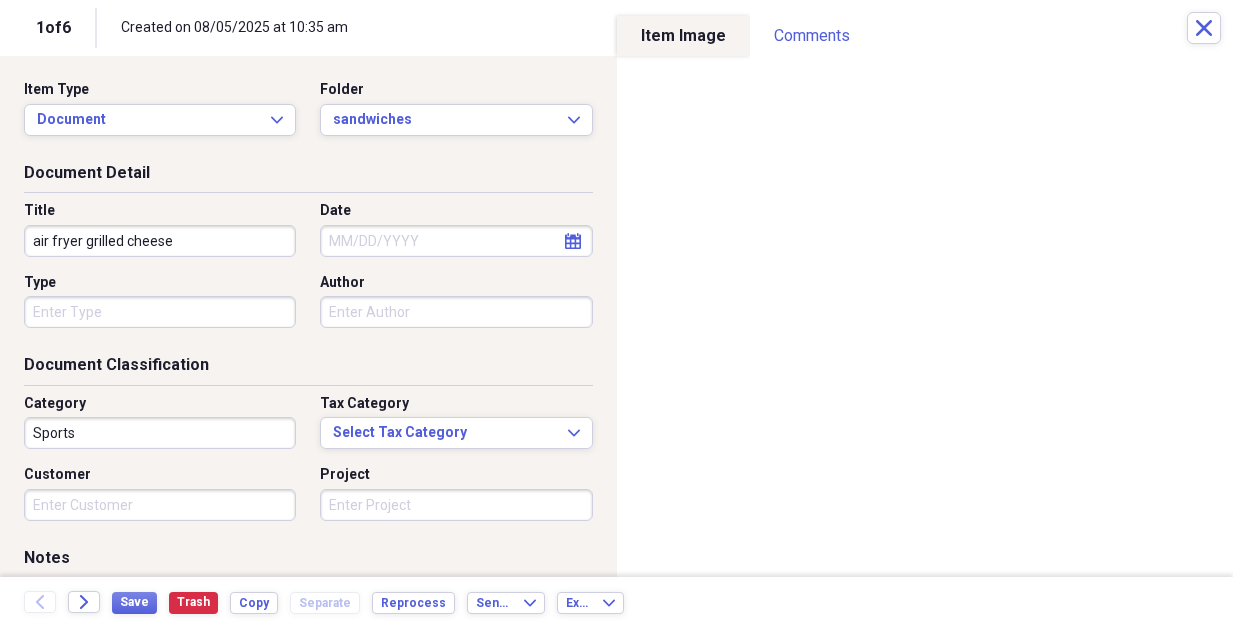 type on "air fryer grilled cheese" 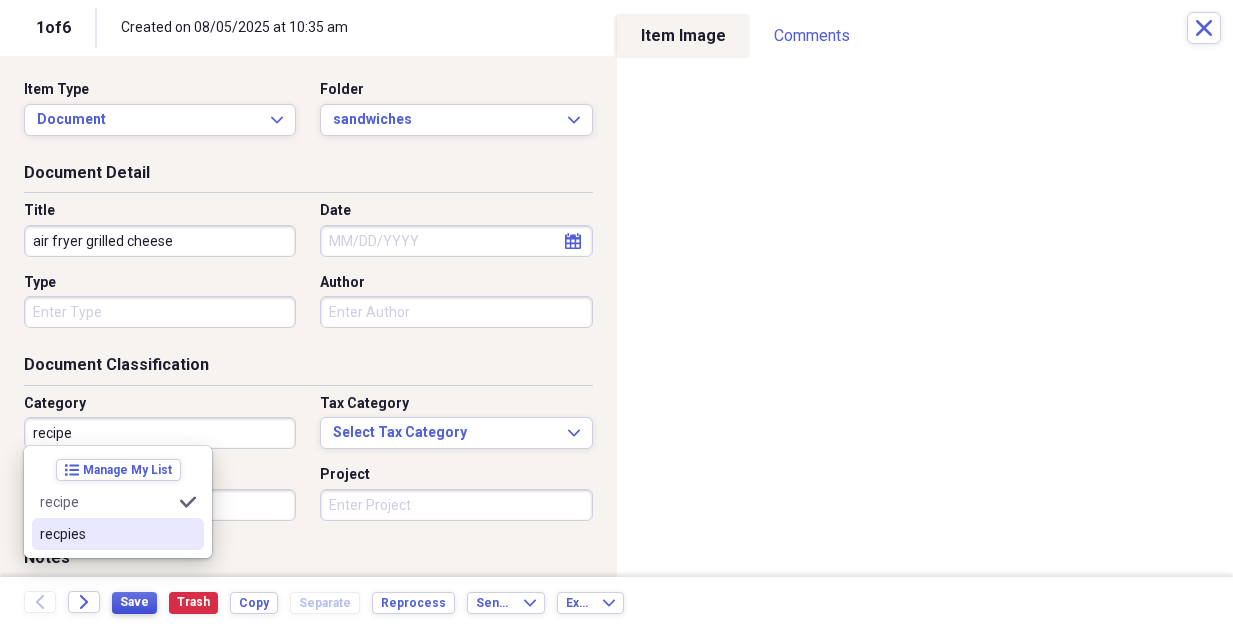 type on "recipe" 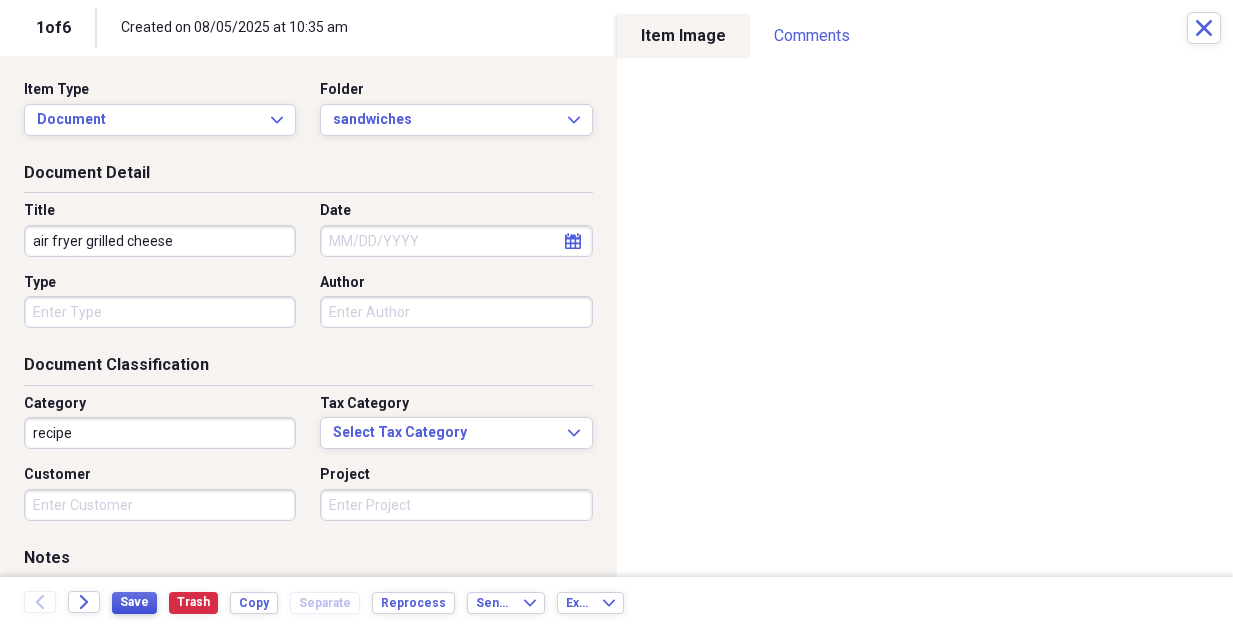click on "Save" at bounding box center [134, 603] 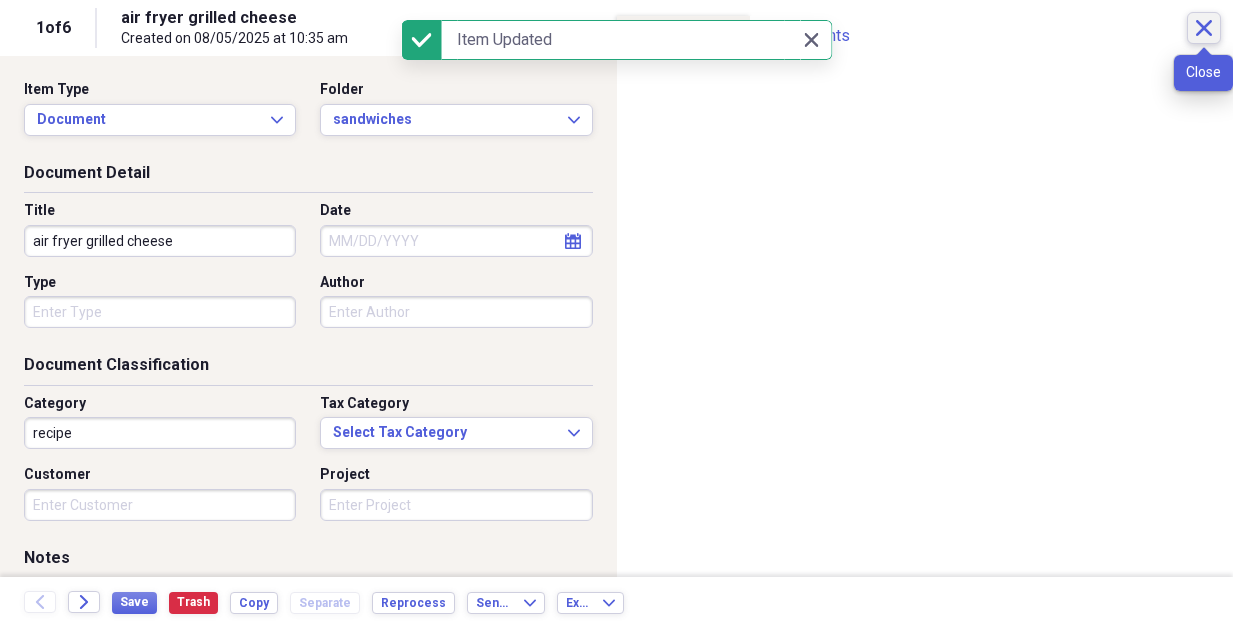 click on "Close" 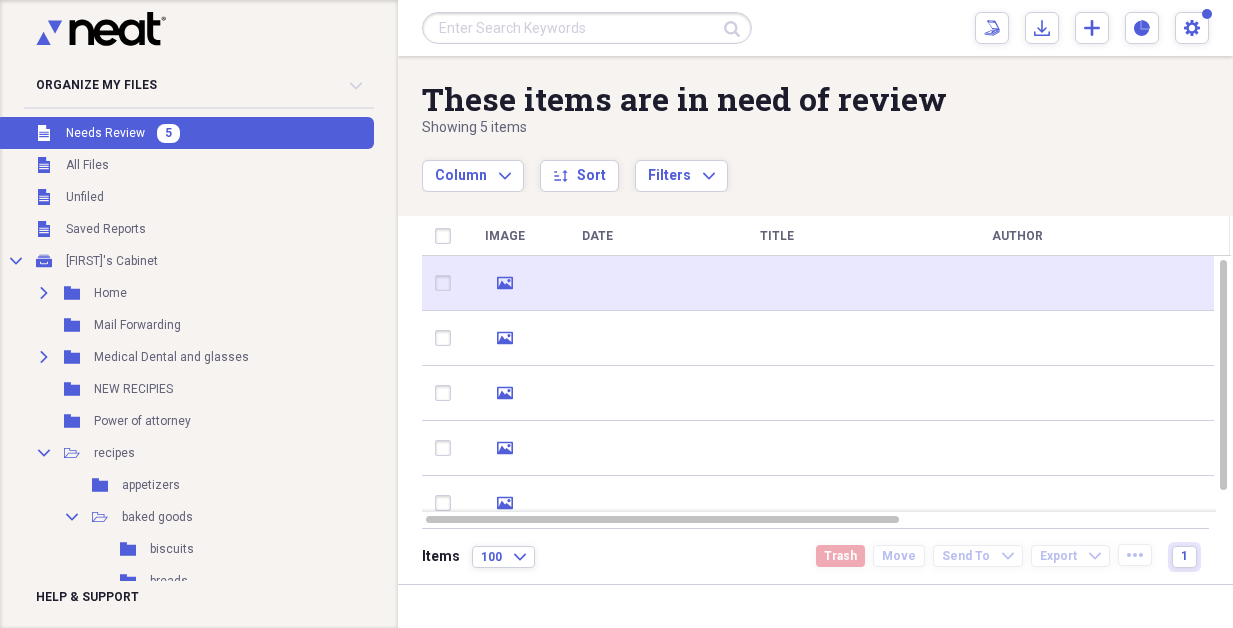 click at bounding box center (777, 283) 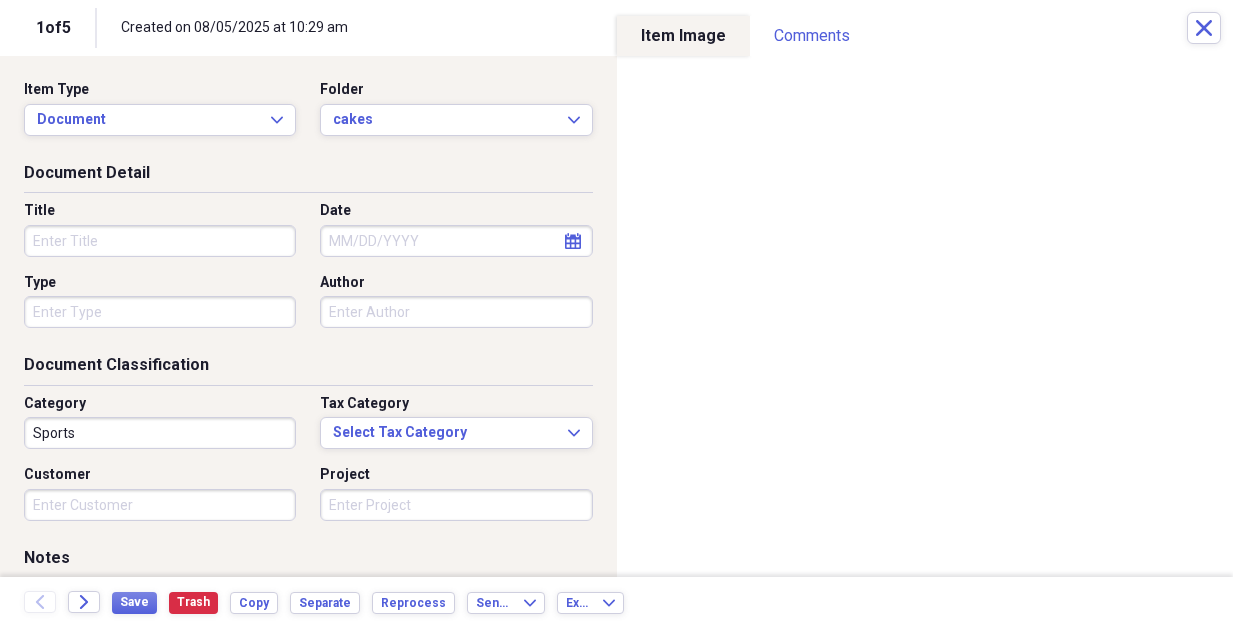click on "Title" at bounding box center [160, 241] 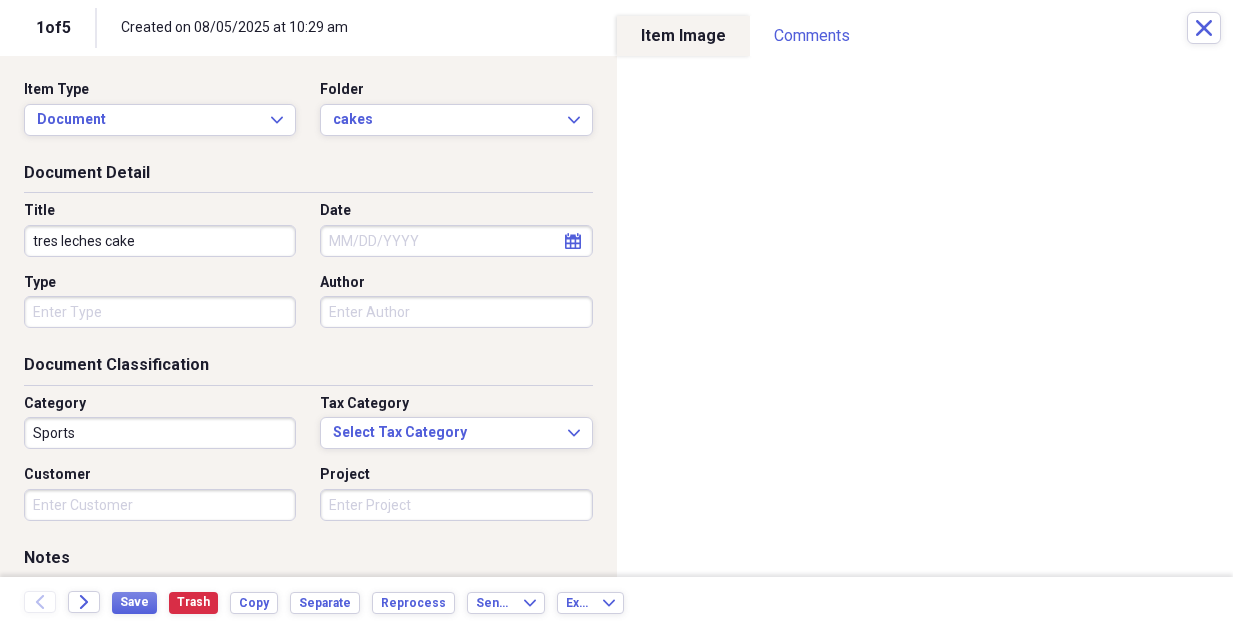 type on "tres leches cake" 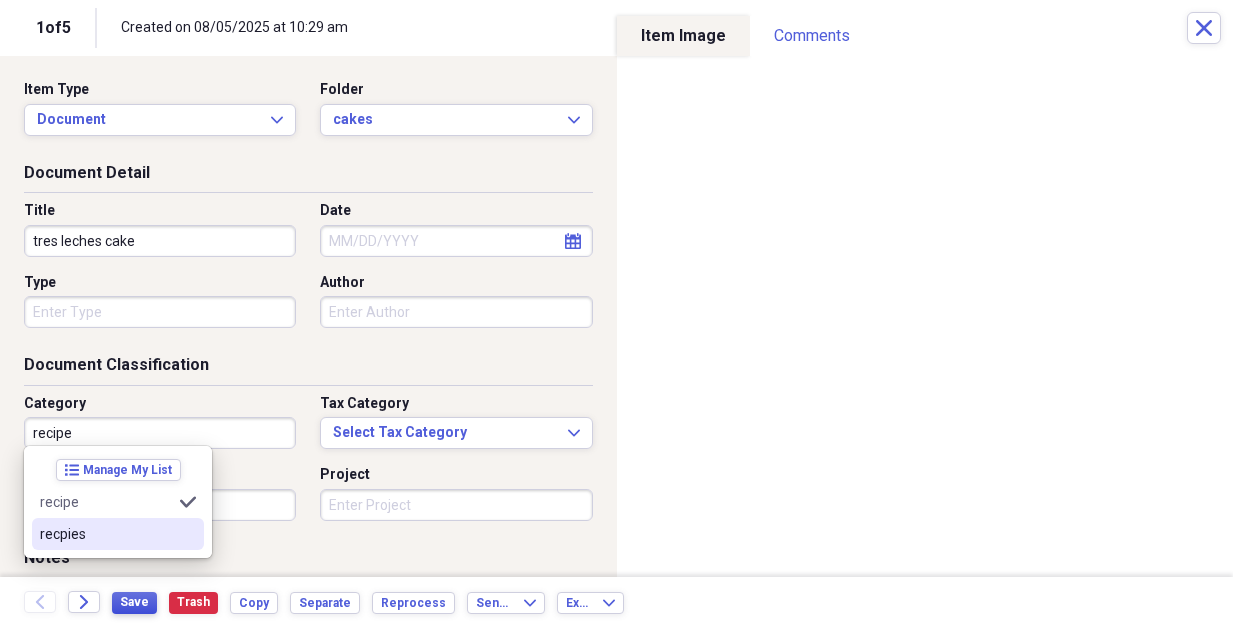 type on "recipe" 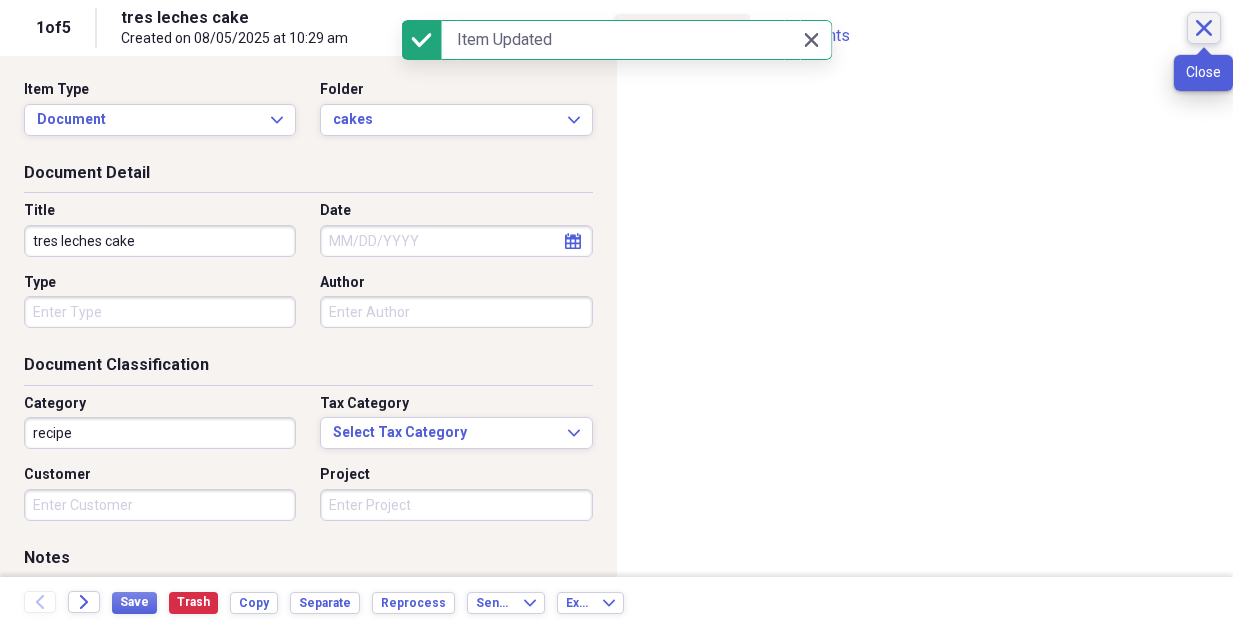 click on "Close" 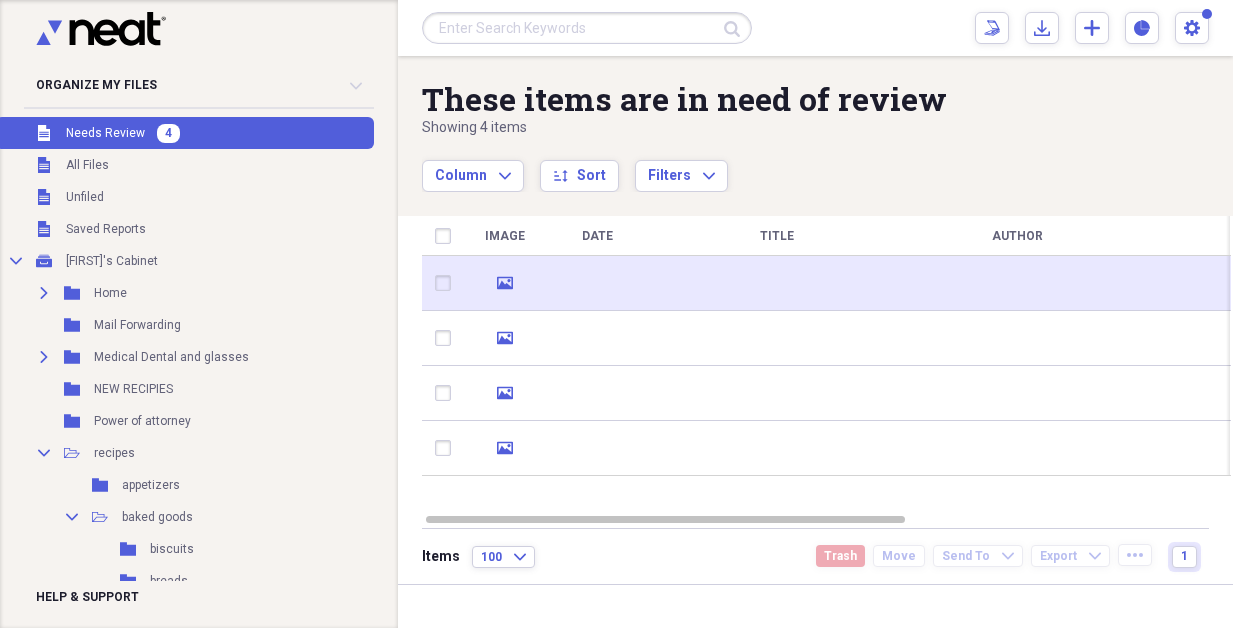 click at bounding box center (777, 283) 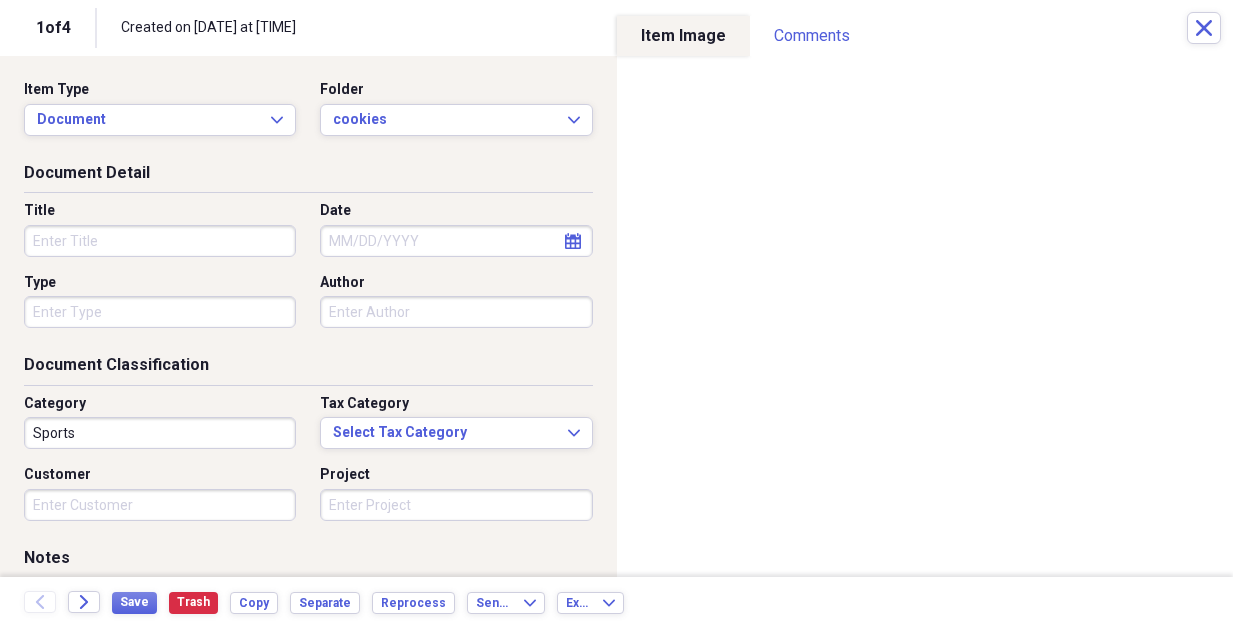 click on "Title" at bounding box center [160, 241] 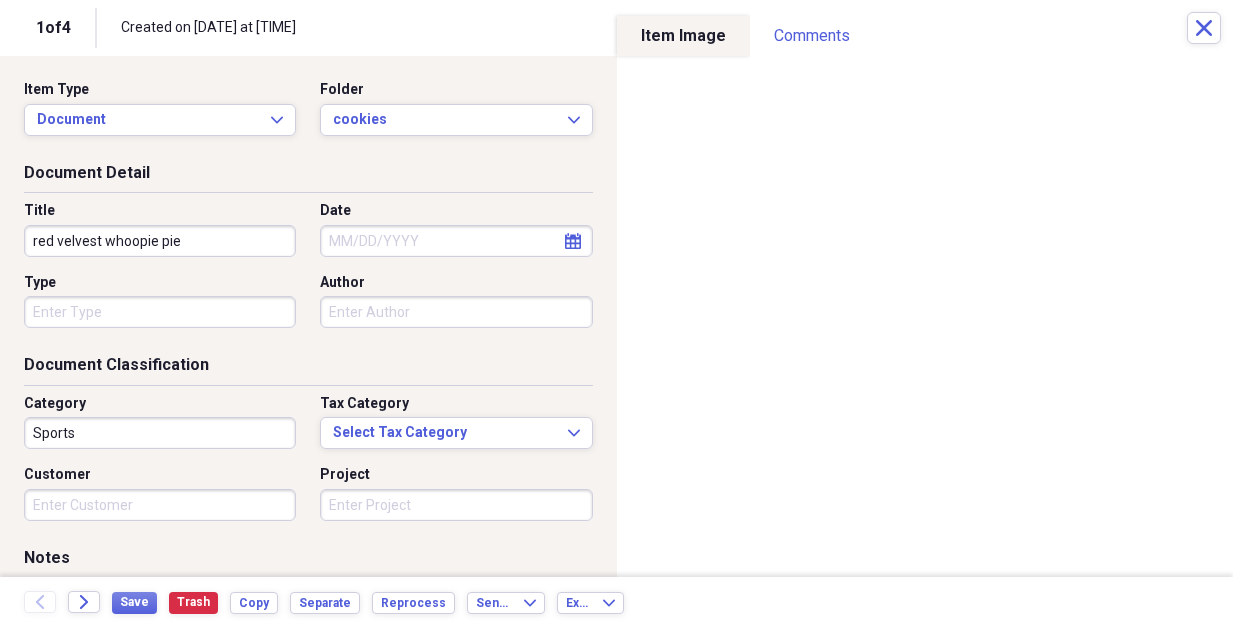 type on "red velvest whoopie pie" 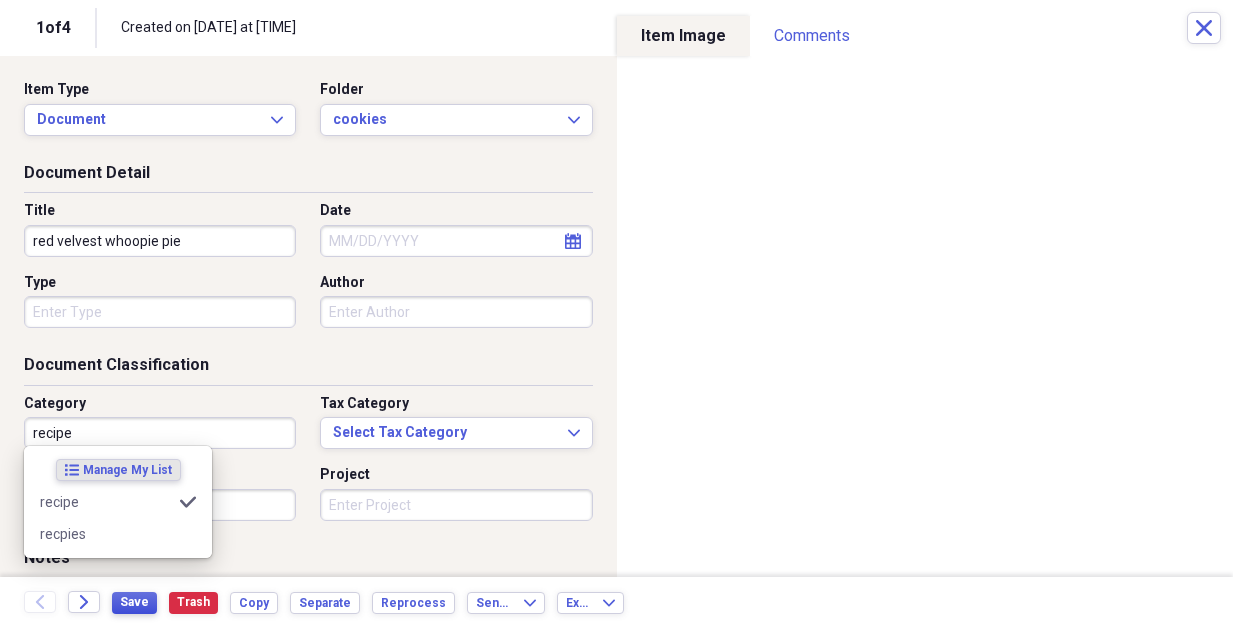 type on "recipe" 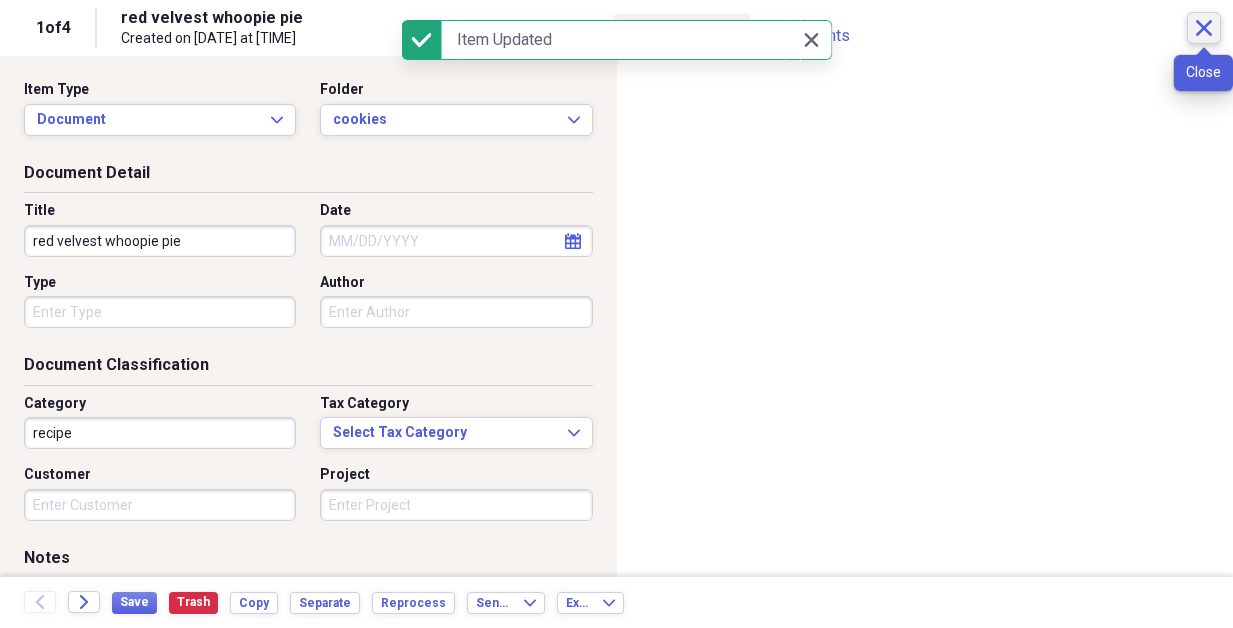 click on "Close" 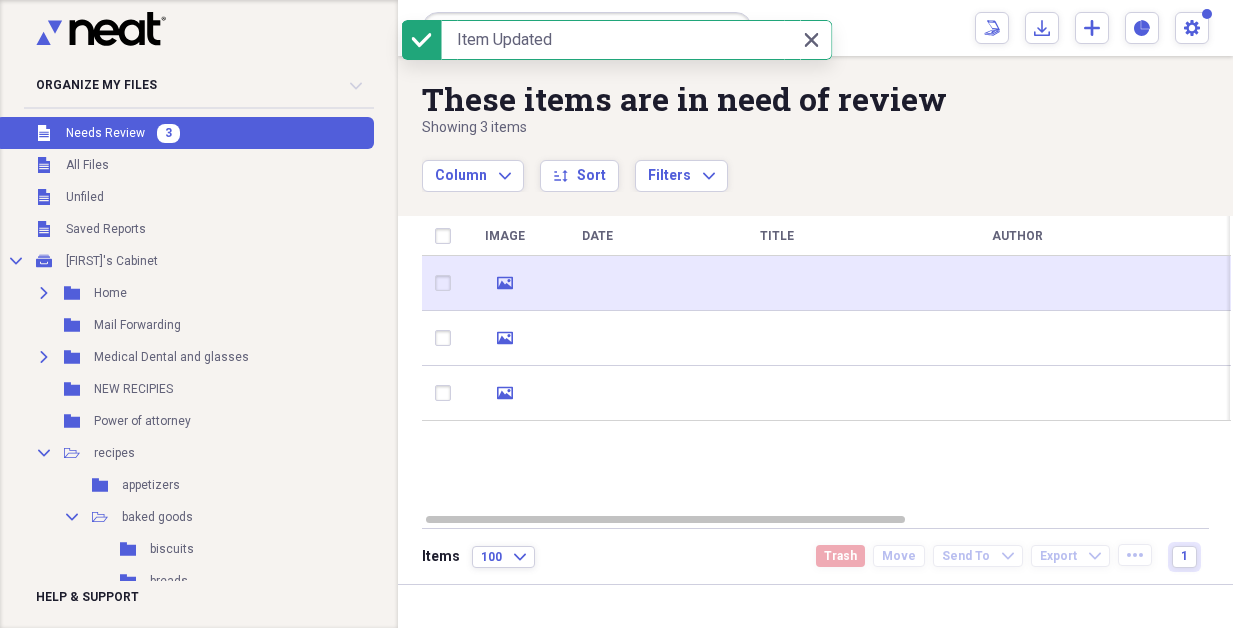 click at bounding box center (597, 283) 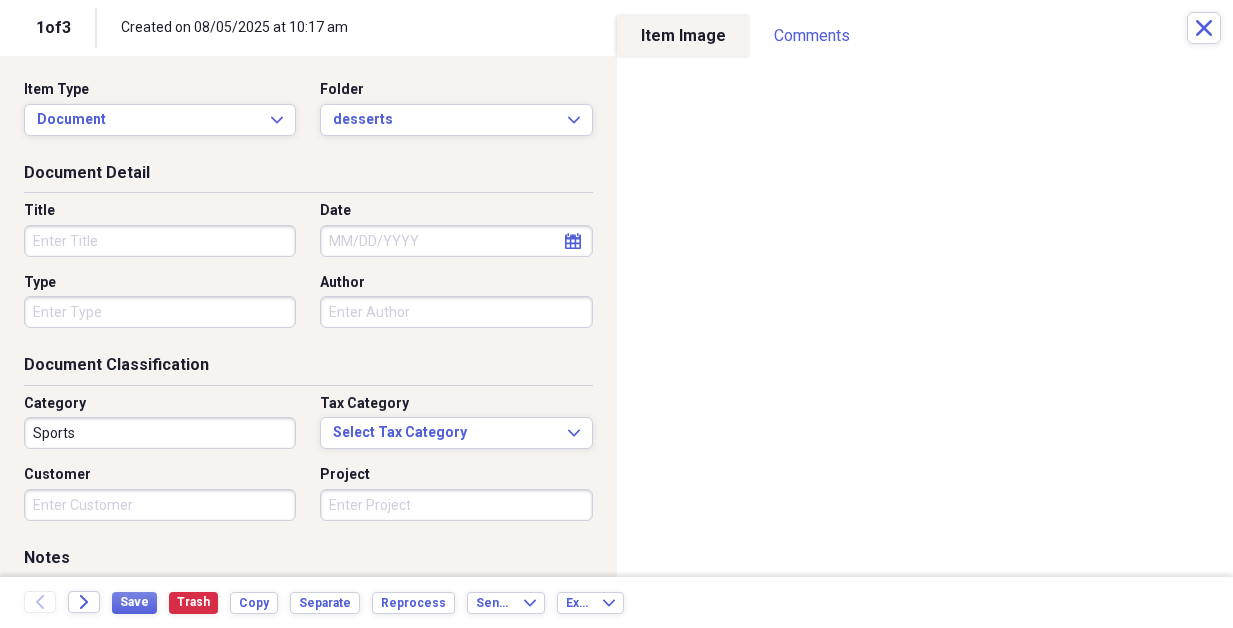 click on "Title" at bounding box center (160, 241) 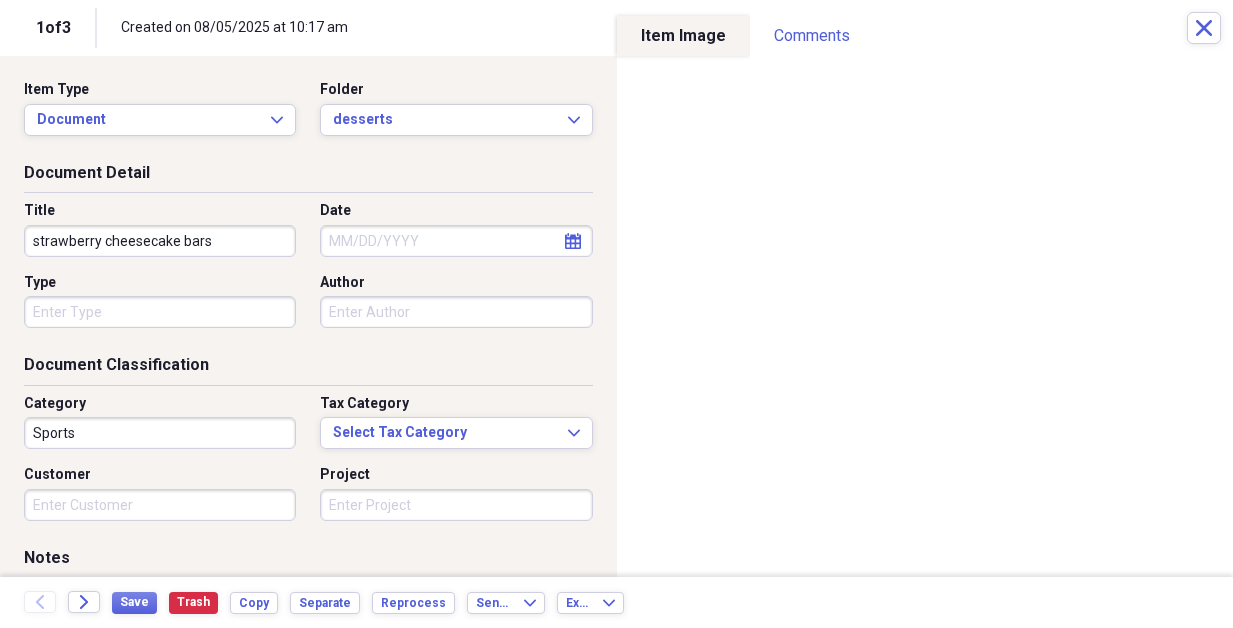 type on "strawberry cheesecake bars" 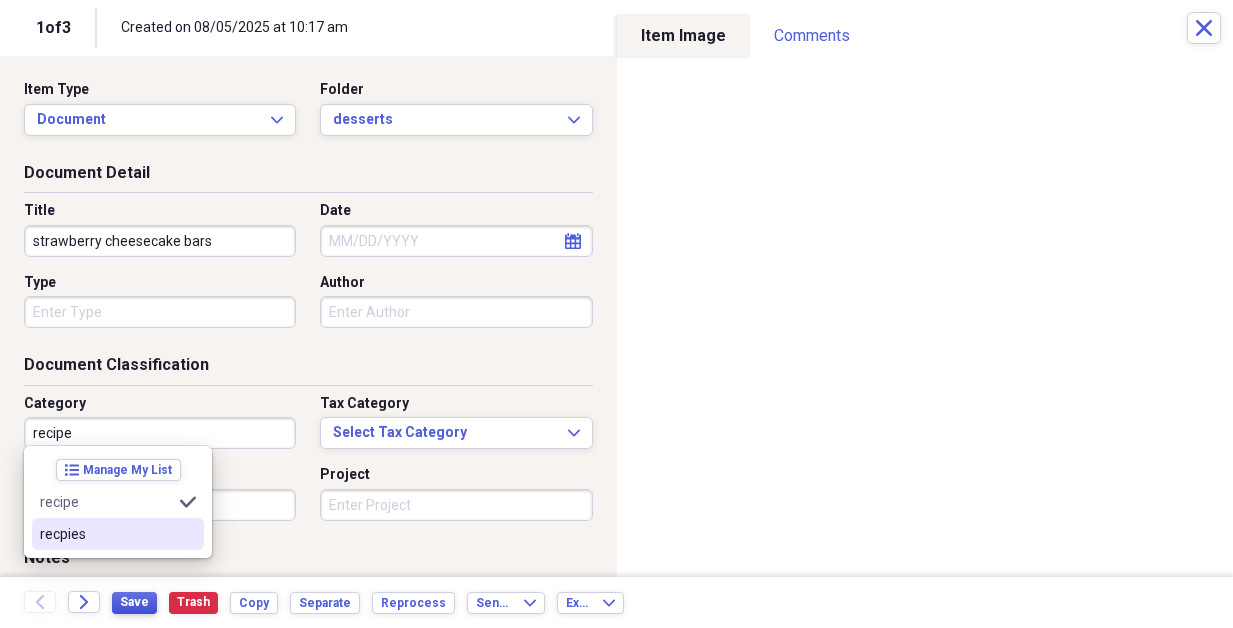 type on "recipe" 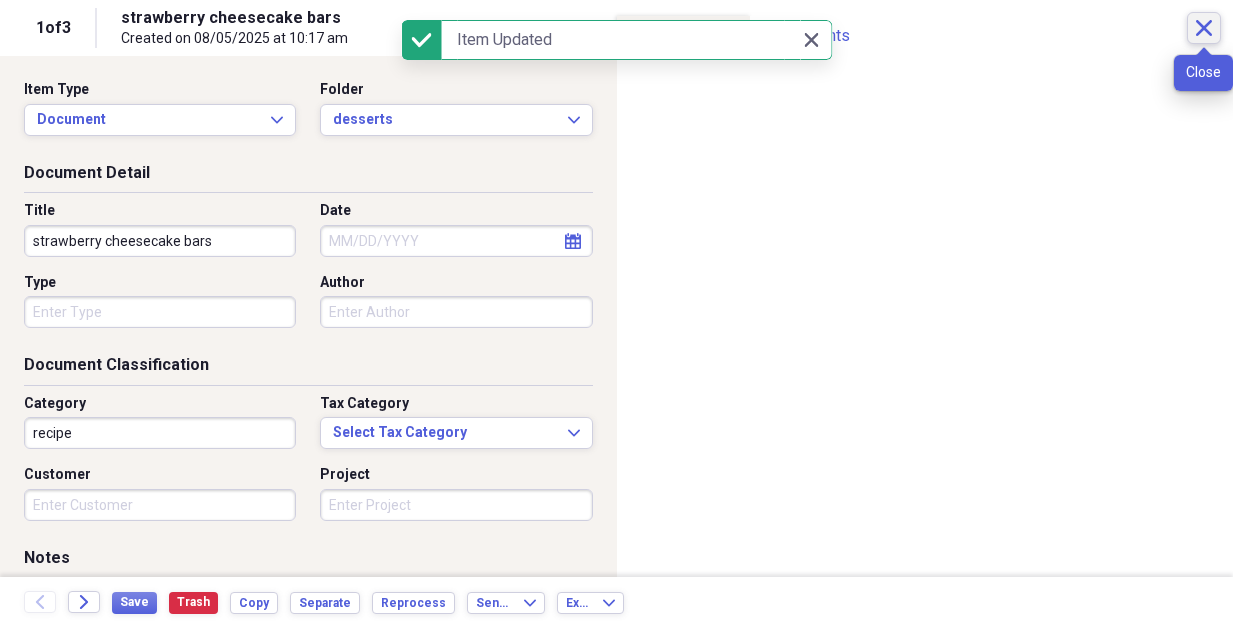 click 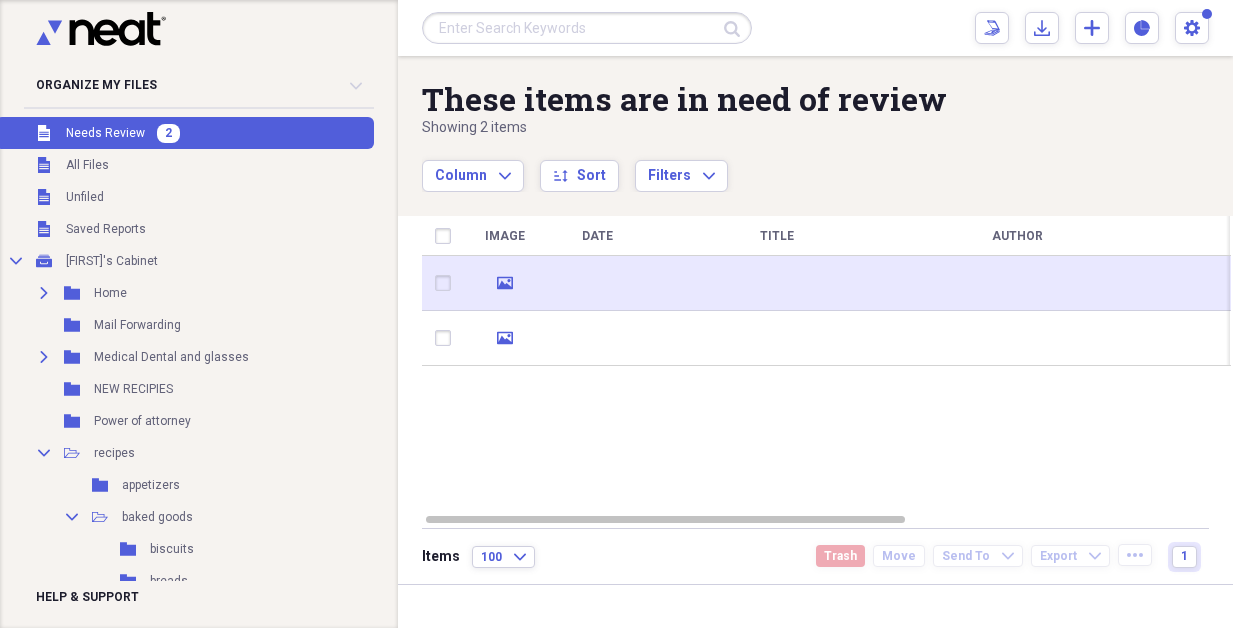 click at bounding box center (777, 283) 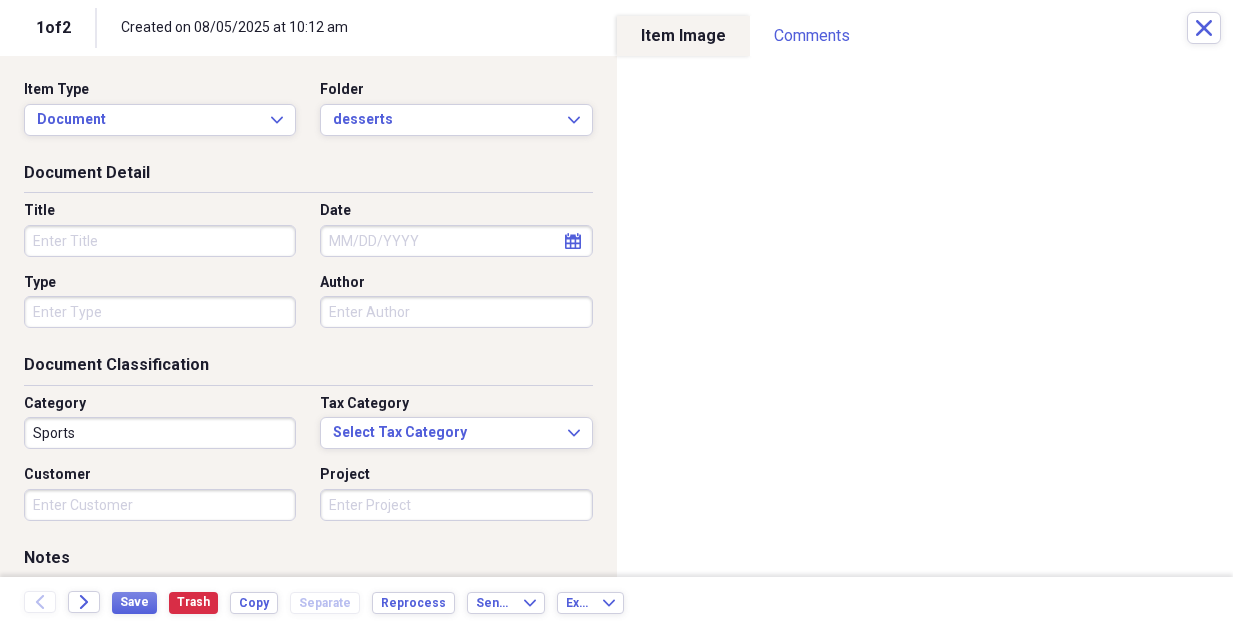 click on "Title" at bounding box center [160, 241] 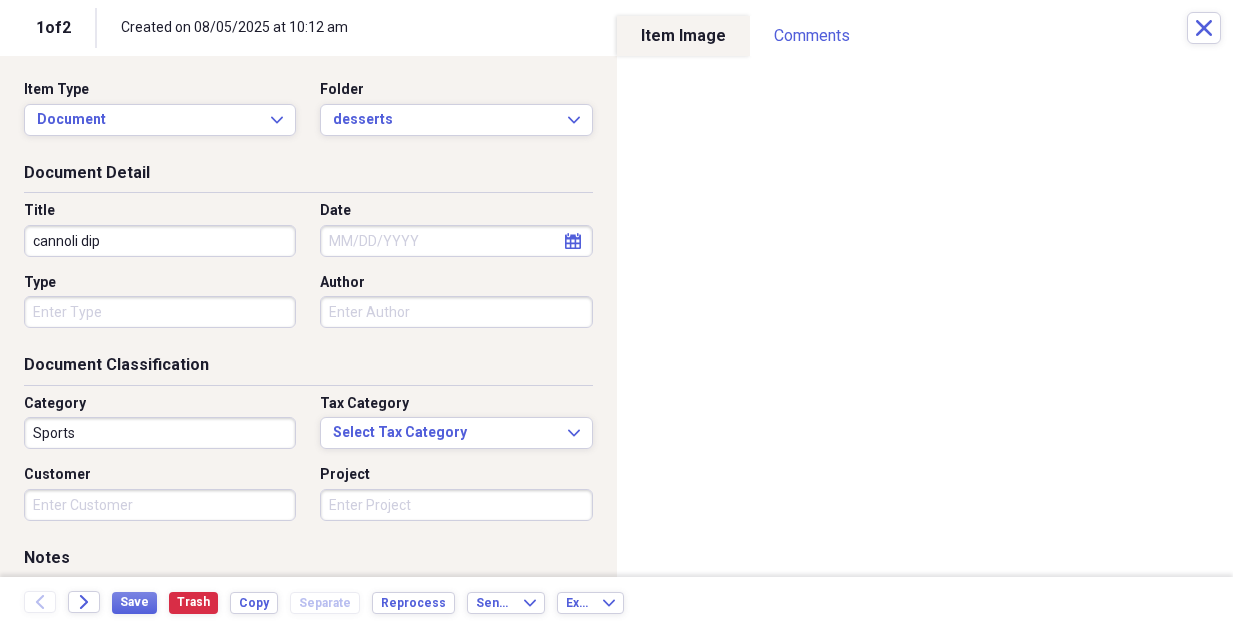 type on "cannoli dip" 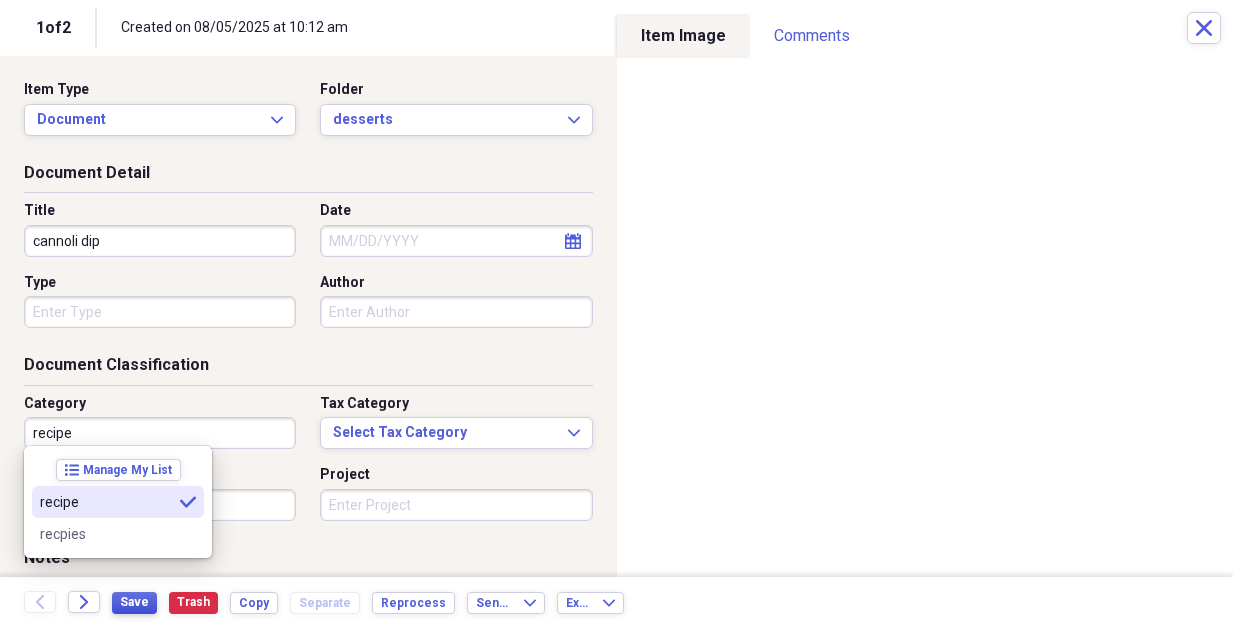type on "recipe" 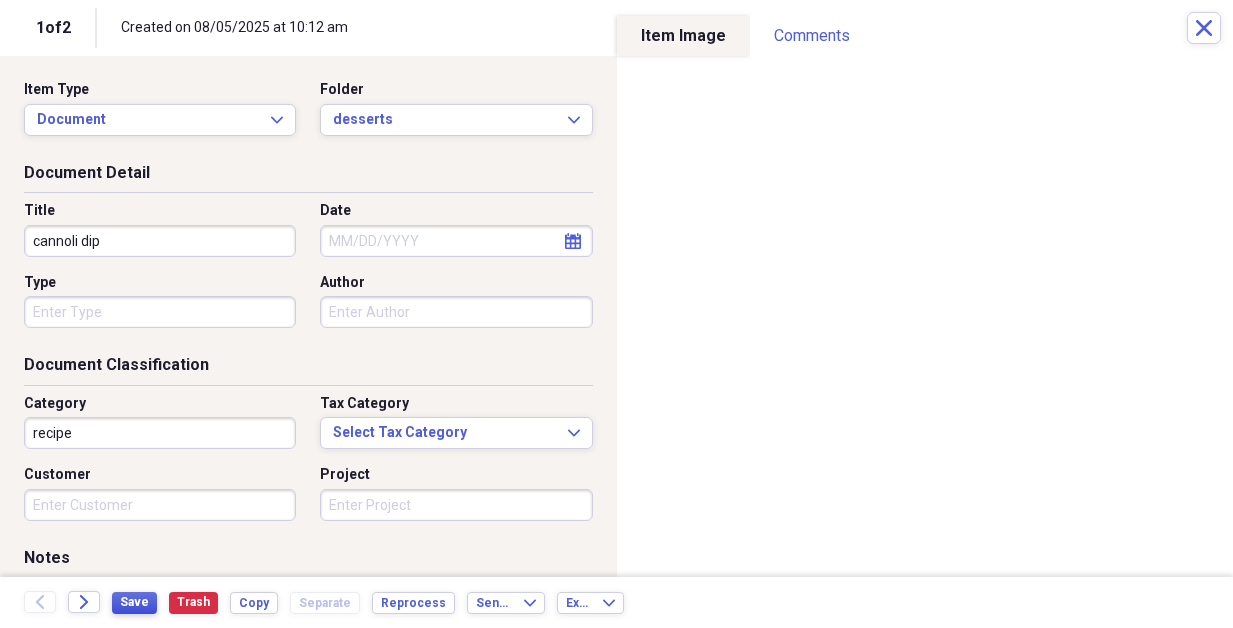 click on "Save" at bounding box center [134, 602] 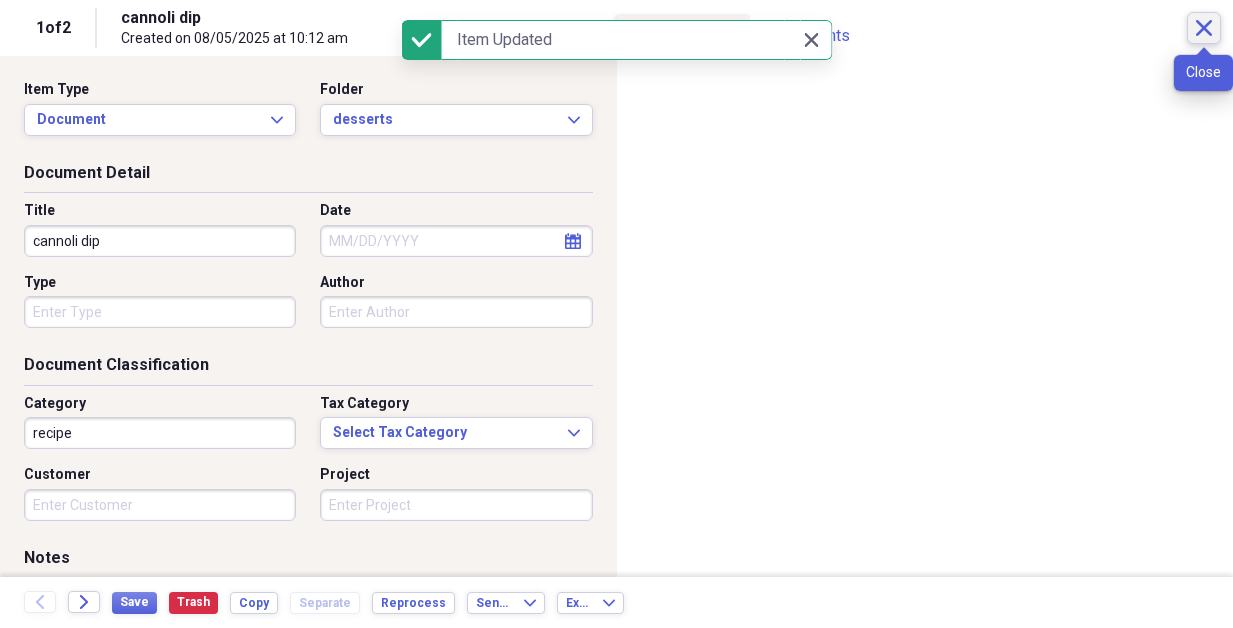 click on "Close" 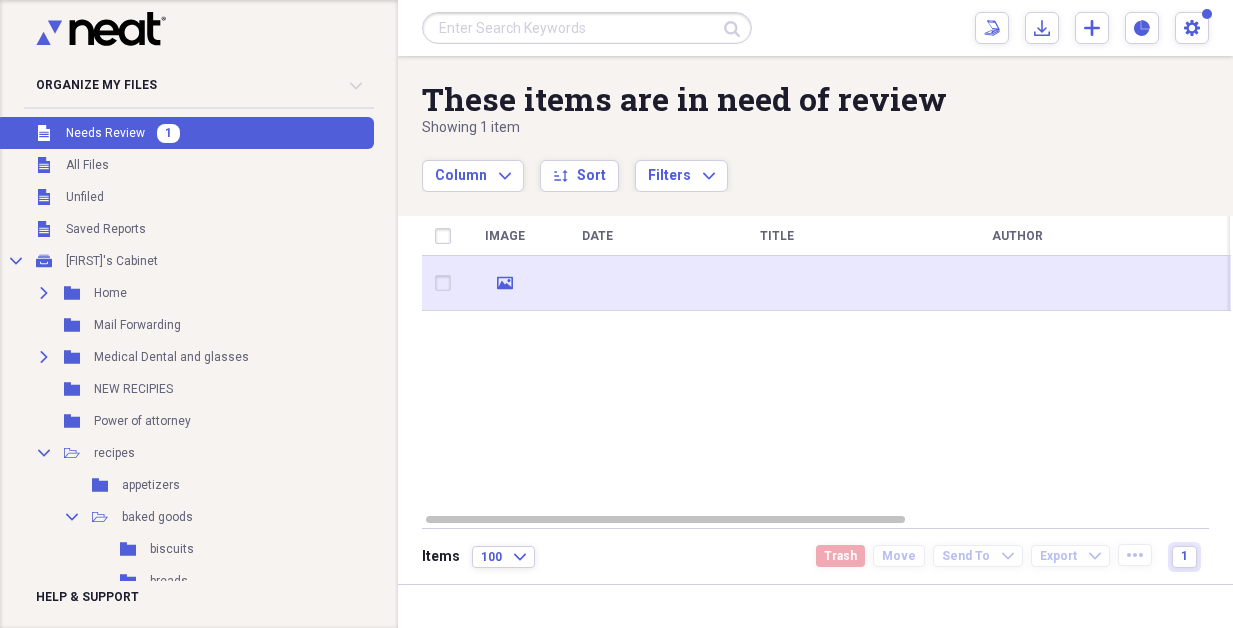 click at bounding box center [777, 283] 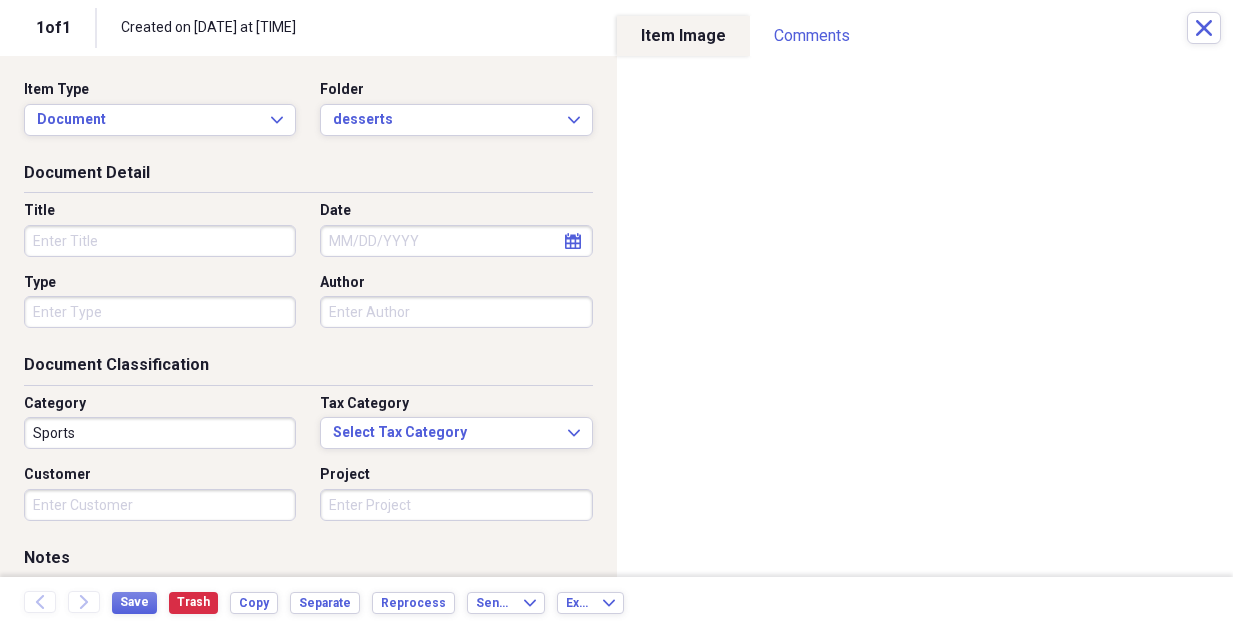 drag, startPoint x: 125, startPoint y: 231, endPoint x: 156, endPoint y: 237, distance: 31.575306 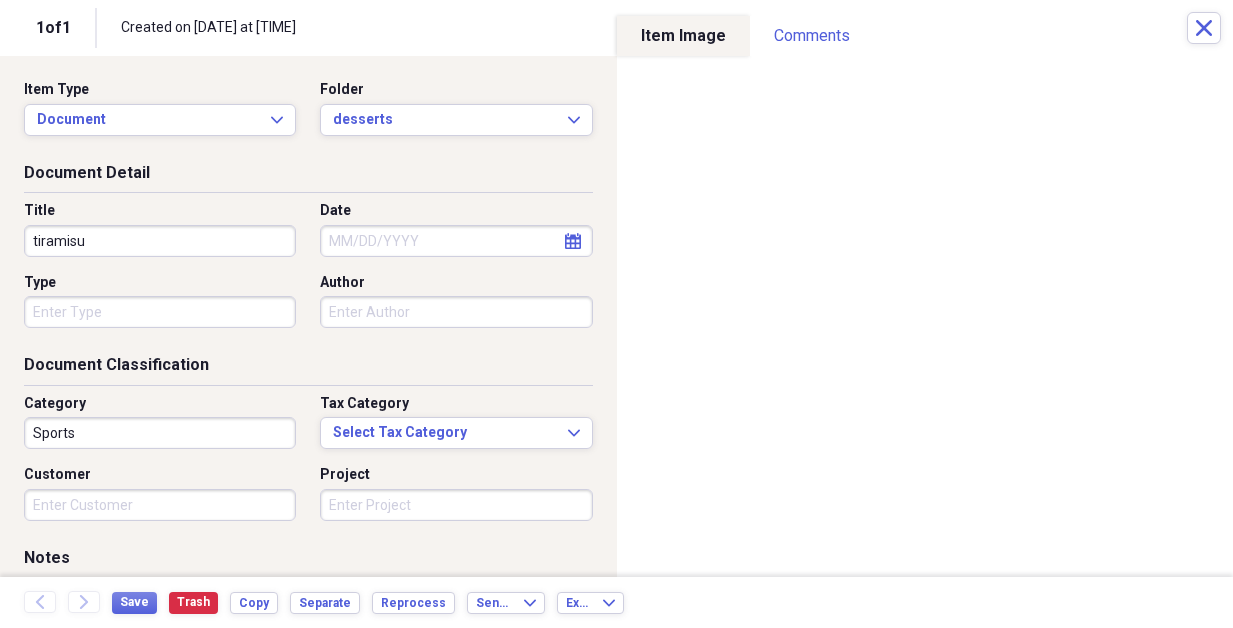 type on "tiramisu" 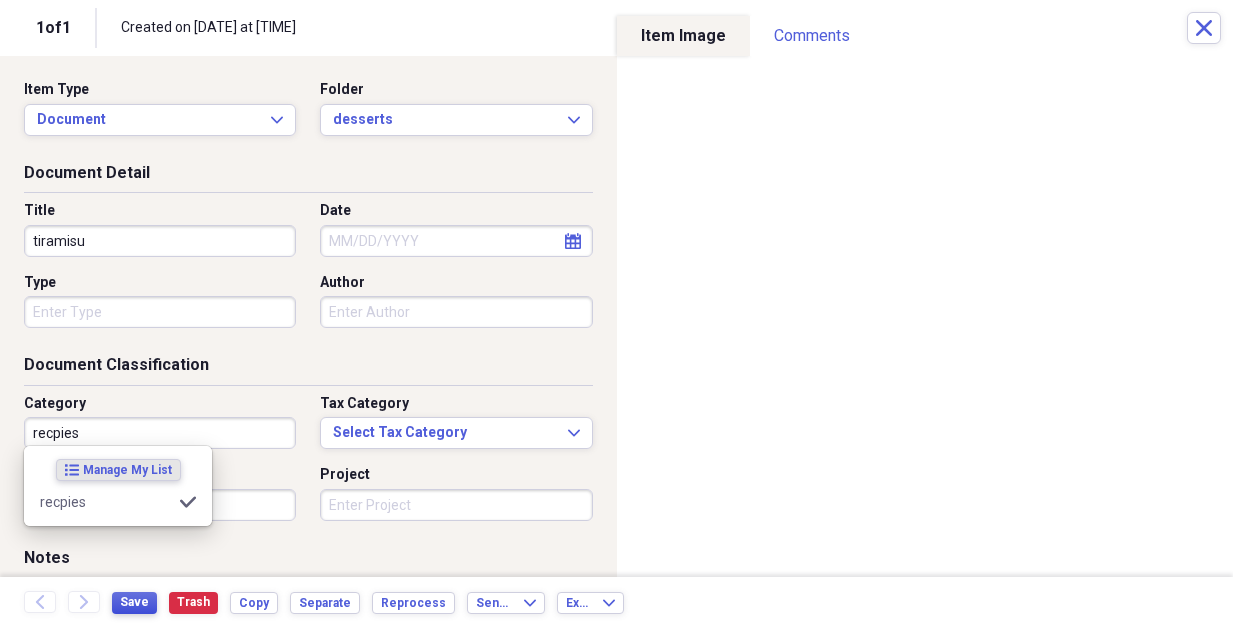 type on "recpies" 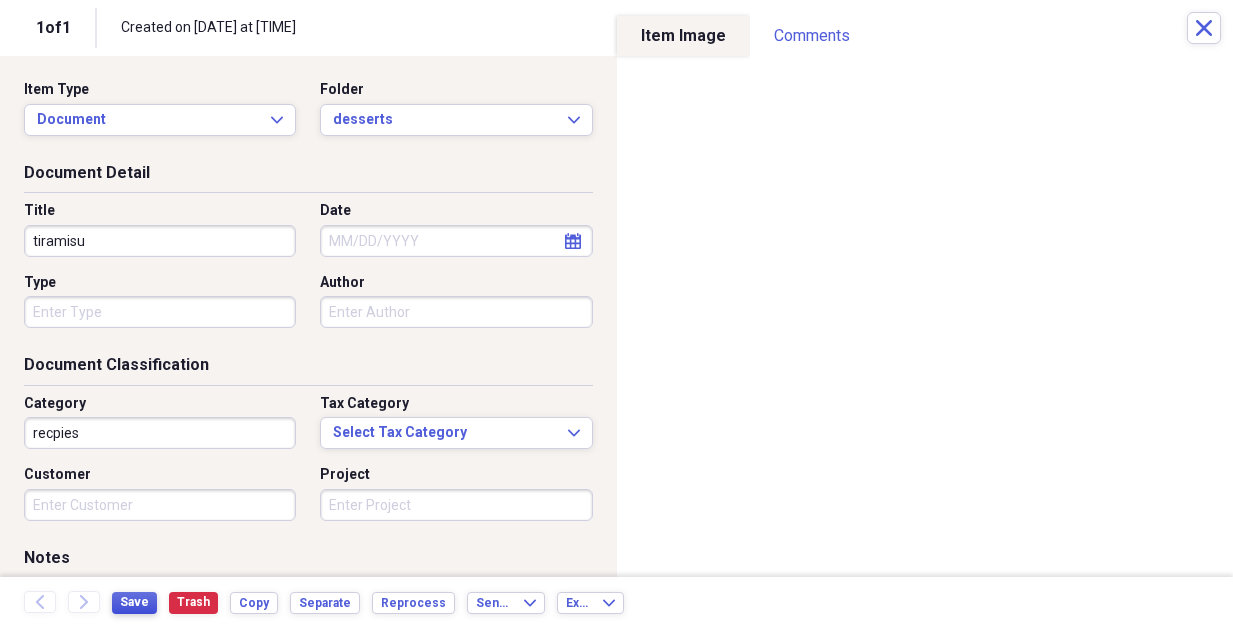 click on "Save" at bounding box center (134, 603) 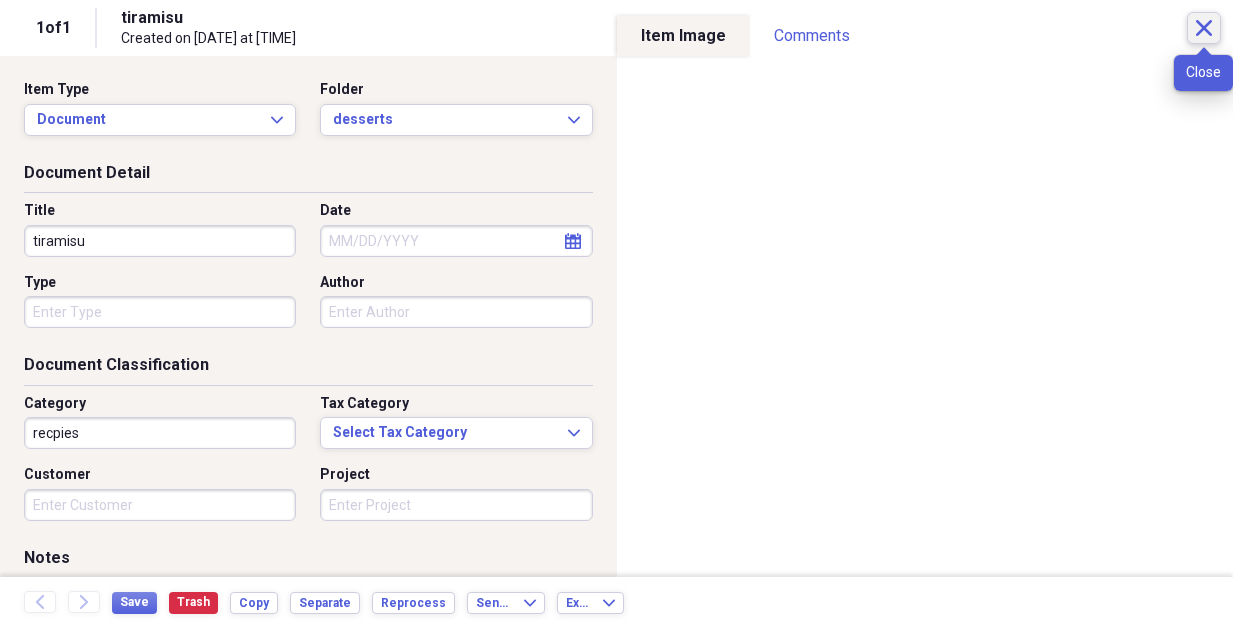 drag, startPoint x: 1204, startPoint y: 25, endPoint x: 1188, endPoint y: 25, distance: 16 